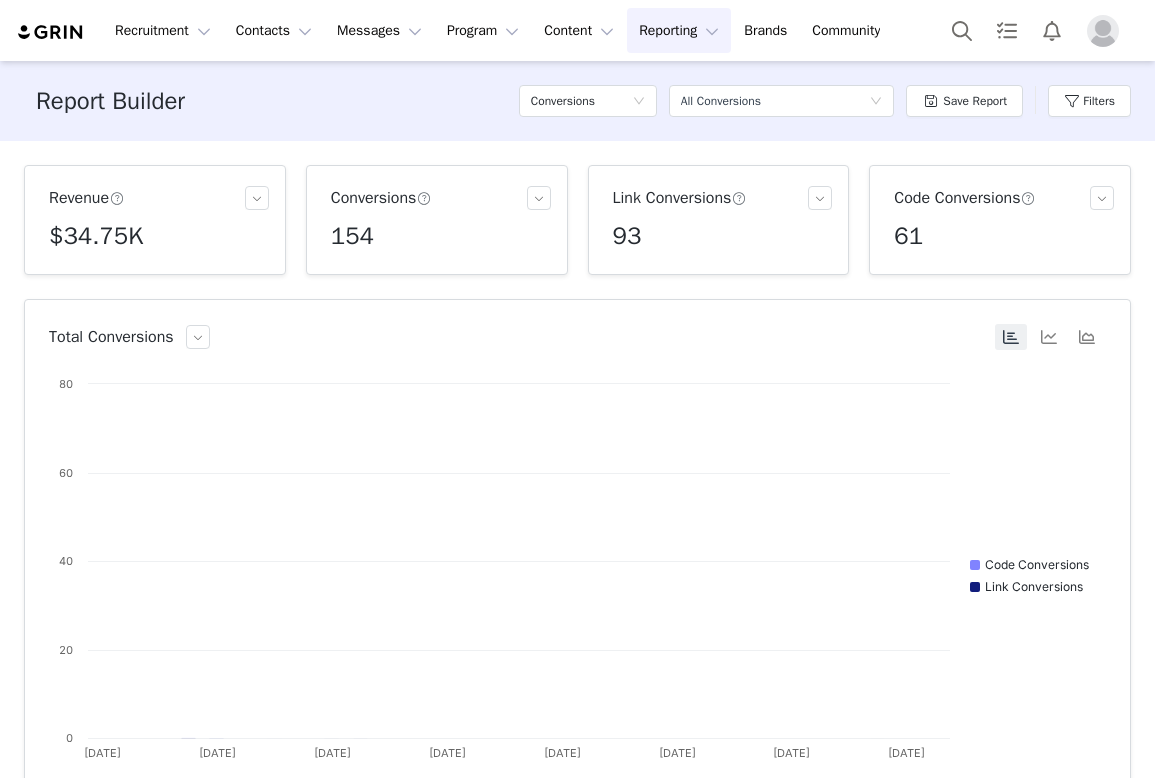 scroll, scrollTop: 0, scrollLeft: 0, axis: both 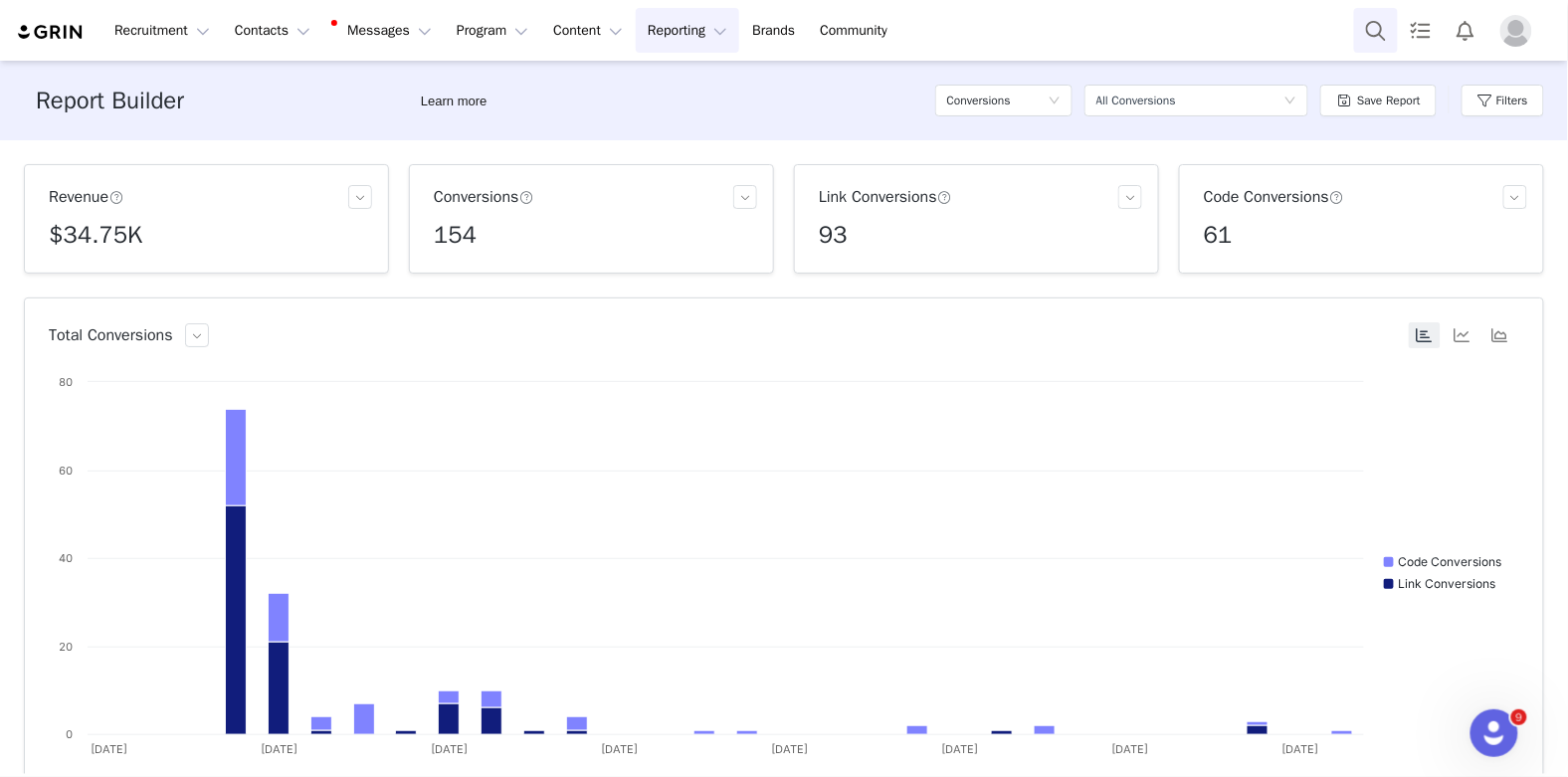 click at bounding box center (1376, 30) 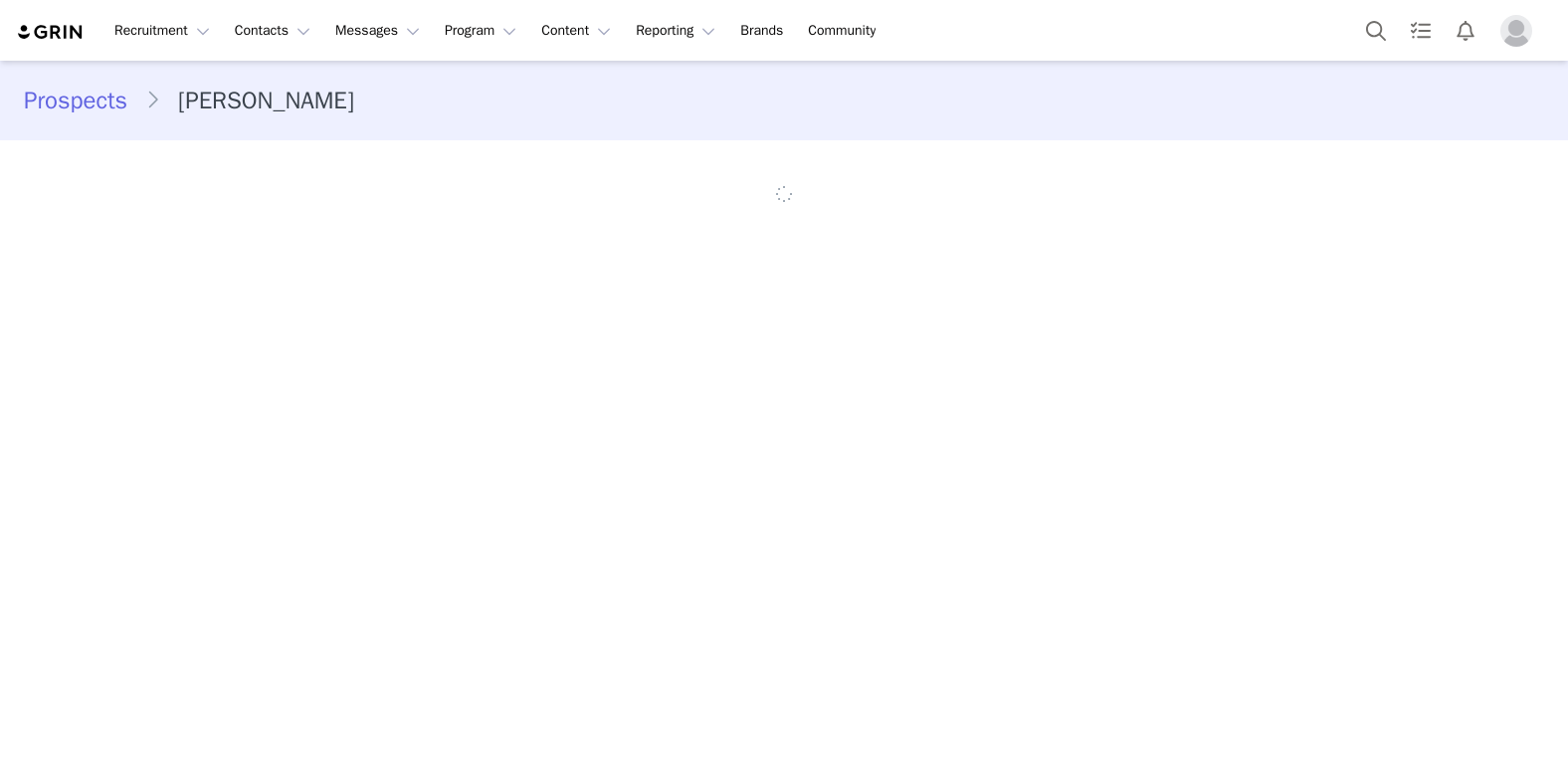 scroll, scrollTop: 0, scrollLeft: 0, axis: both 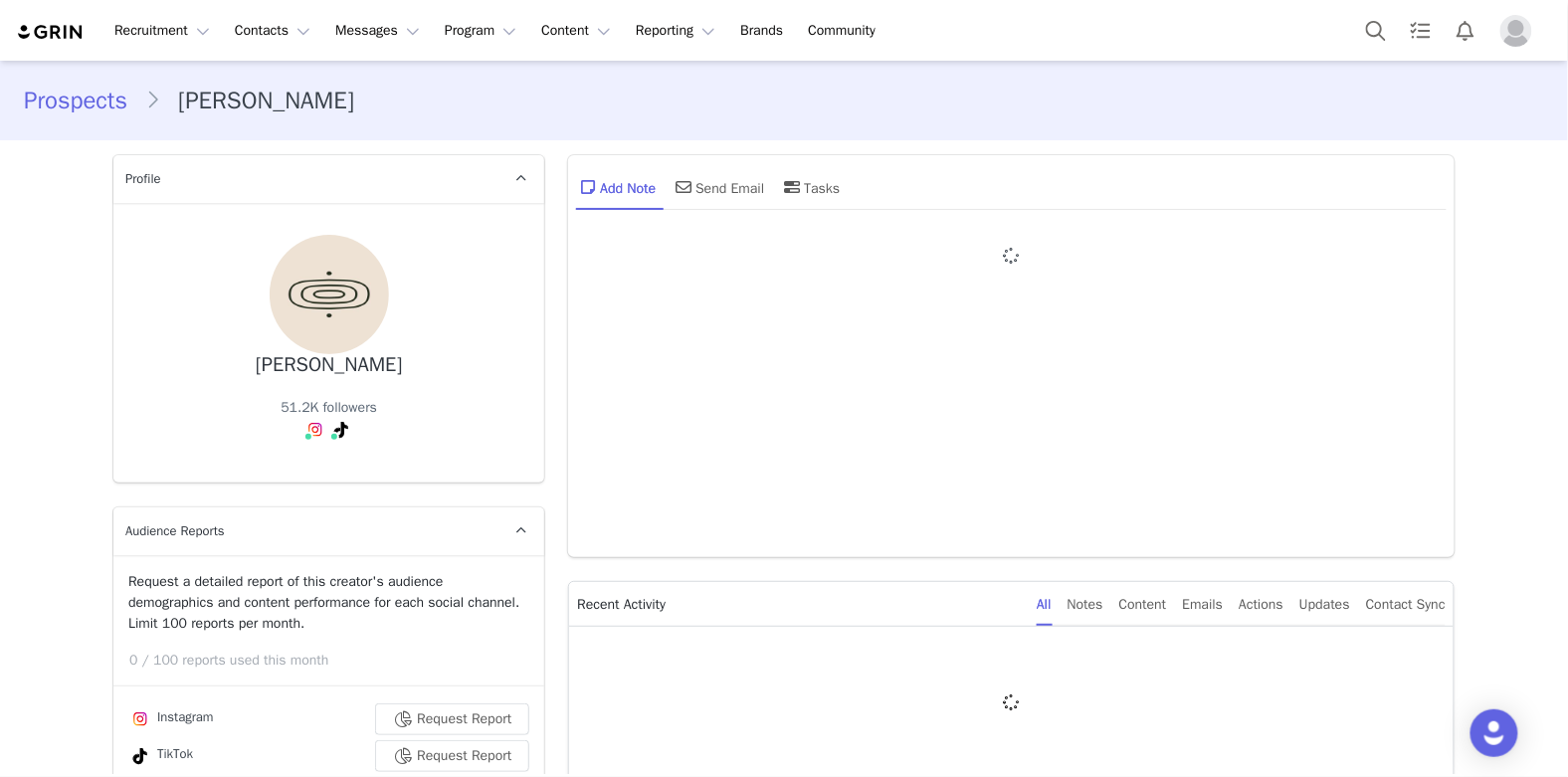 type on "+1 (United States)" 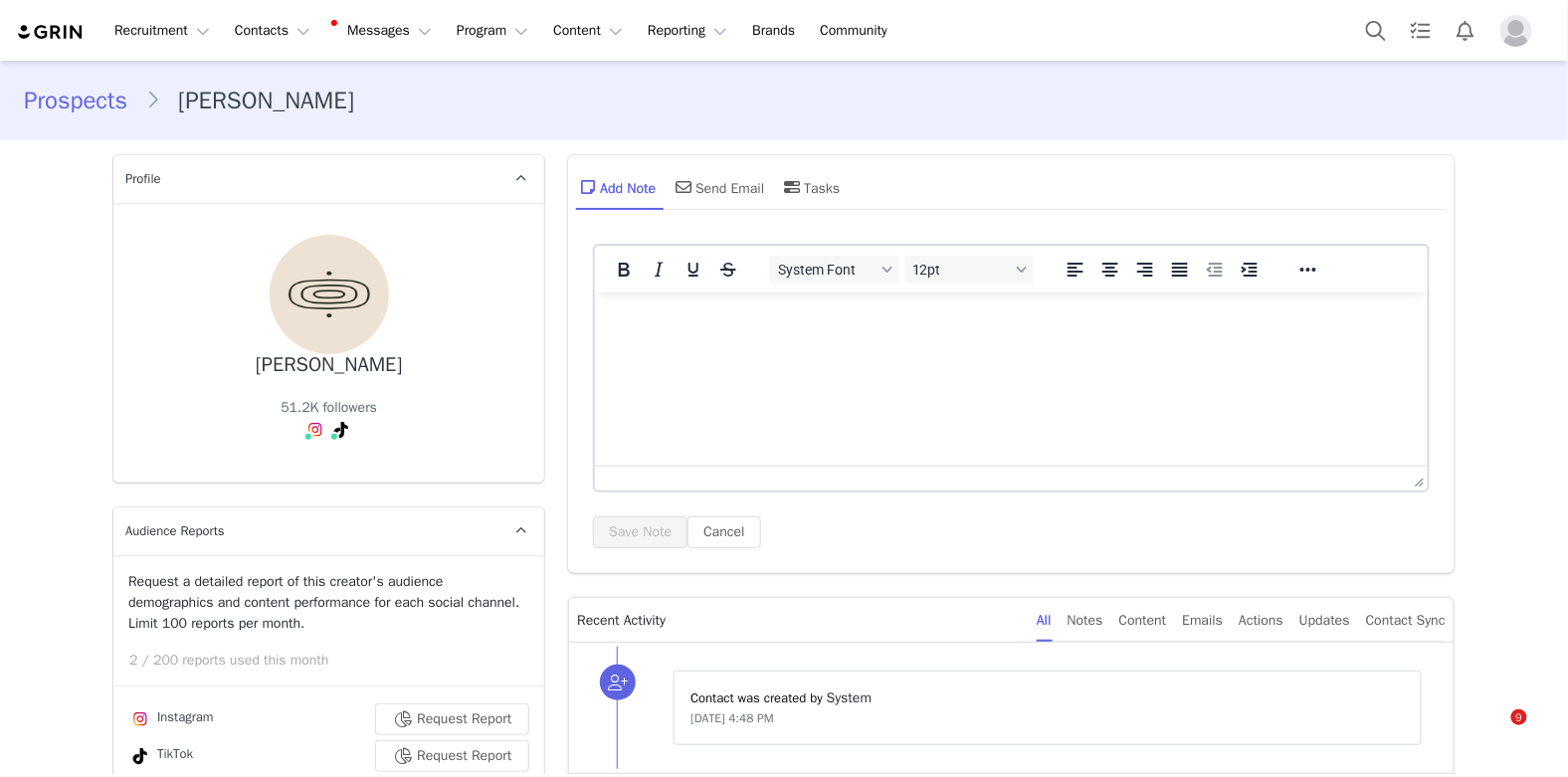 scroll, scrollTop: 0, scrollLeft: 0, axis: both 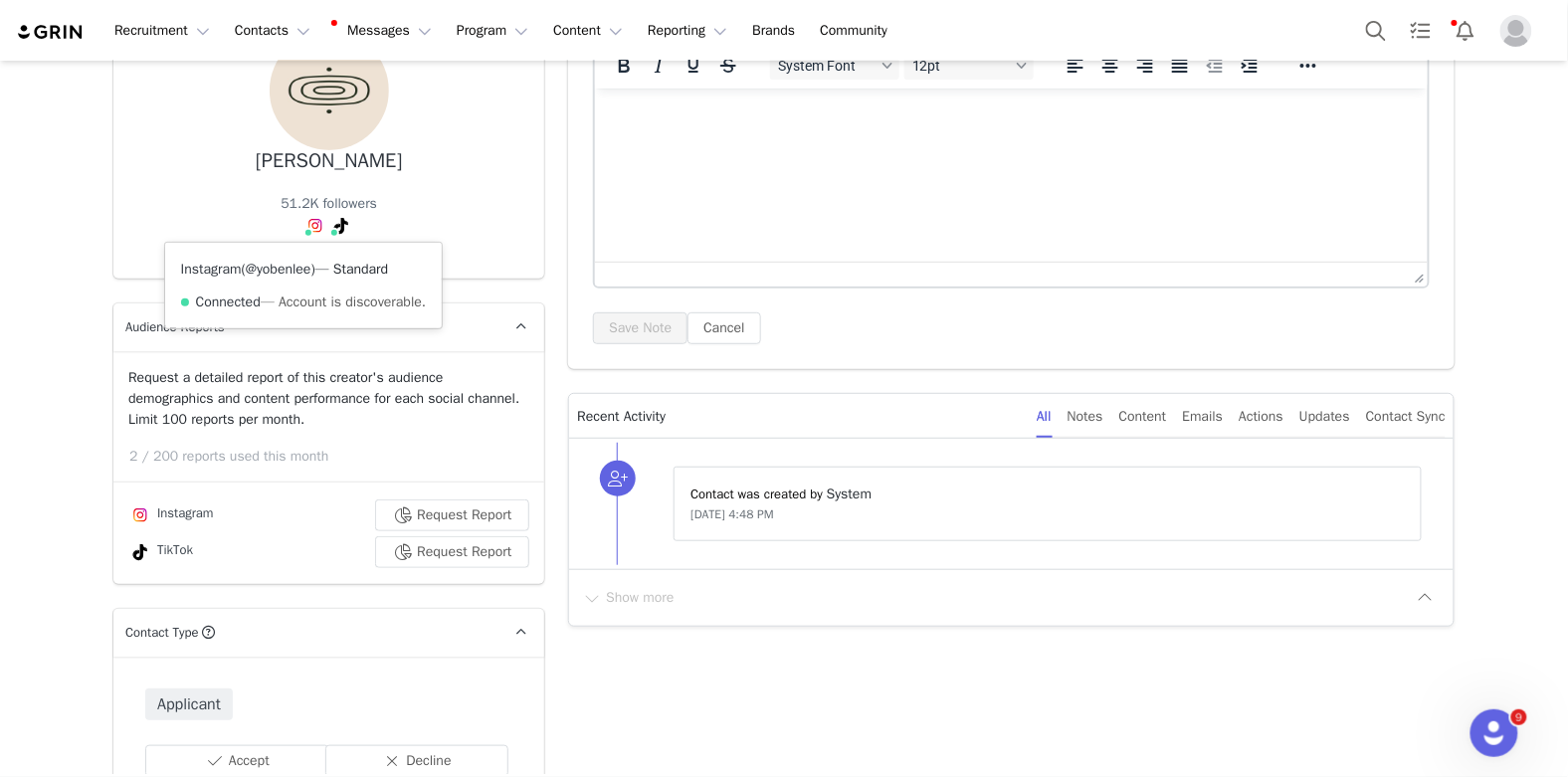 click on "@yobenlee" at bounding box center (279, 269) 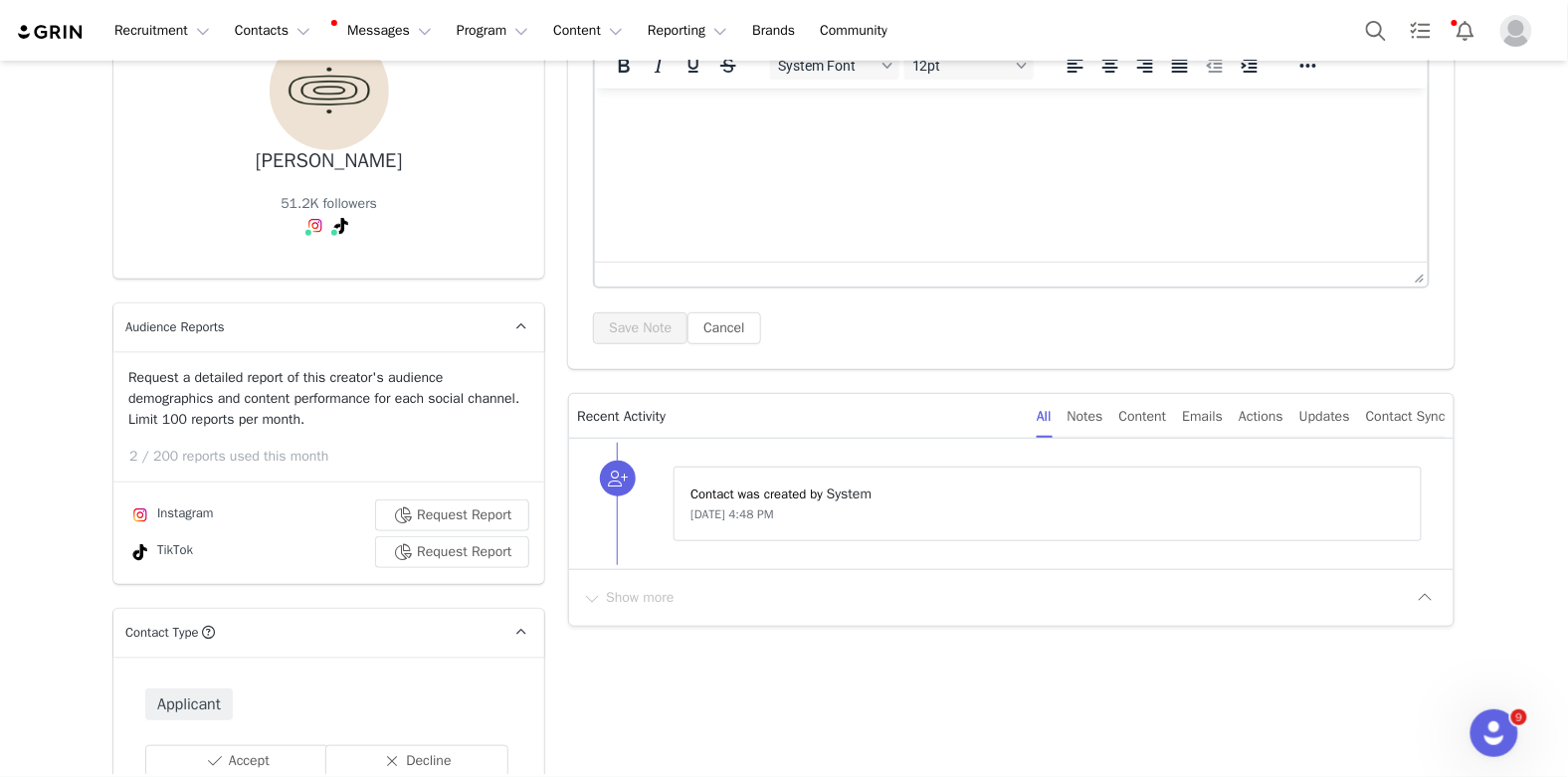 scroll, scrollTop: 45, scrollLeft: 0, axis: vertical 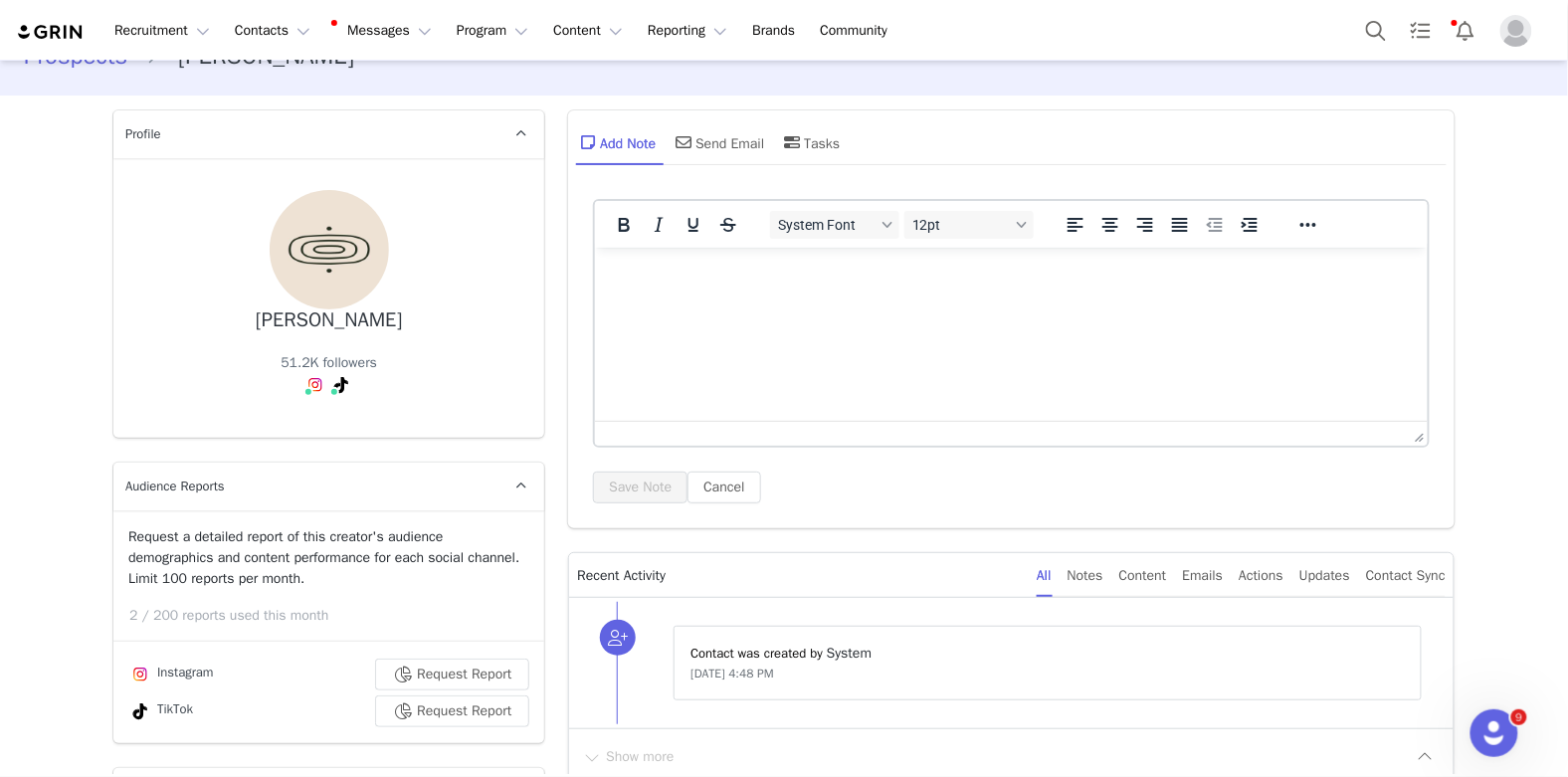 click at bounding box center (1011, 274) 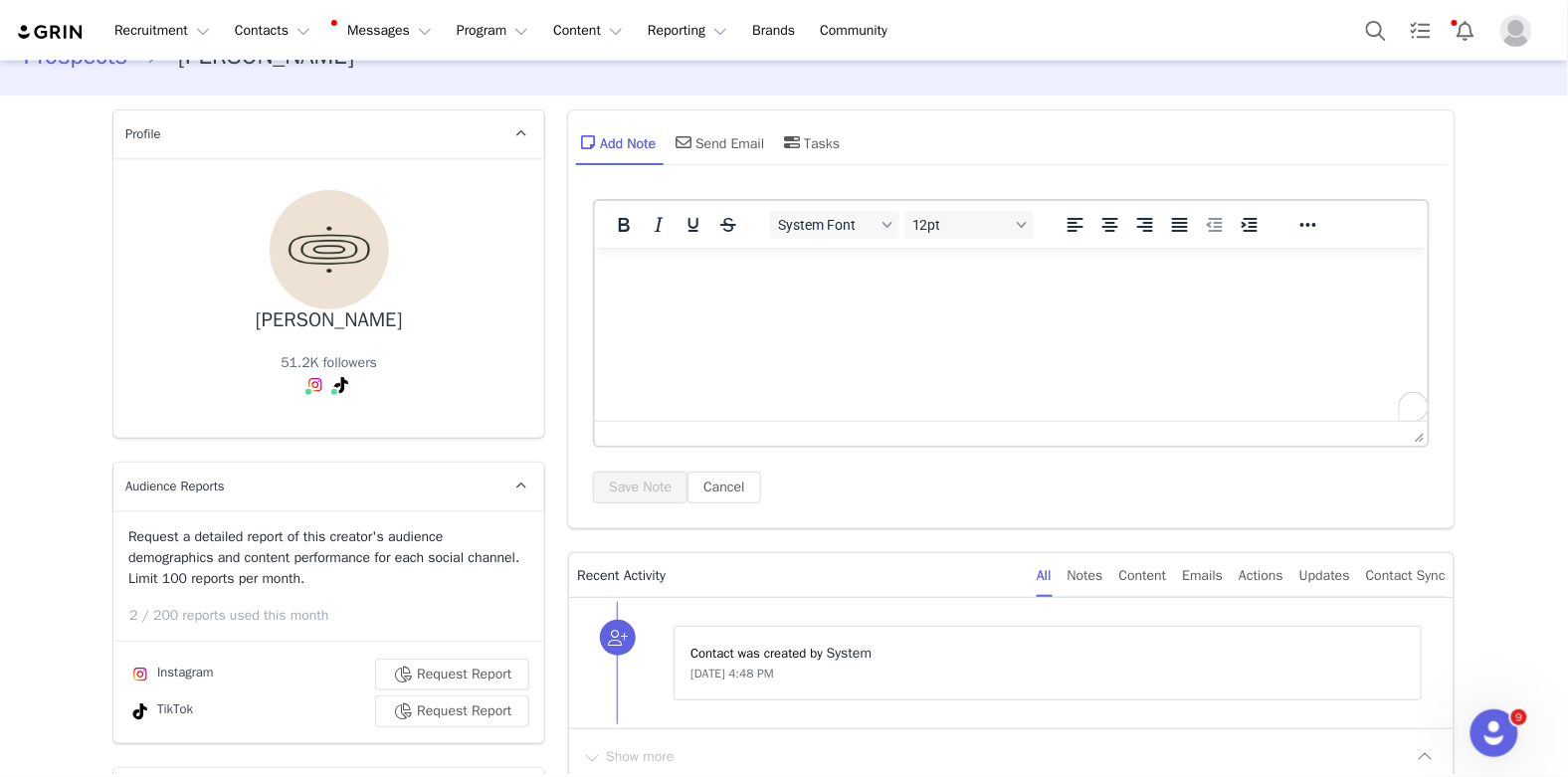 type 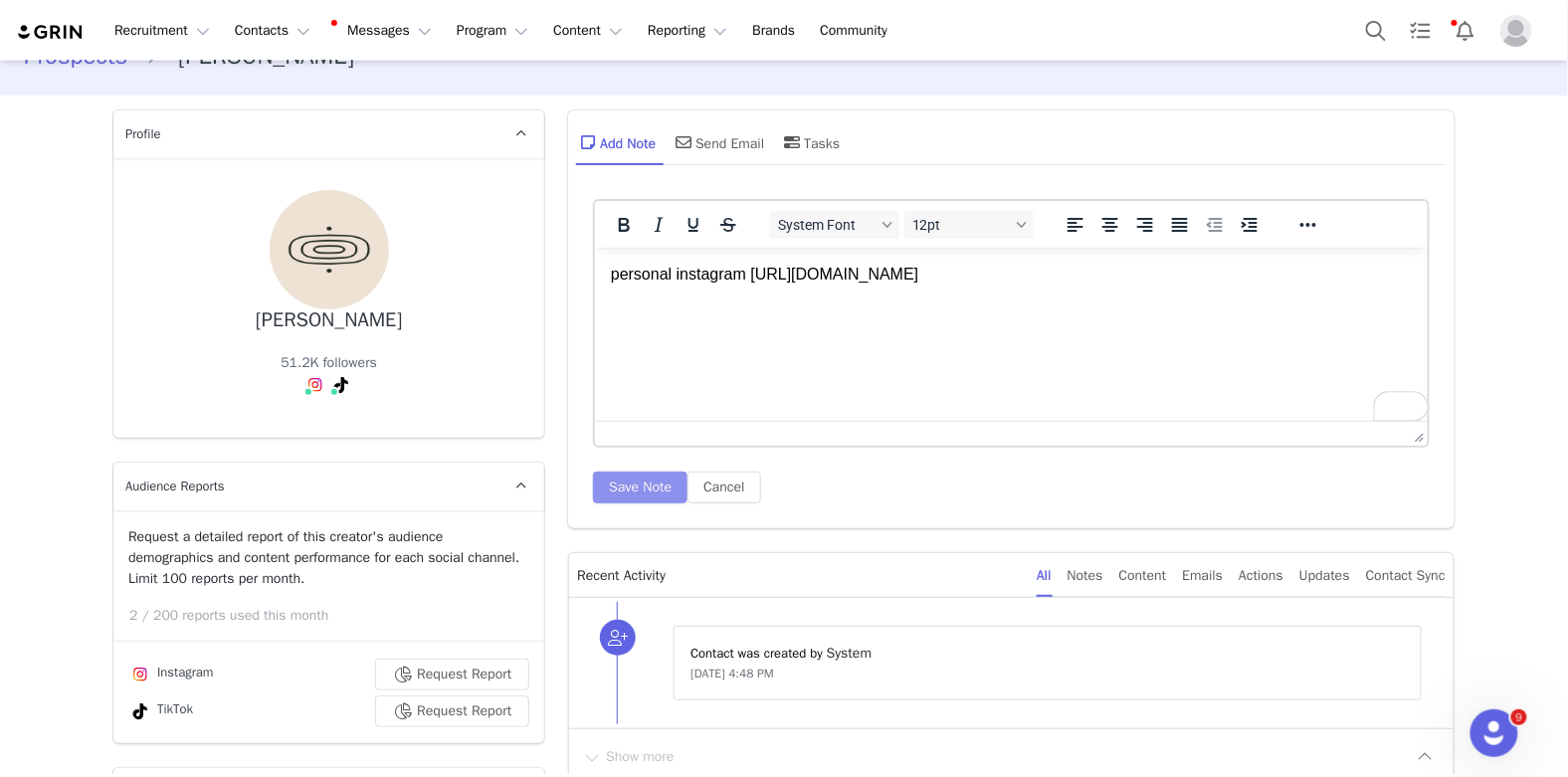 click on "Save Note" at bounding box center [640, 487] 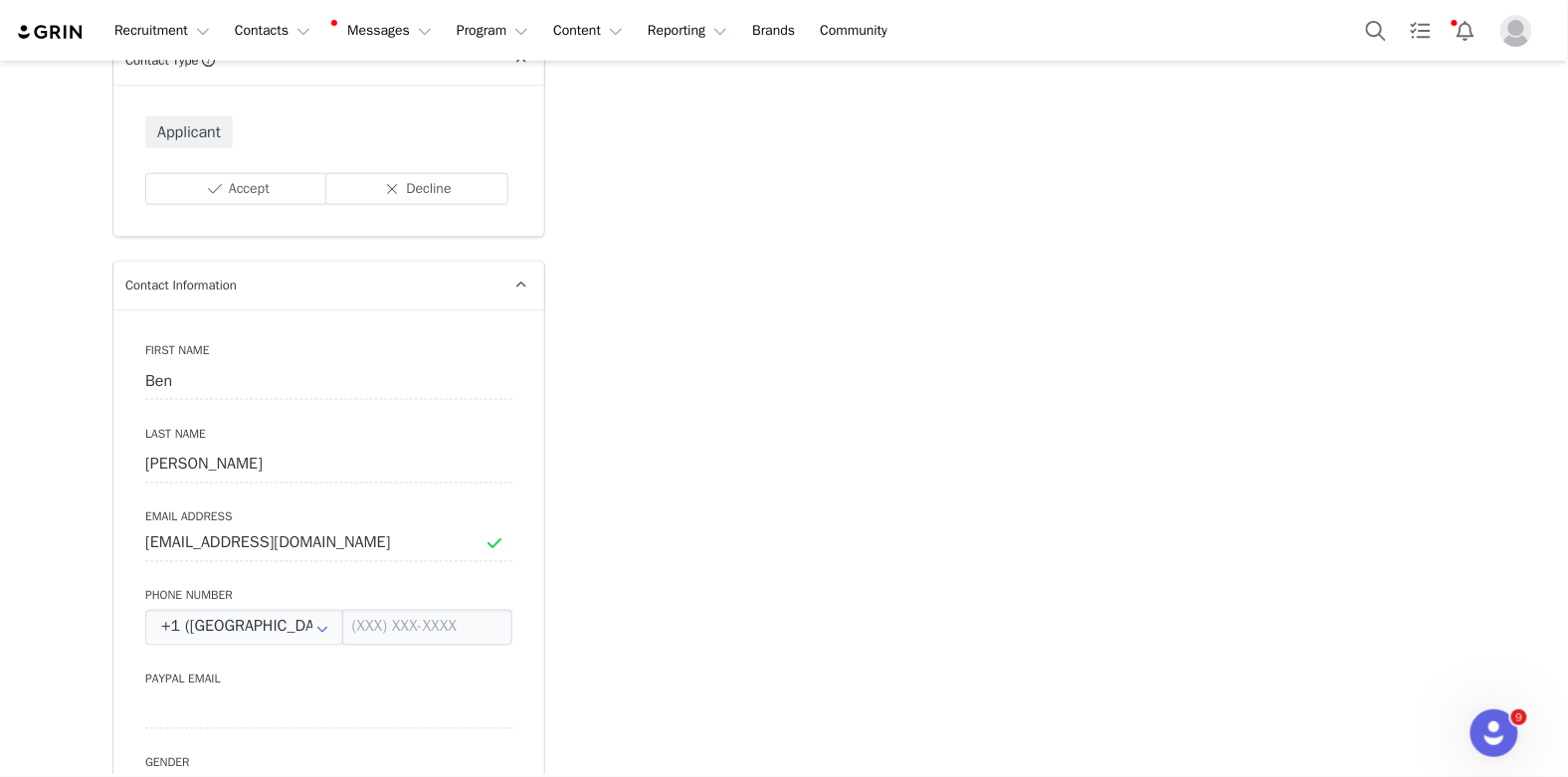 scroll, scrollTop: 789, scrollLeft: 0, axis: vertical 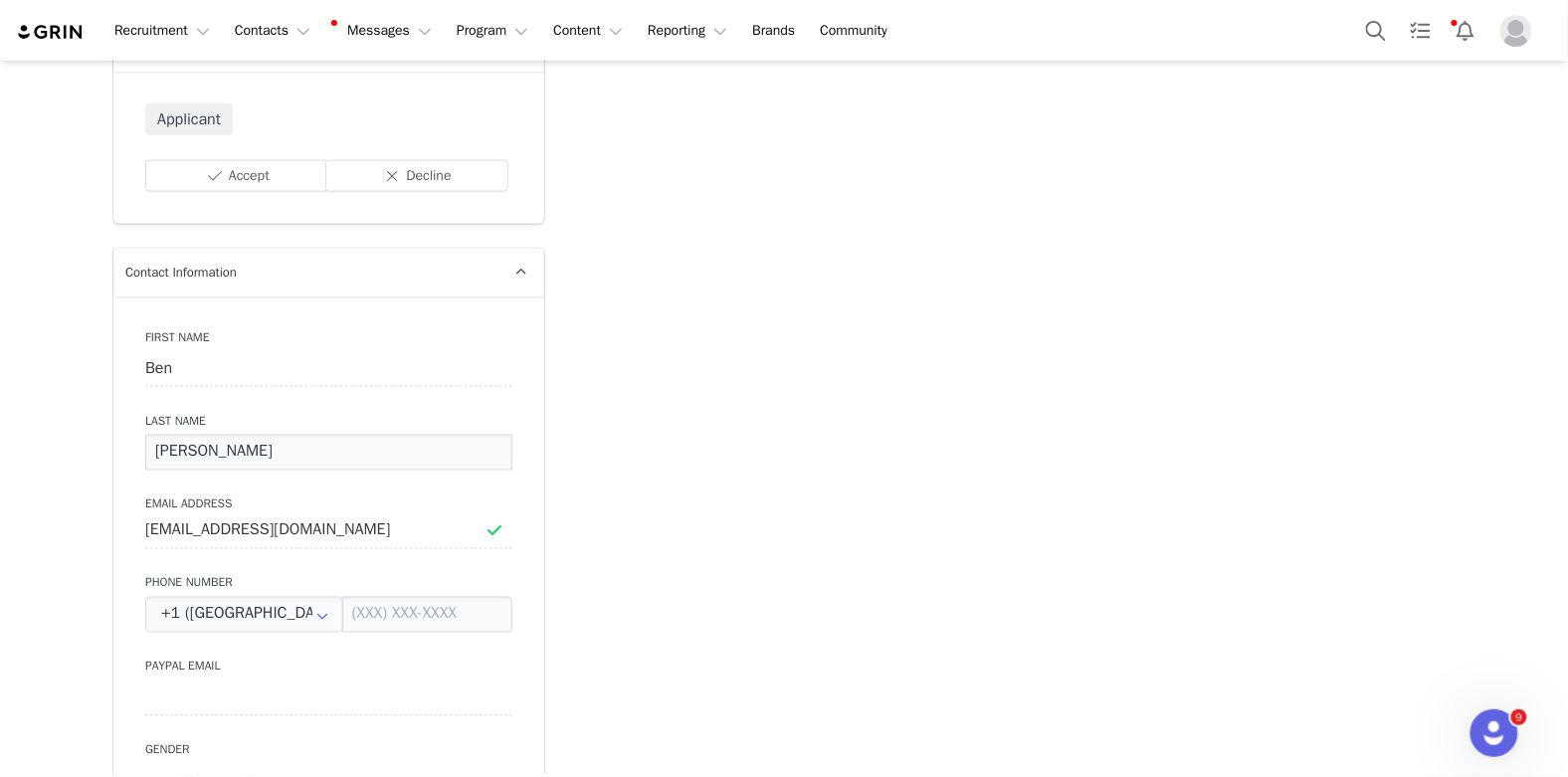 click on "Lee" at bounding box center [328, 453] 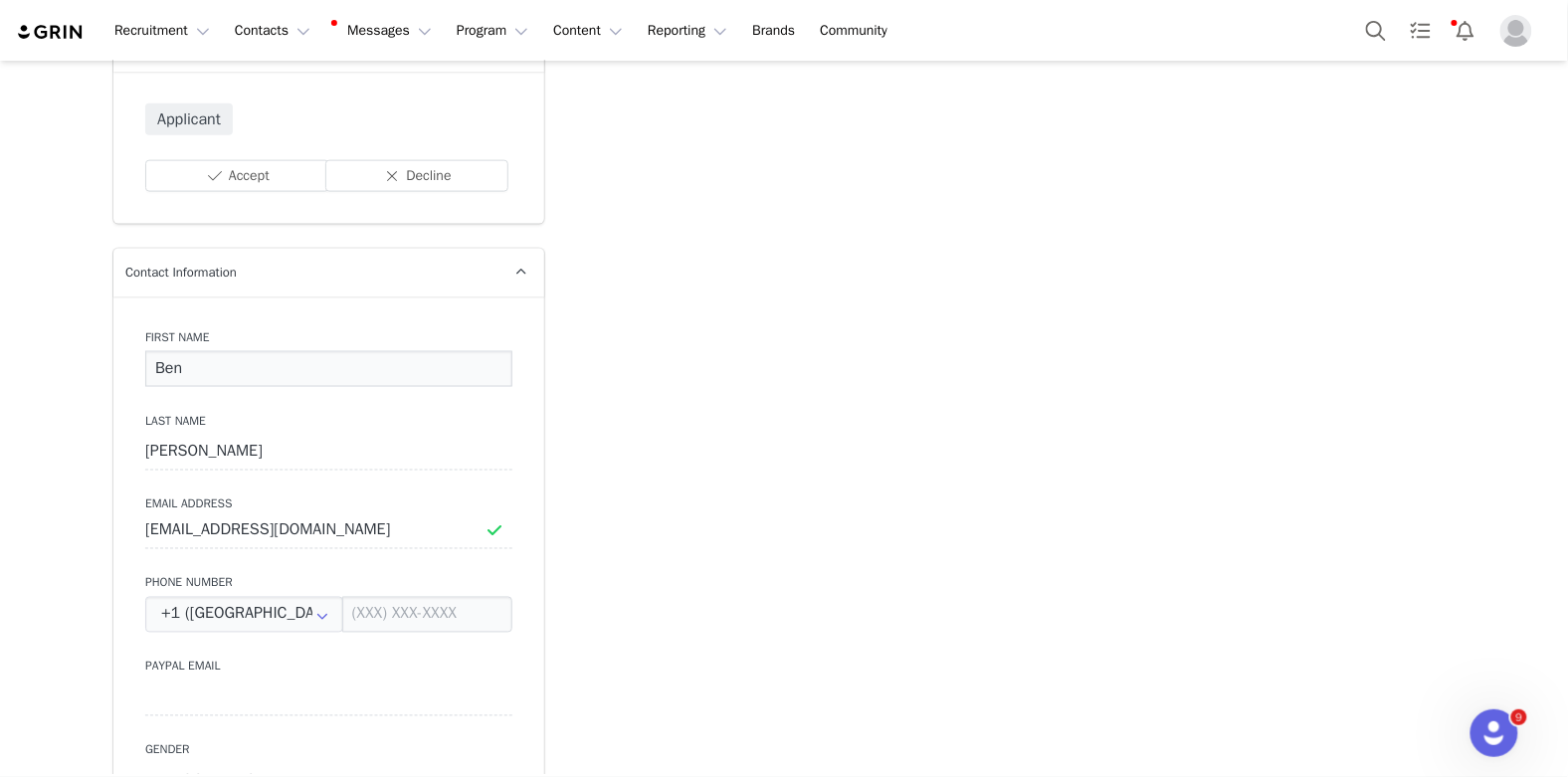 click on "Ben" at bounding box center [328, 369] 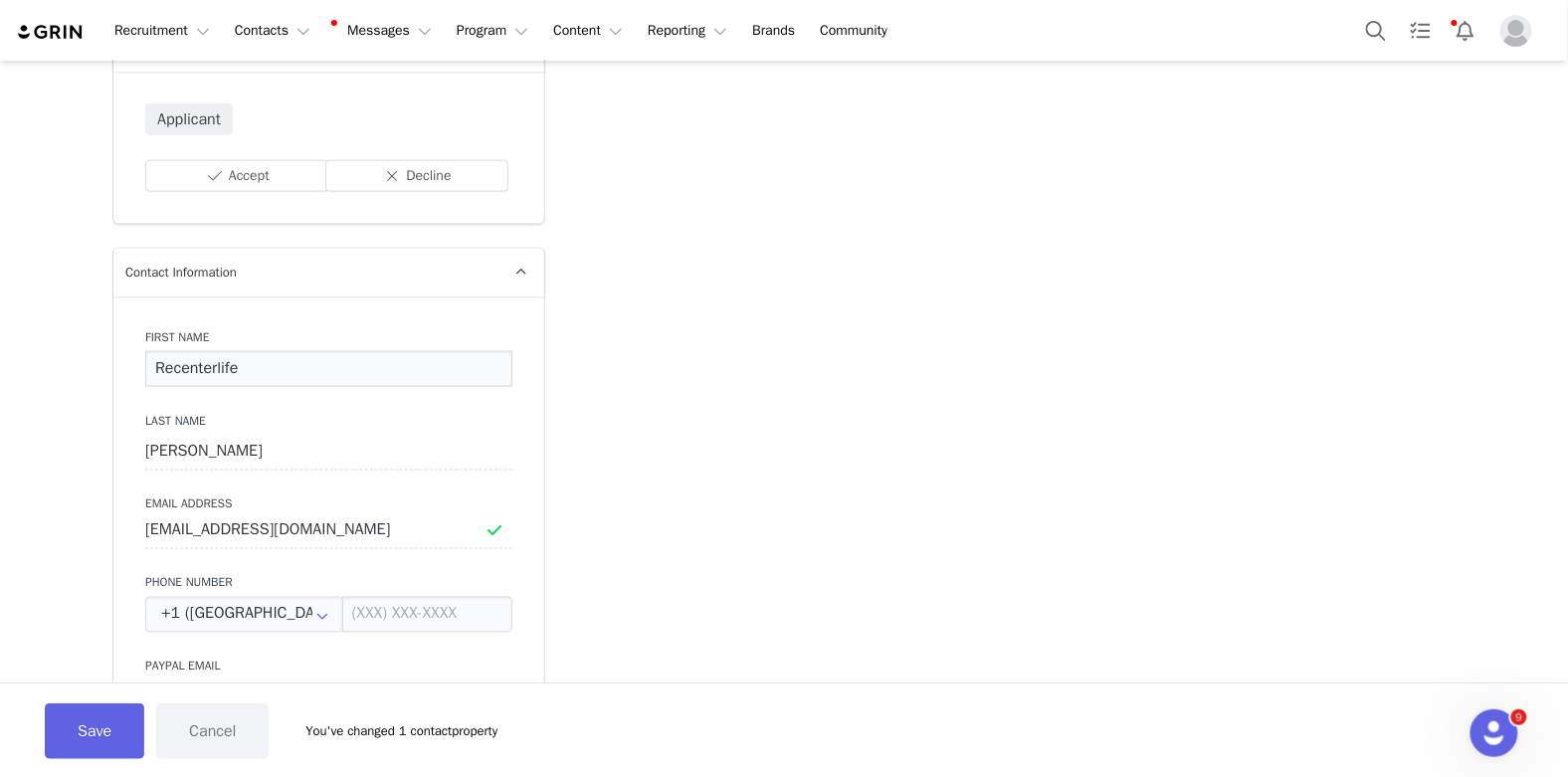 type on "Recenterlife" 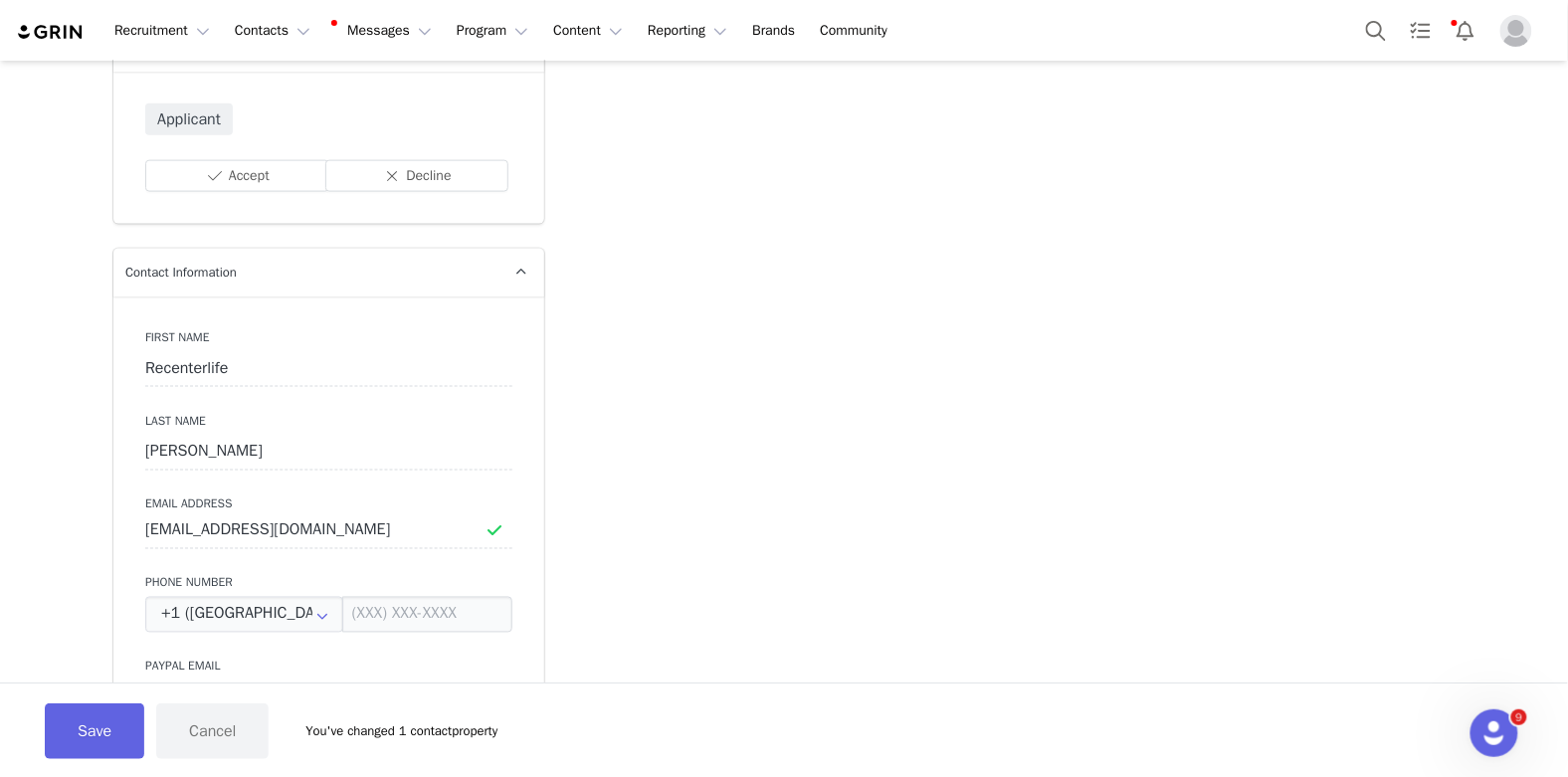 click on "First Name  Recenterlife  Last Name  Lee Email Address ben@recenterlife.com  Phone Number  +1 (United States) +93 (Afghanistan) +358 (Aland Islands) +355 (Albania) +213 (Algeria) +376 (Andorra) +244 (Angola) +1264 (Anguilla) +1268 (Antigua And Barbuda) +54 (Argentina) +374 (Armenia) +297 (Aruba) +61 (Australia) +43 (Austria) +994 (Azerbaijan) +1242 (Bahamas) +973 (Bahrain) +880 (Bangladesh) +1246 (Barbados) +375 (Belarus) +32 (Belgium) +501 (Belize) +229 (Benin) +1441 (Bermuda) +975 (Bhutan) +591 (Bolivia) +599 (Bonaire, Sint Eustatius and Saba) +387 (Bosnia And Herzegovina) +267 (Botswana) +0 (Bouvet Island) +55 (Brazil) +673 (Brunei) +359 (Bulgaria) +226 (Burkina Faso) +257 (Burundi) +855 (Cambodia) +1 (Canada) +238 (Cape Verde) +1345 (Cayman Islands) +236 (Central African Republic) +235 (Chad) +56 (Chile) +86 (China) +61 (Christmas Island) +672 (Cocos (Keeling) Islands) +57 (Colombia) +269 (Comoros) +242 (Congo) +243 (Congo, The Democratic Republic Of The) +682 (Cook Islands) +506 (Costa Rica) +53 (Cuba)" at bounding box center [328, 660] 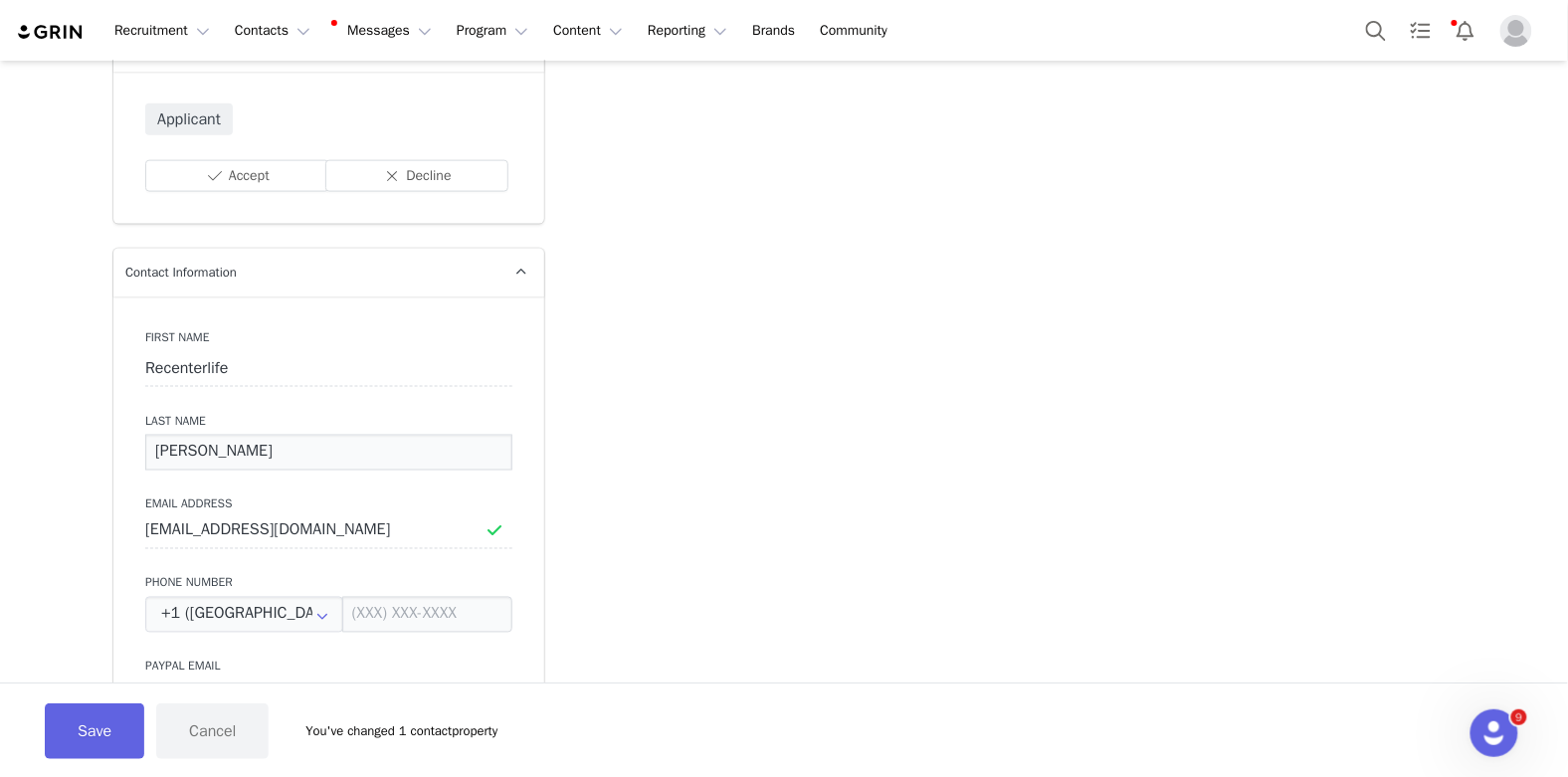 click on "Lee" at bounding box center [328, 453] 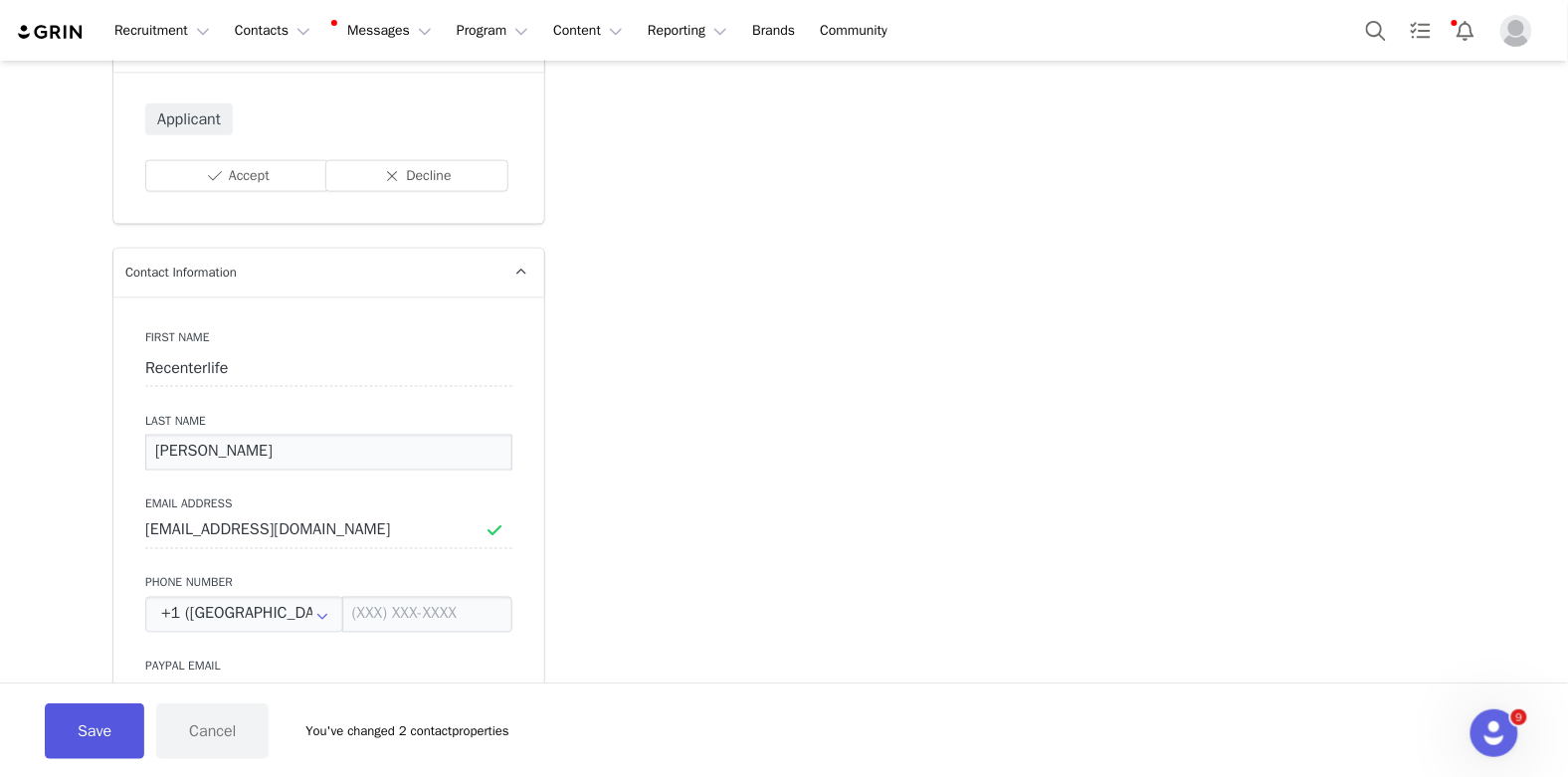 type on "Ben Lee" 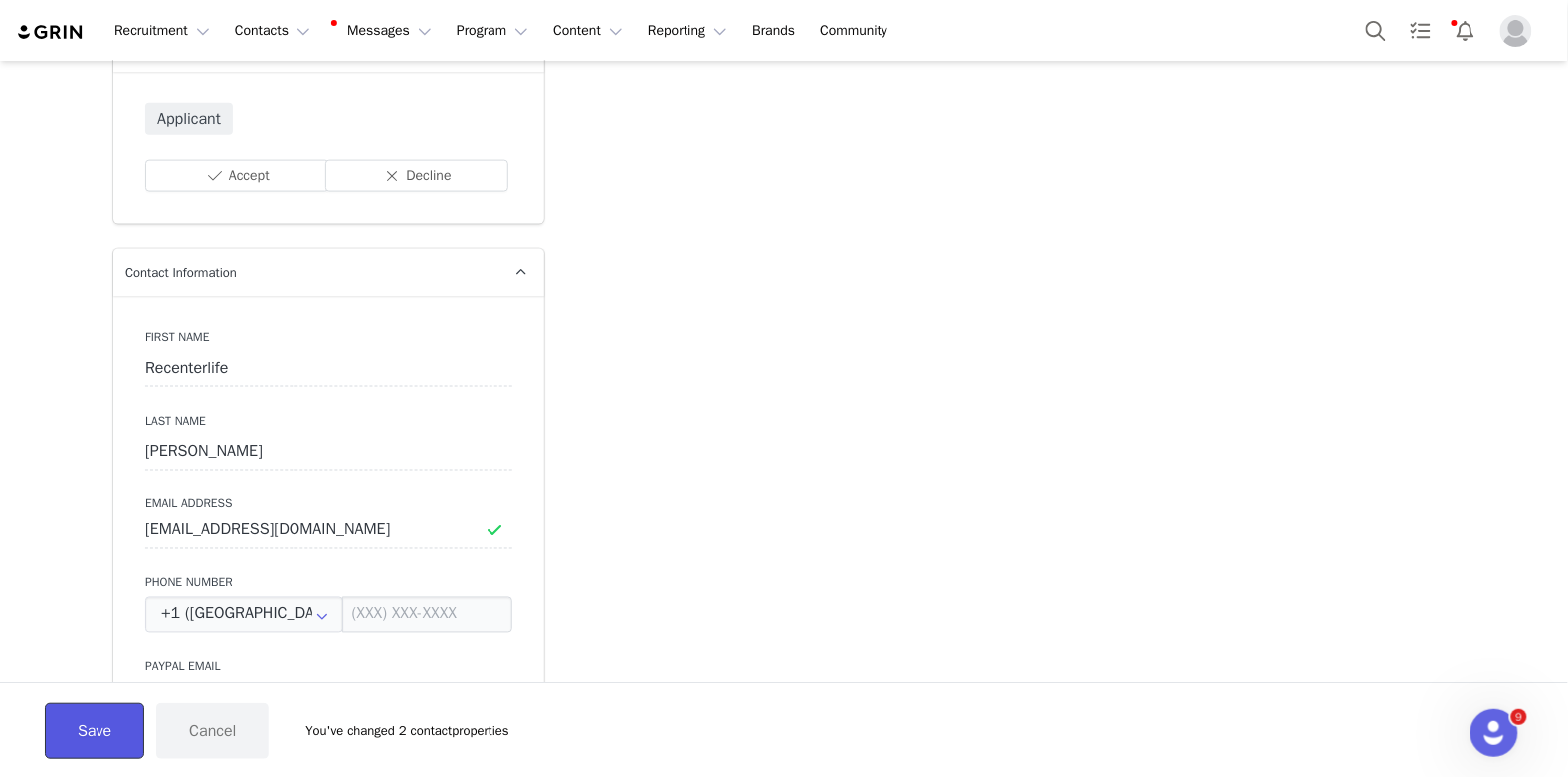 click on "Save" at bounding box center (95, 731) 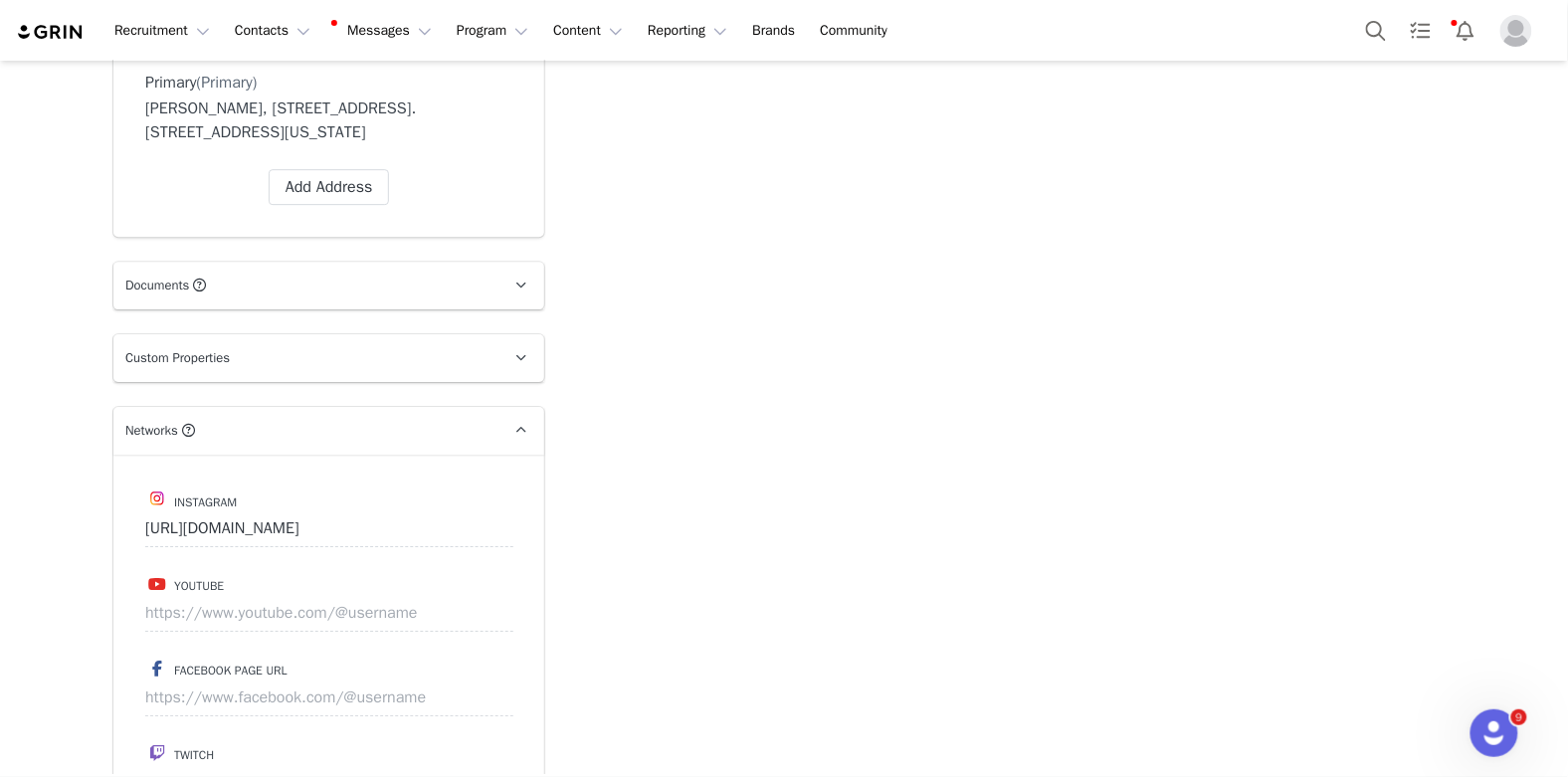 scroll, scrollTop: 1844, scrollLeft: 0, axis: vertical 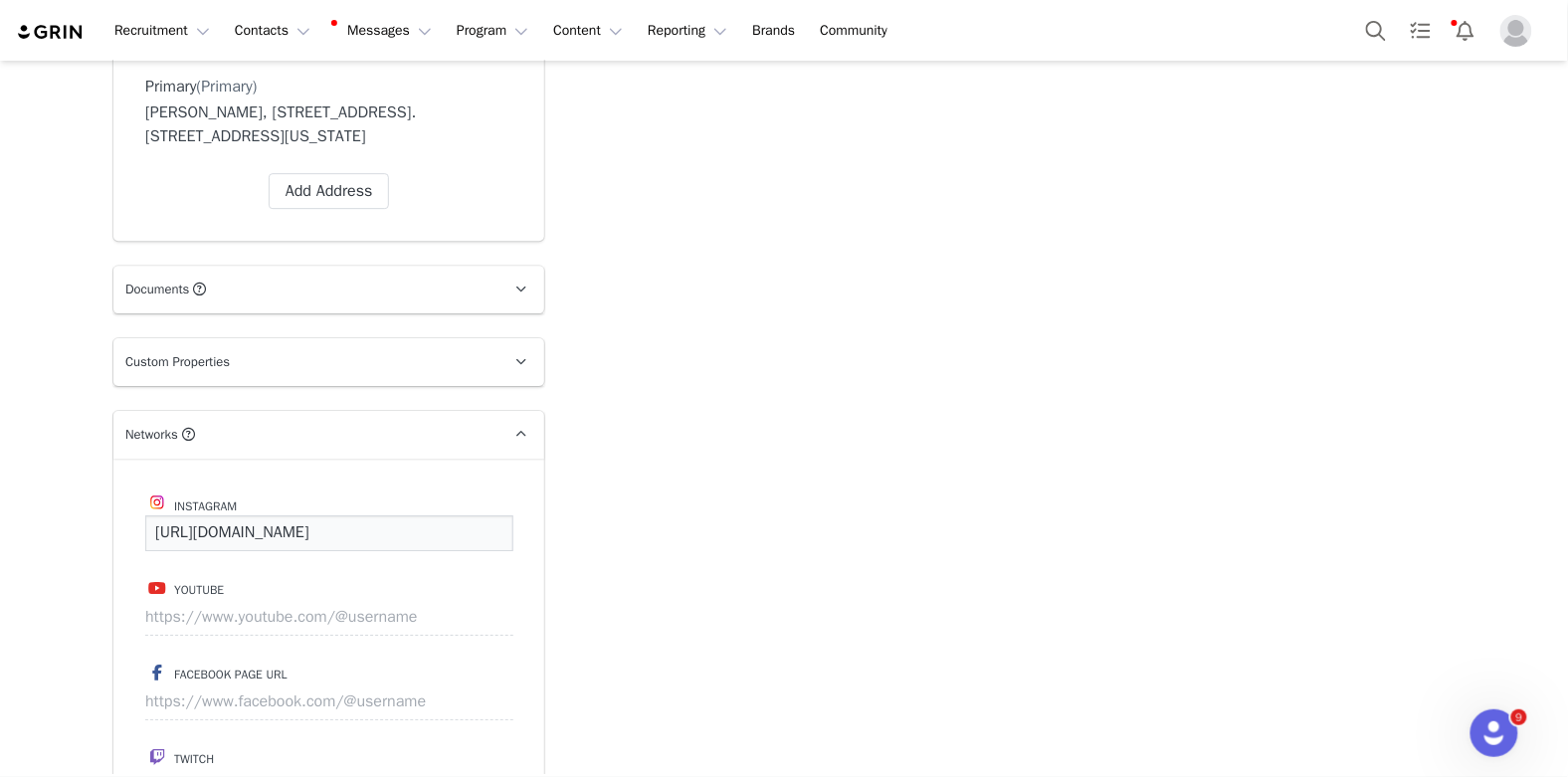 click on "https://www.instagram.com/yobenlee" at bounding box center [329, 533] 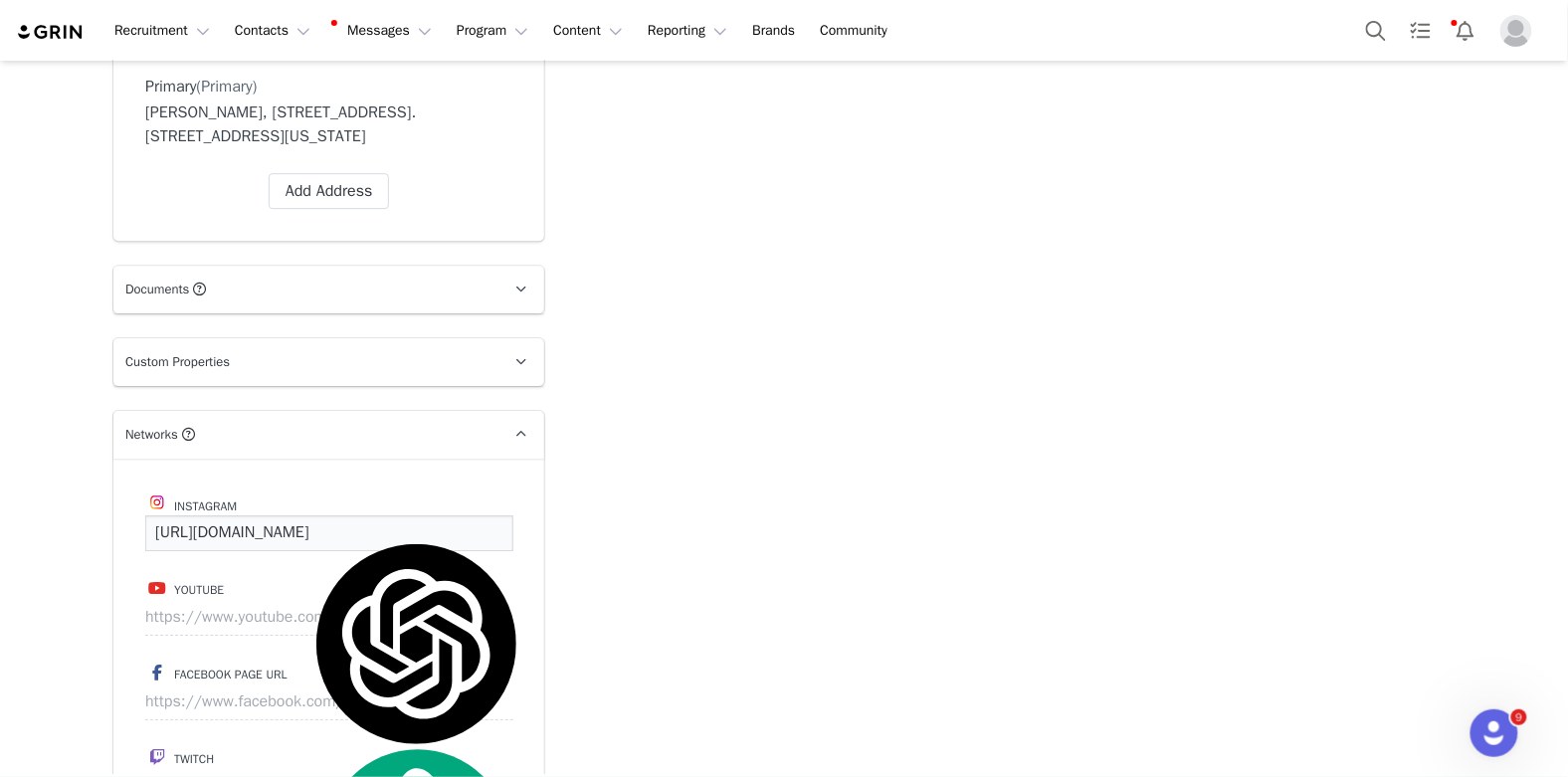 click on "https://www.instagram.com/yobenlee" at bounding box center (329, 533) 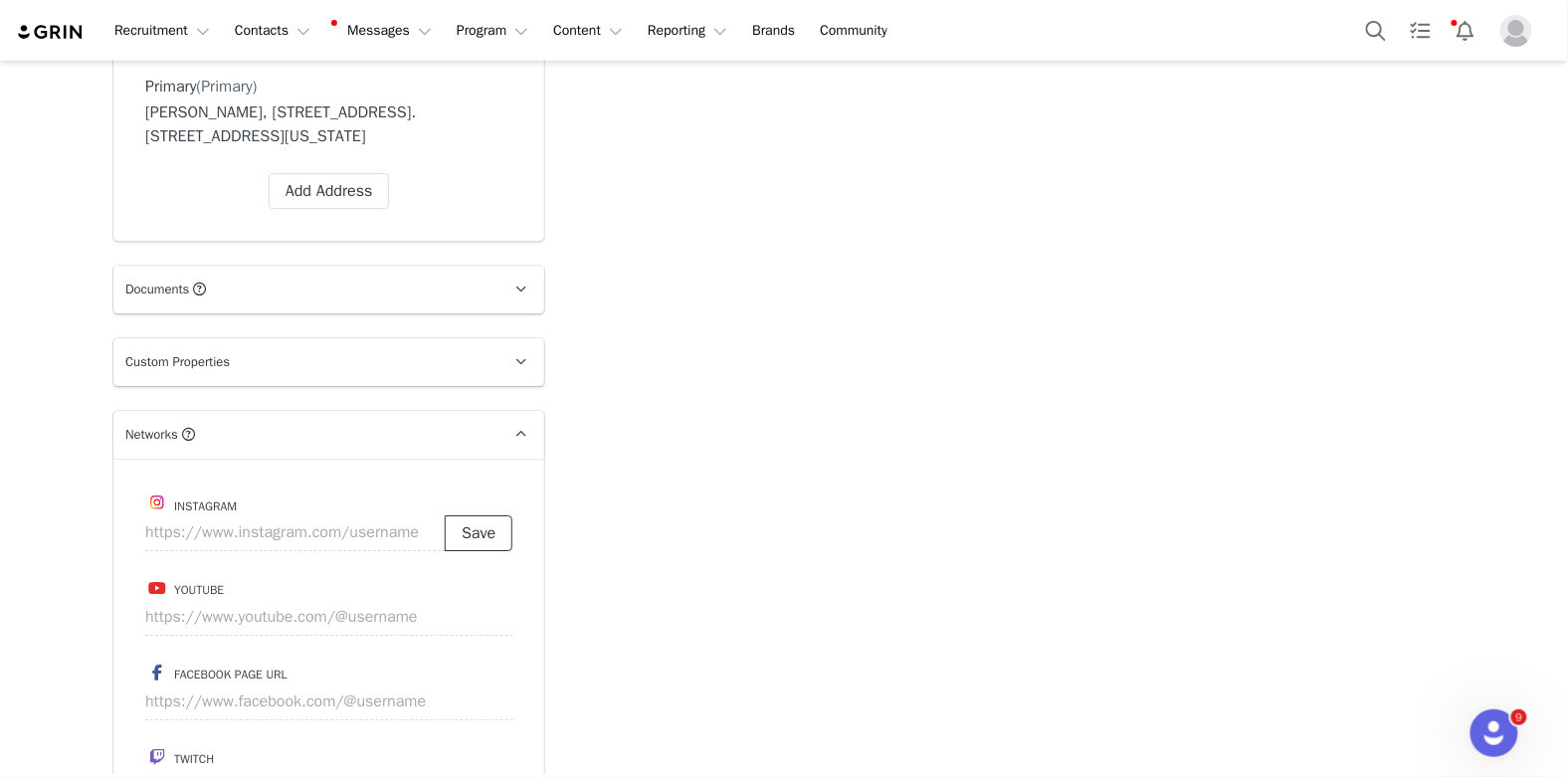 click on "Save" at bounding box center [479, 533] 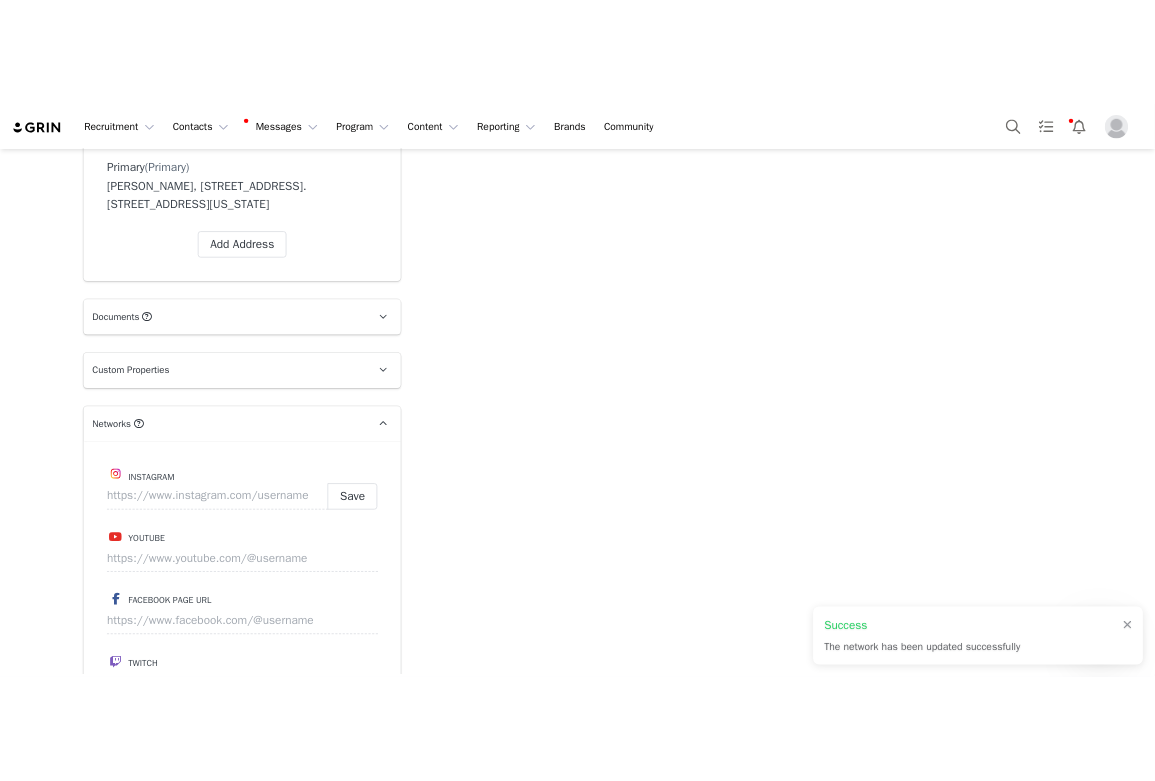 scroll, scrollTop: 1816, scrollLeft: 0, axis: vertical 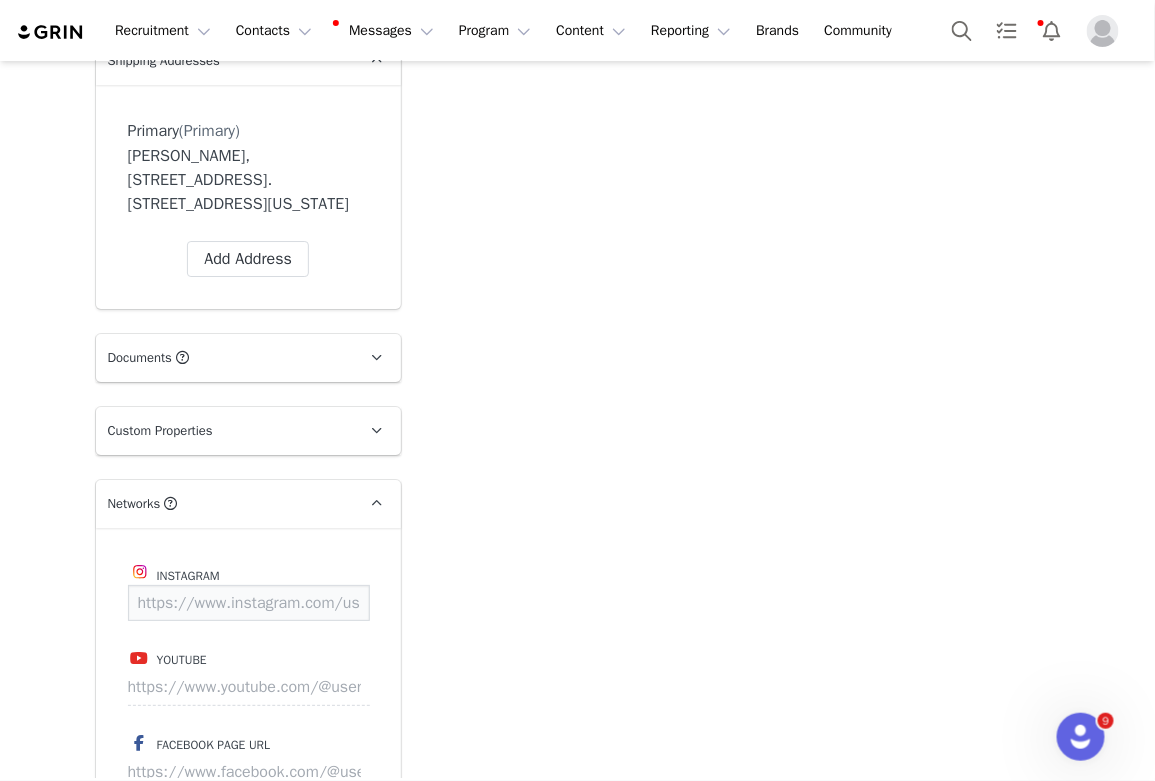click at bounding box center (249, 603) 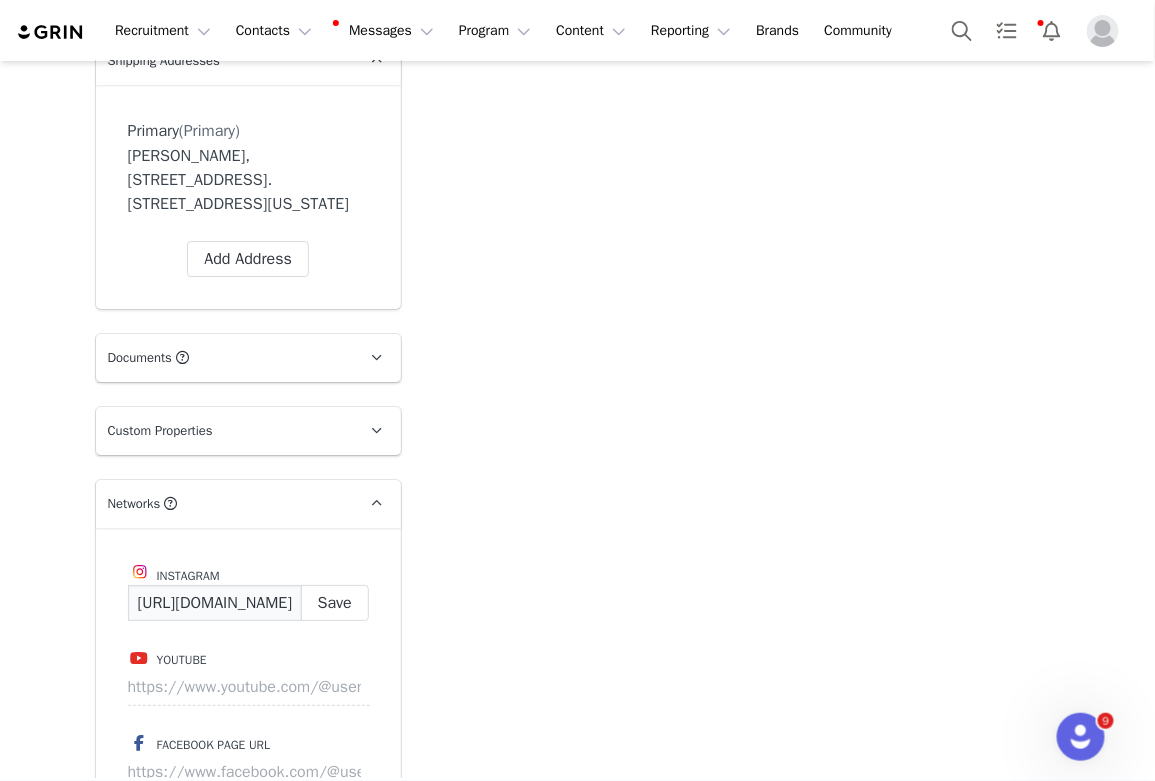 scroll, scrollTop: 0, scrollLeft: 134, axis: horizontal 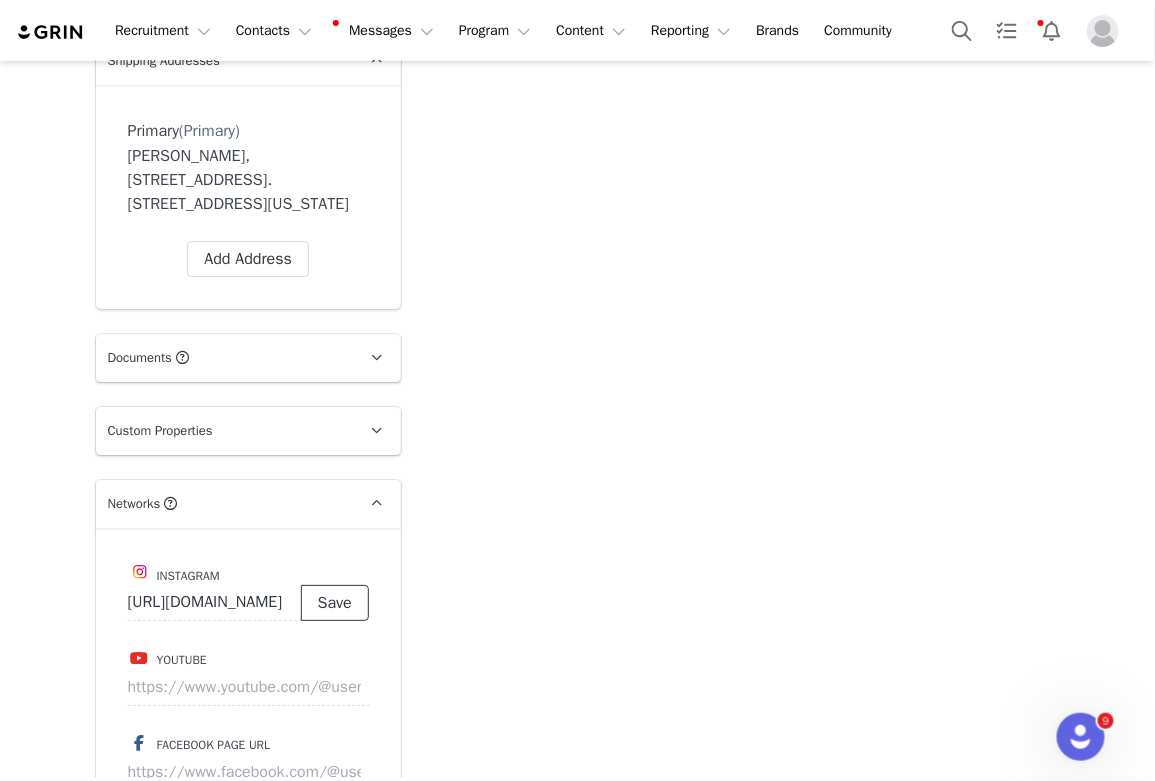 click on "Save" at bounding box center [335, 603] 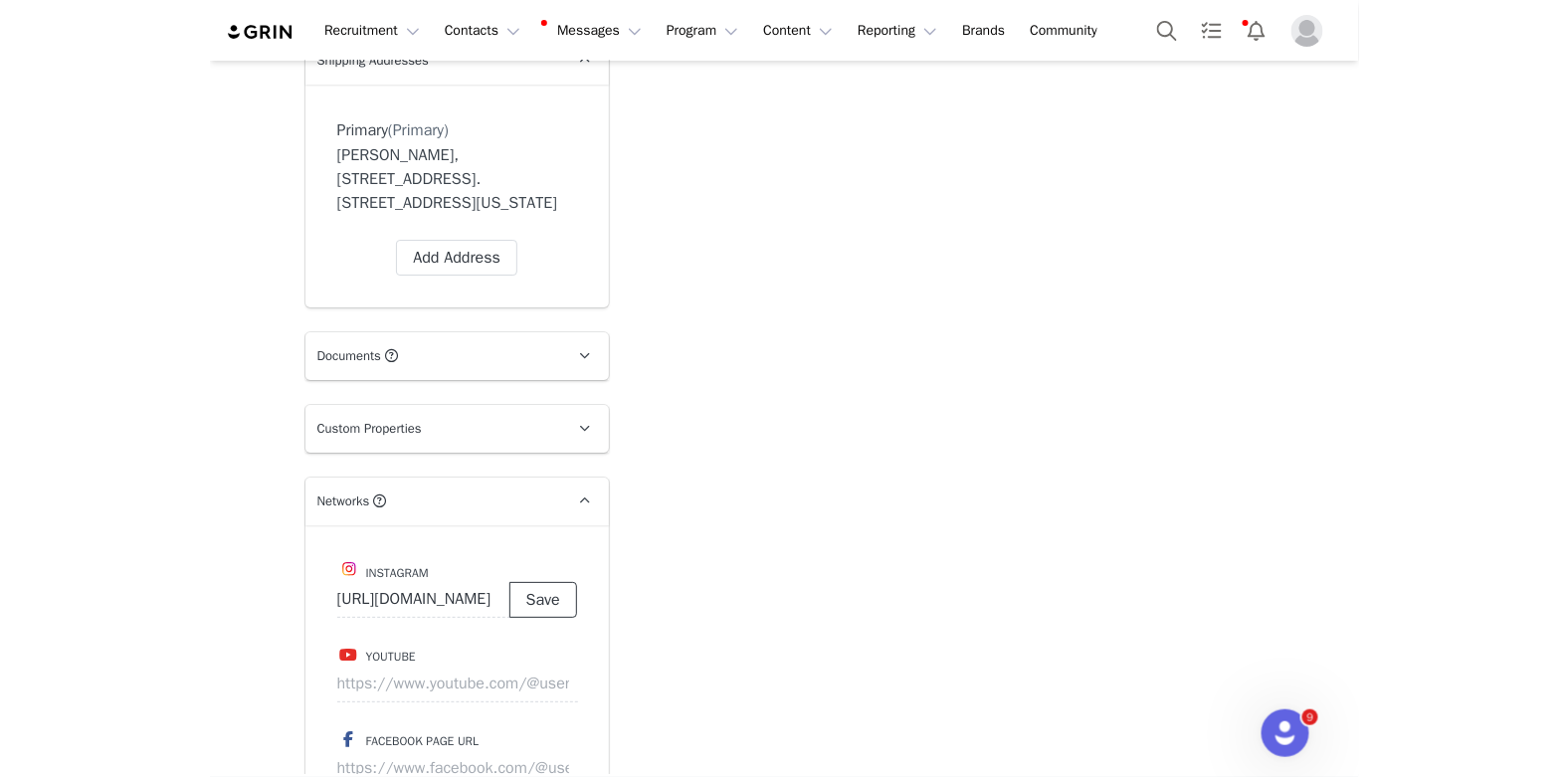 scroll, scrollTop: 0, scrollLeft: 0, axis: both 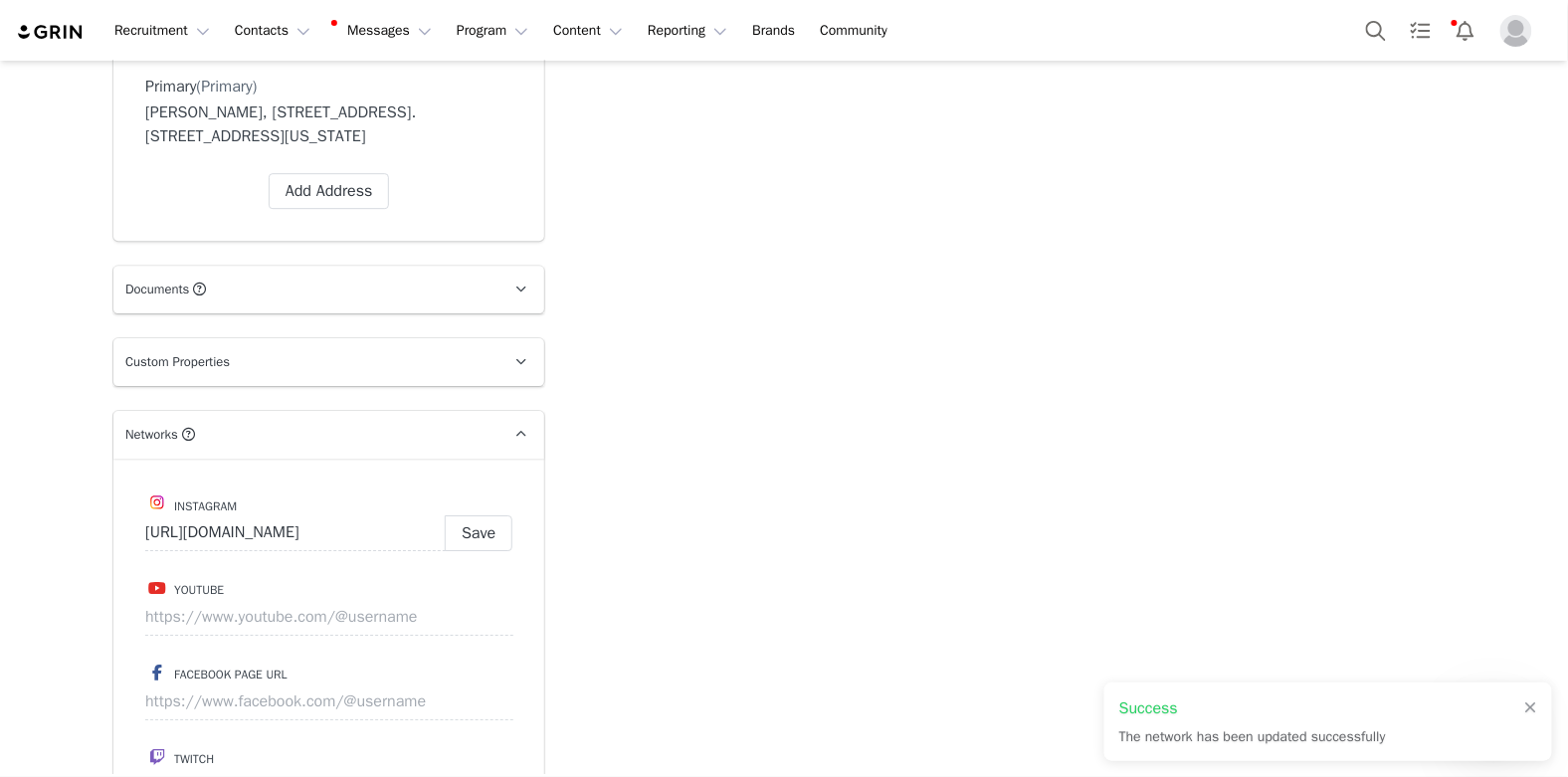 type on "https://www.instagram.com/recenterlife" 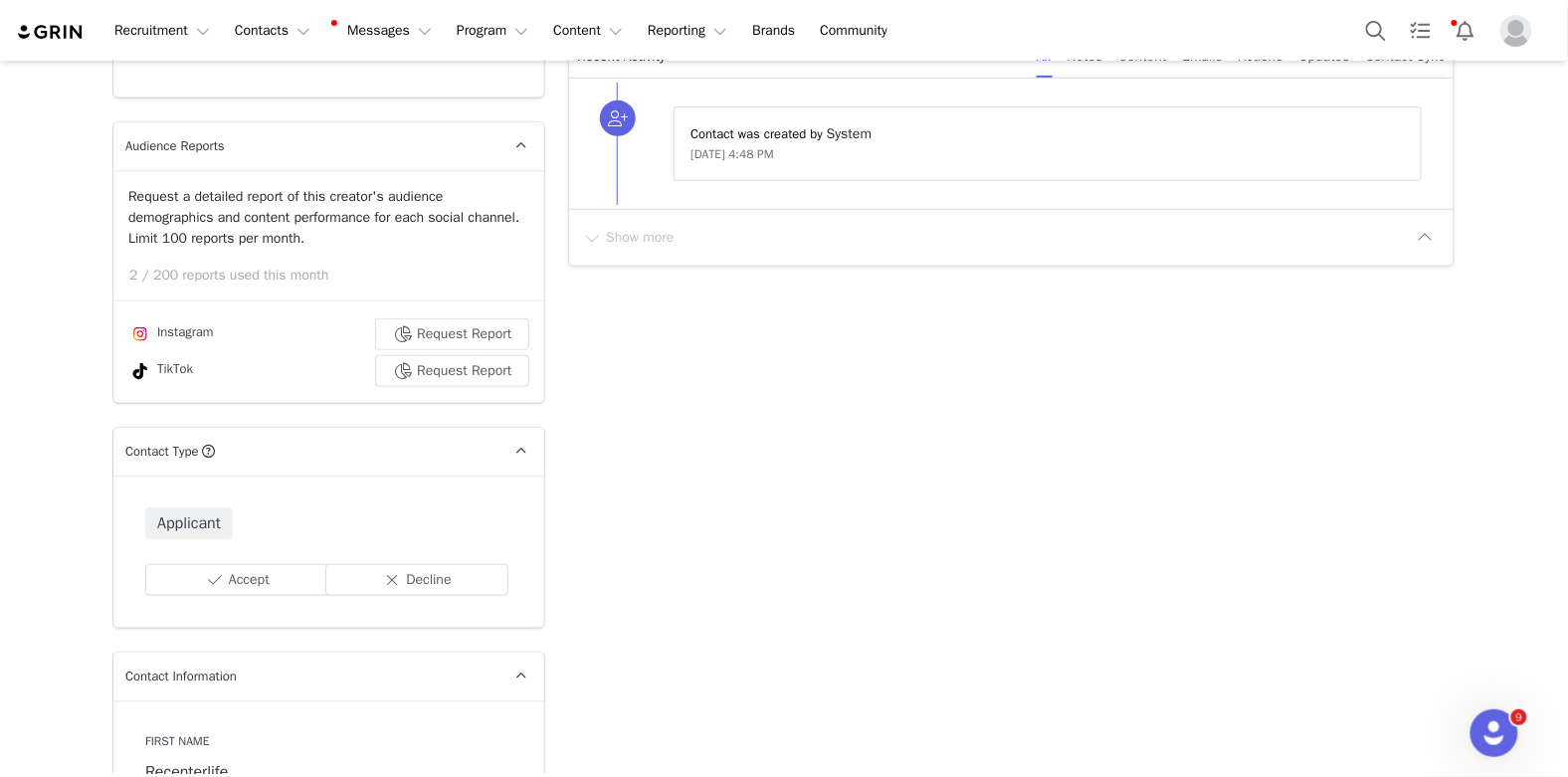 scroll, scrollTop: 531, scrollLeft: 0, axis: vertical 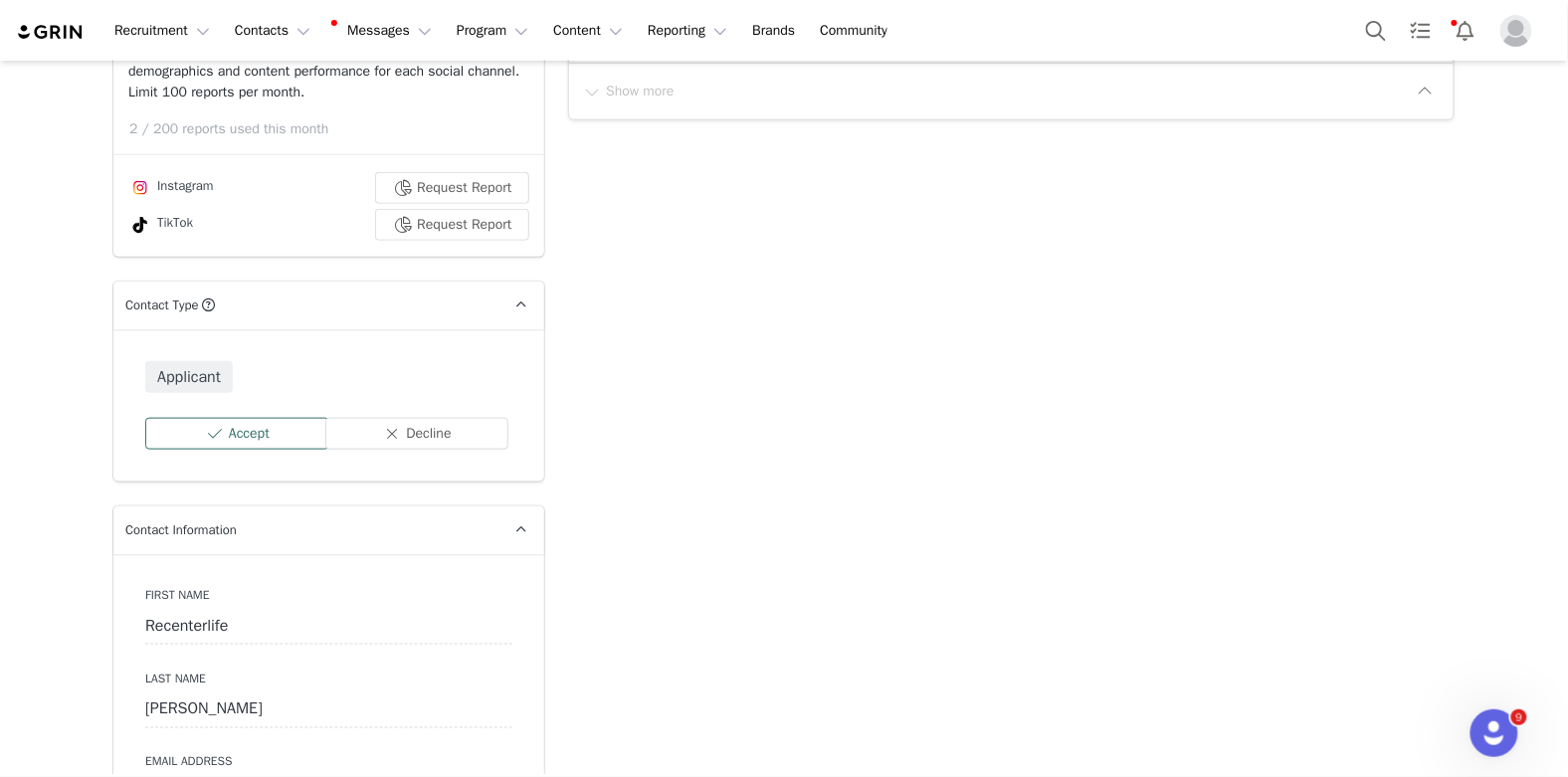 click on "Accept" at bounding box center (237, 434) 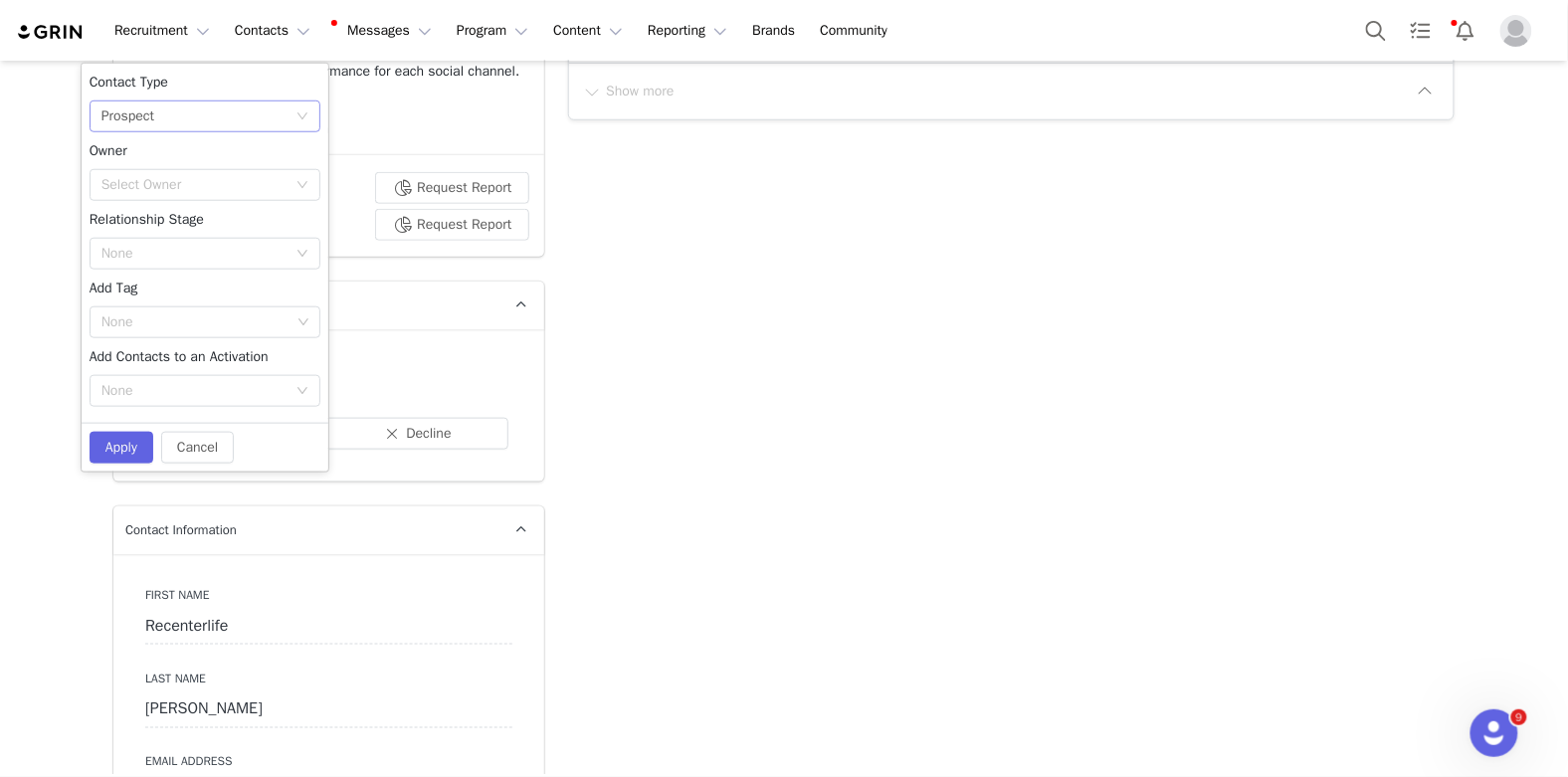 click on "None  Prospect" at bounding box center (198, 116) 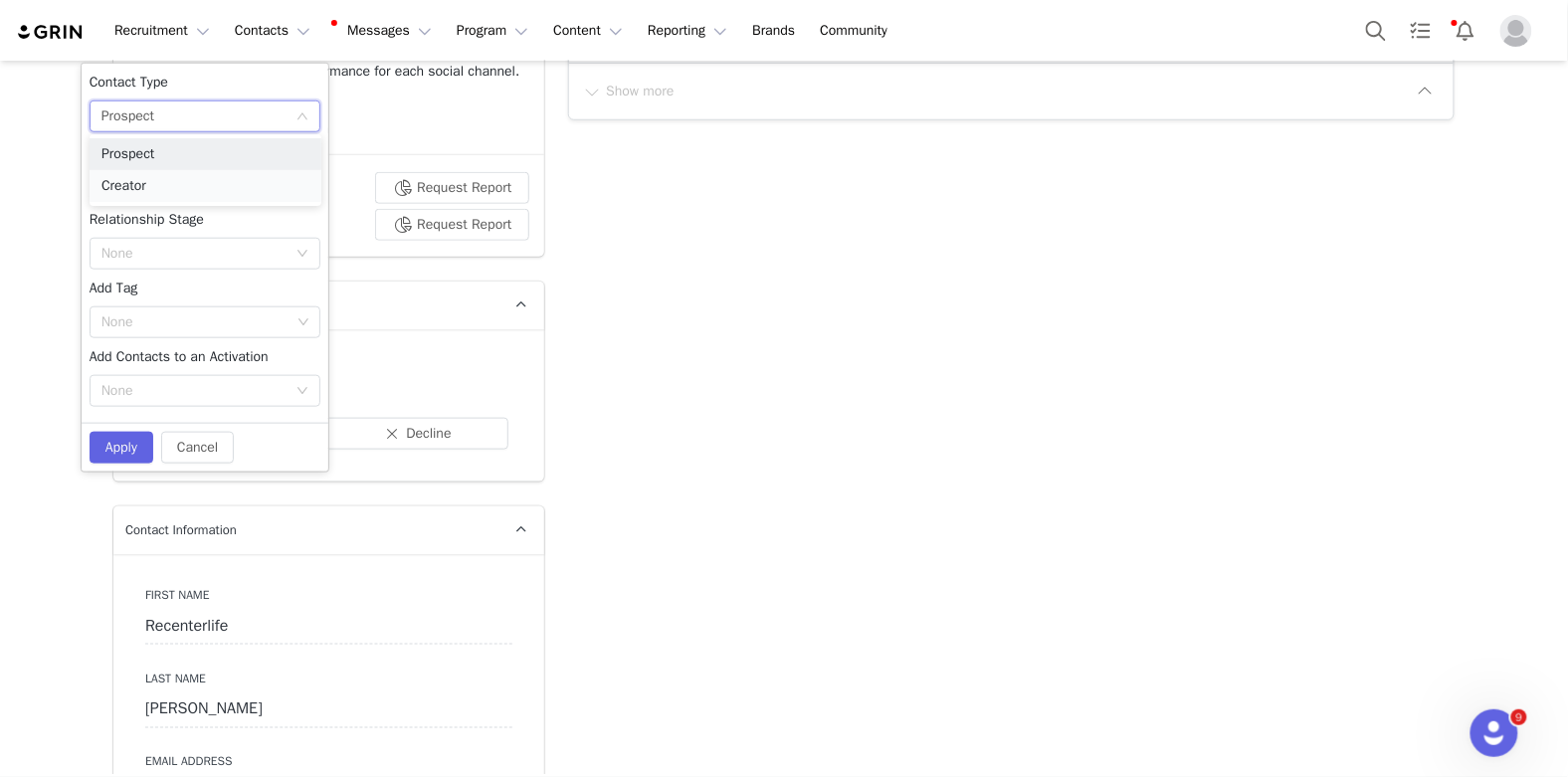 click on "Creator" at bounding box center [205, 186] 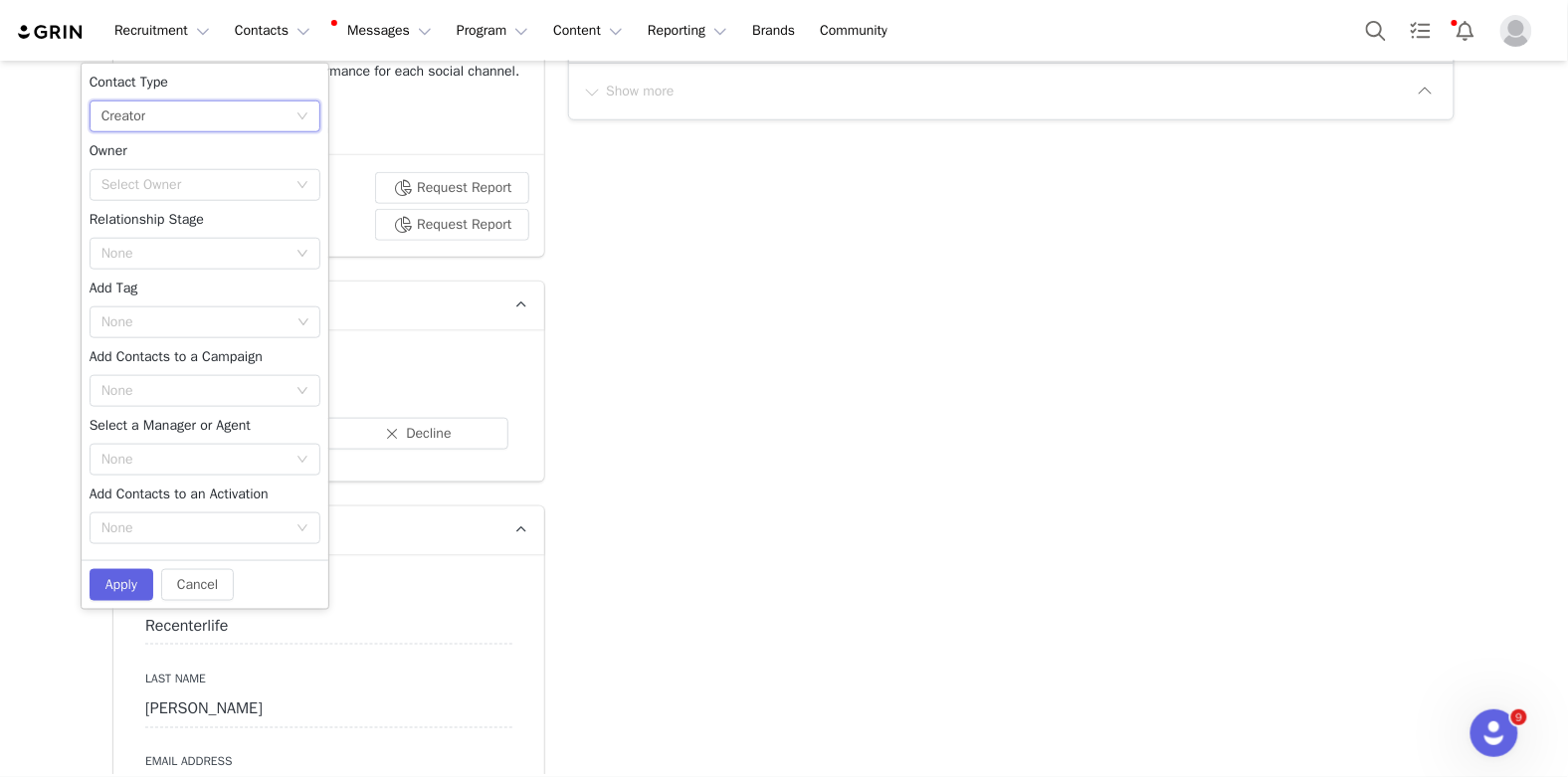 click on "Select Owner" at bounding box center (194, 185) 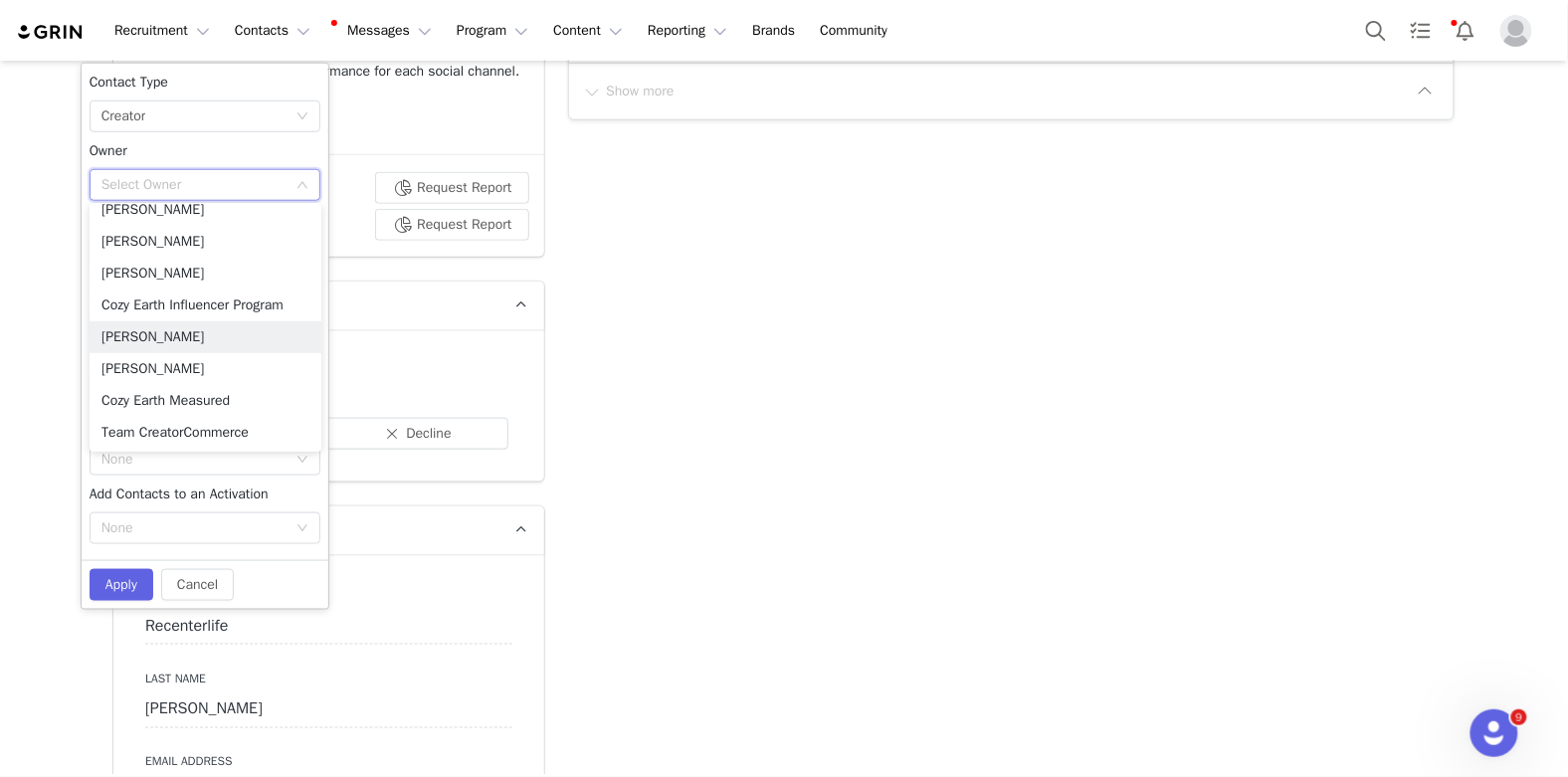 scroll, scrollTop: 289, scrollLeft: 0, axis: vertical 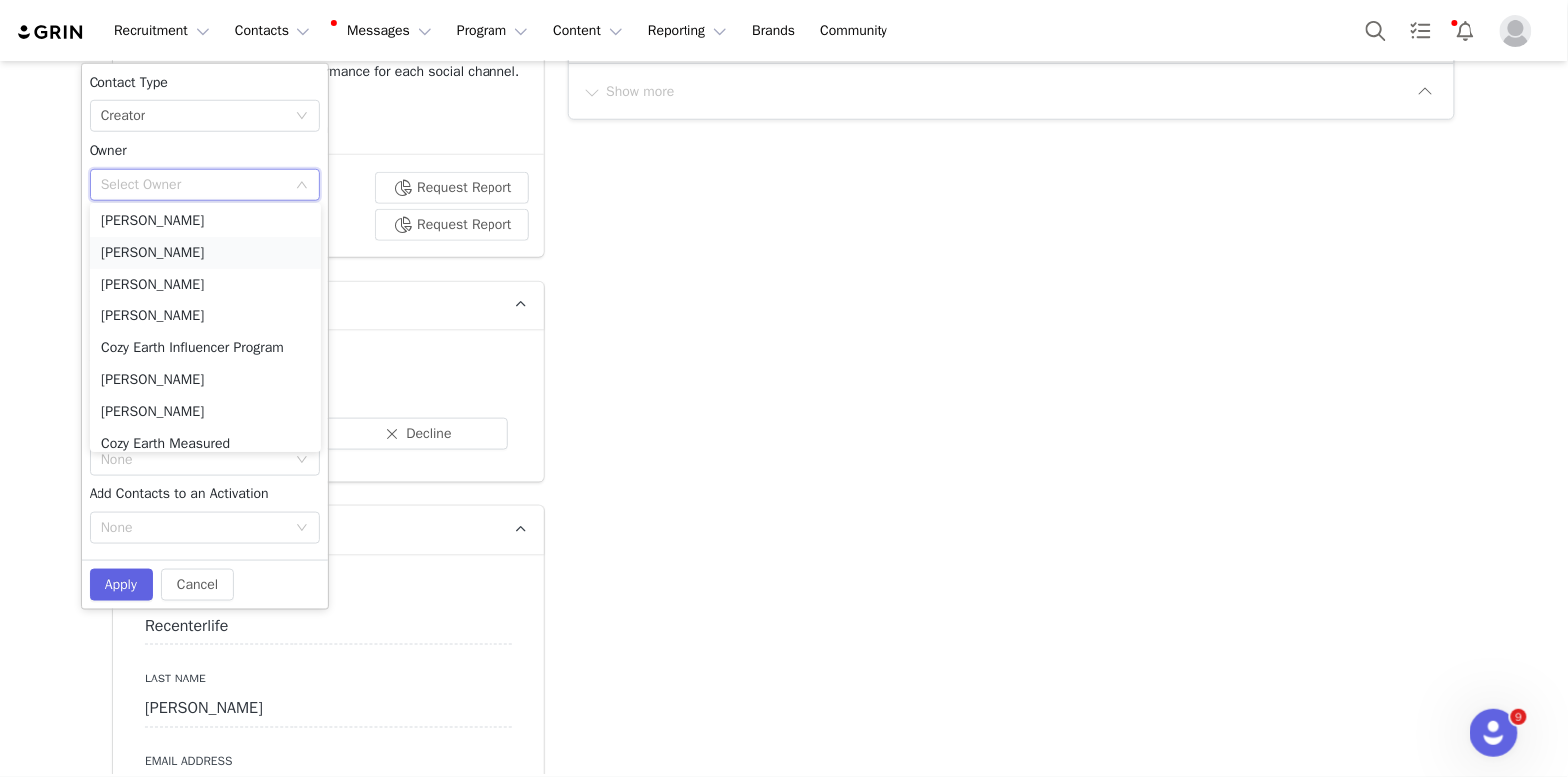 click on "McKoy Molyneaux" at bounding box center [205, 253] 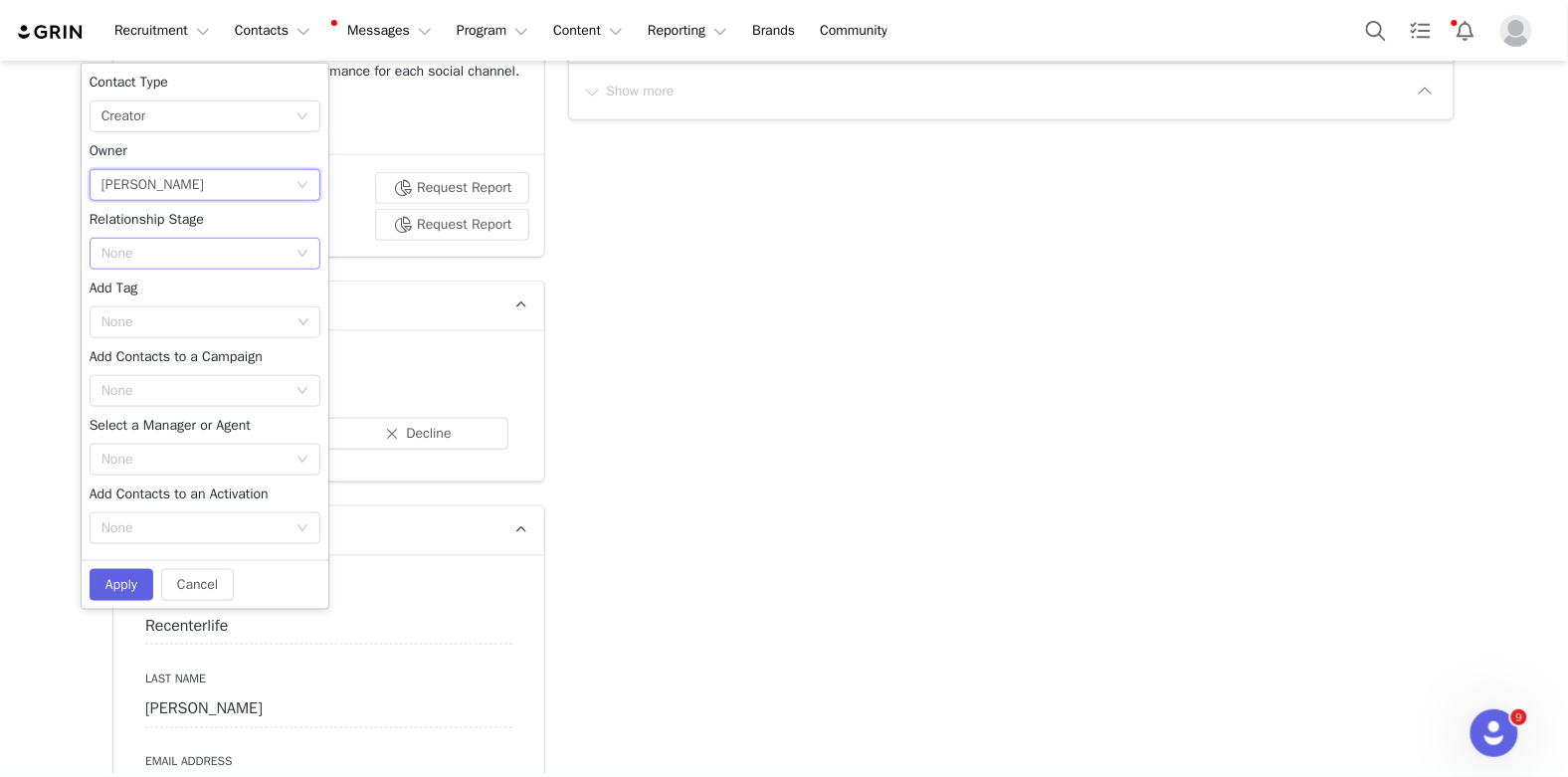 click on "None" at bounding box center (194, 254) 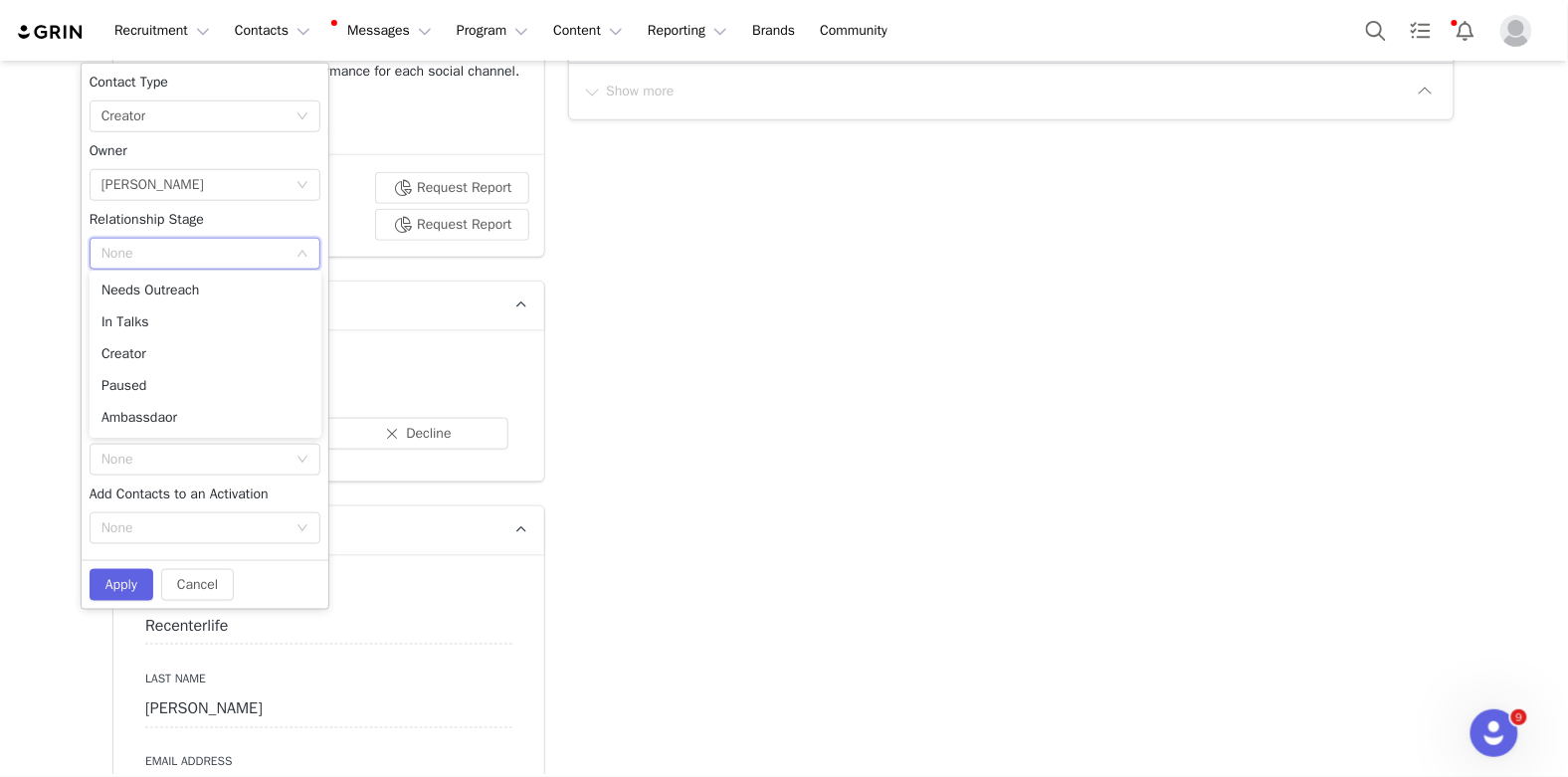 click on "None" at bounding box center [194, 254] 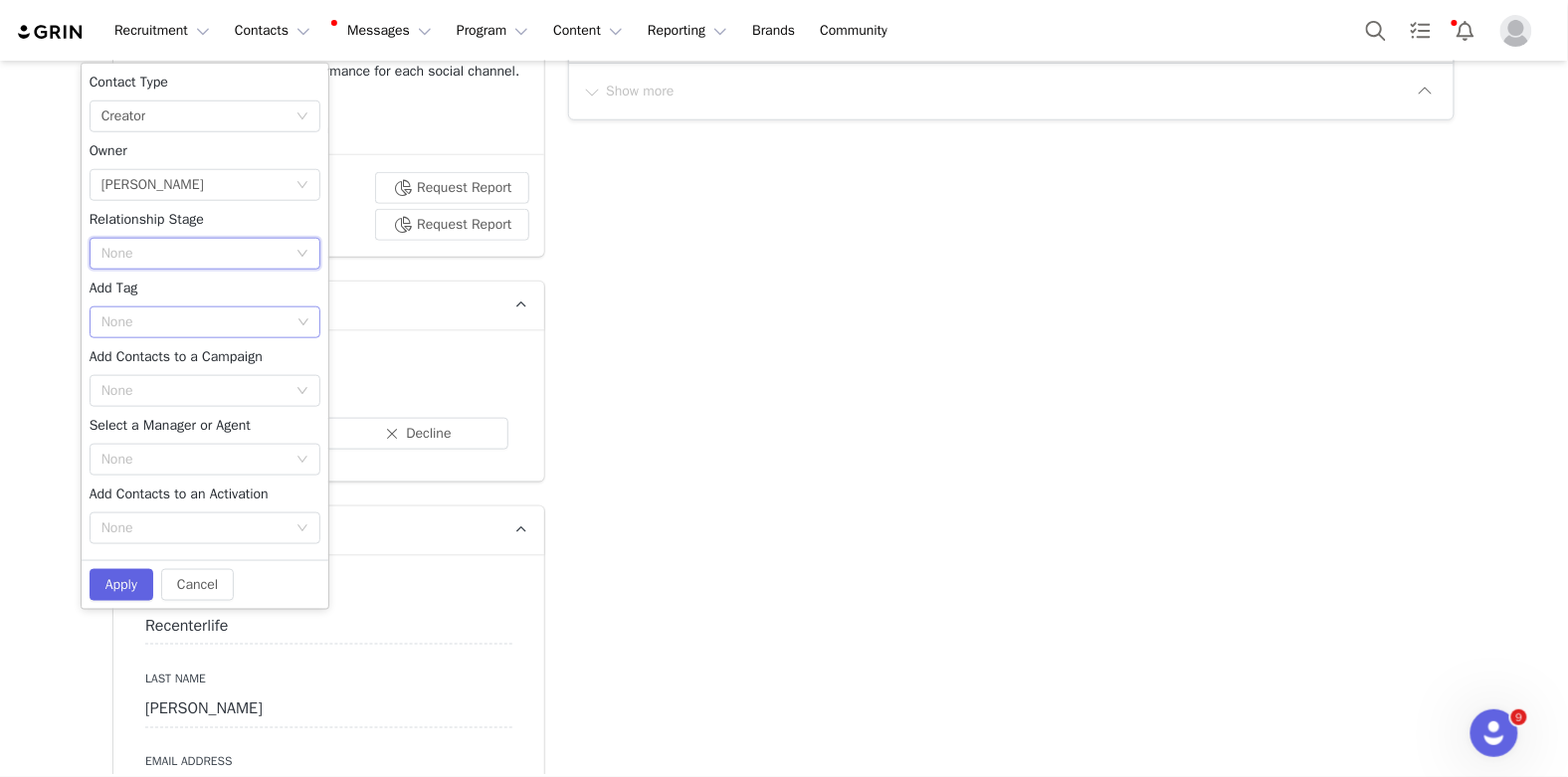 click on "None" at bounding box center (197, 322) 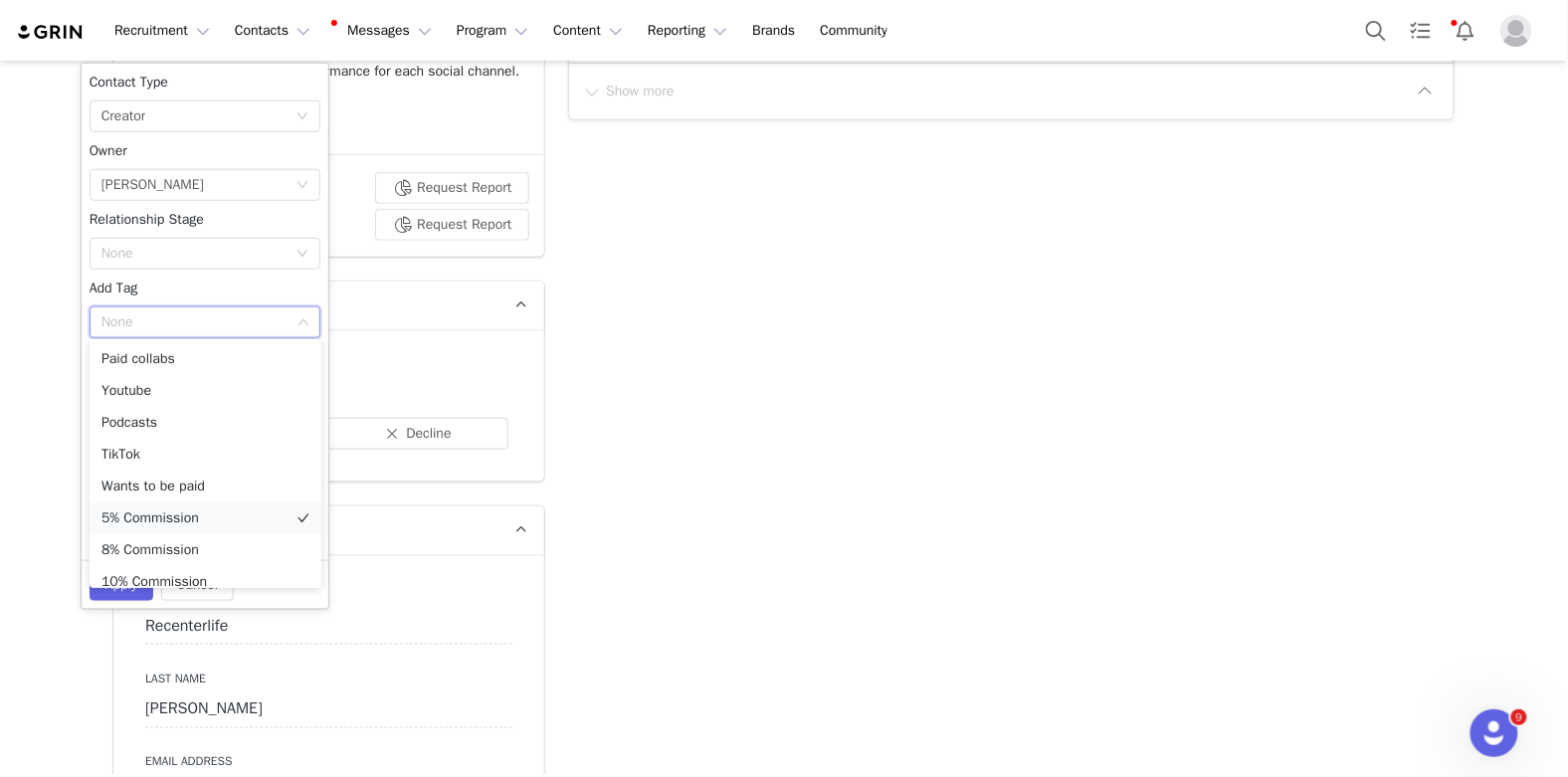scroll, scrollTop: 37, scrollLeft: 0, axis: vertical 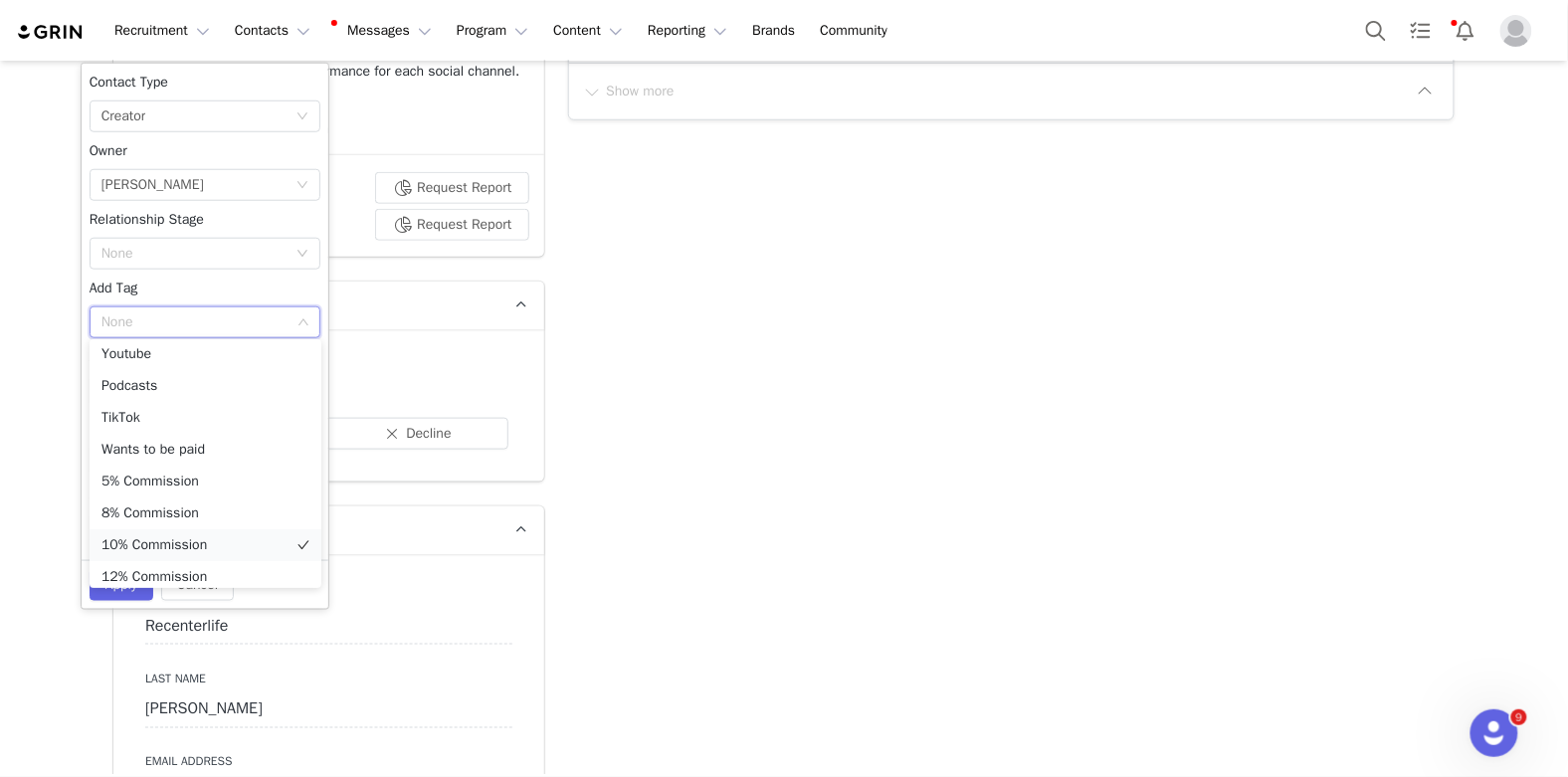 click on "10% Commission" at bounding box center [205, 545] 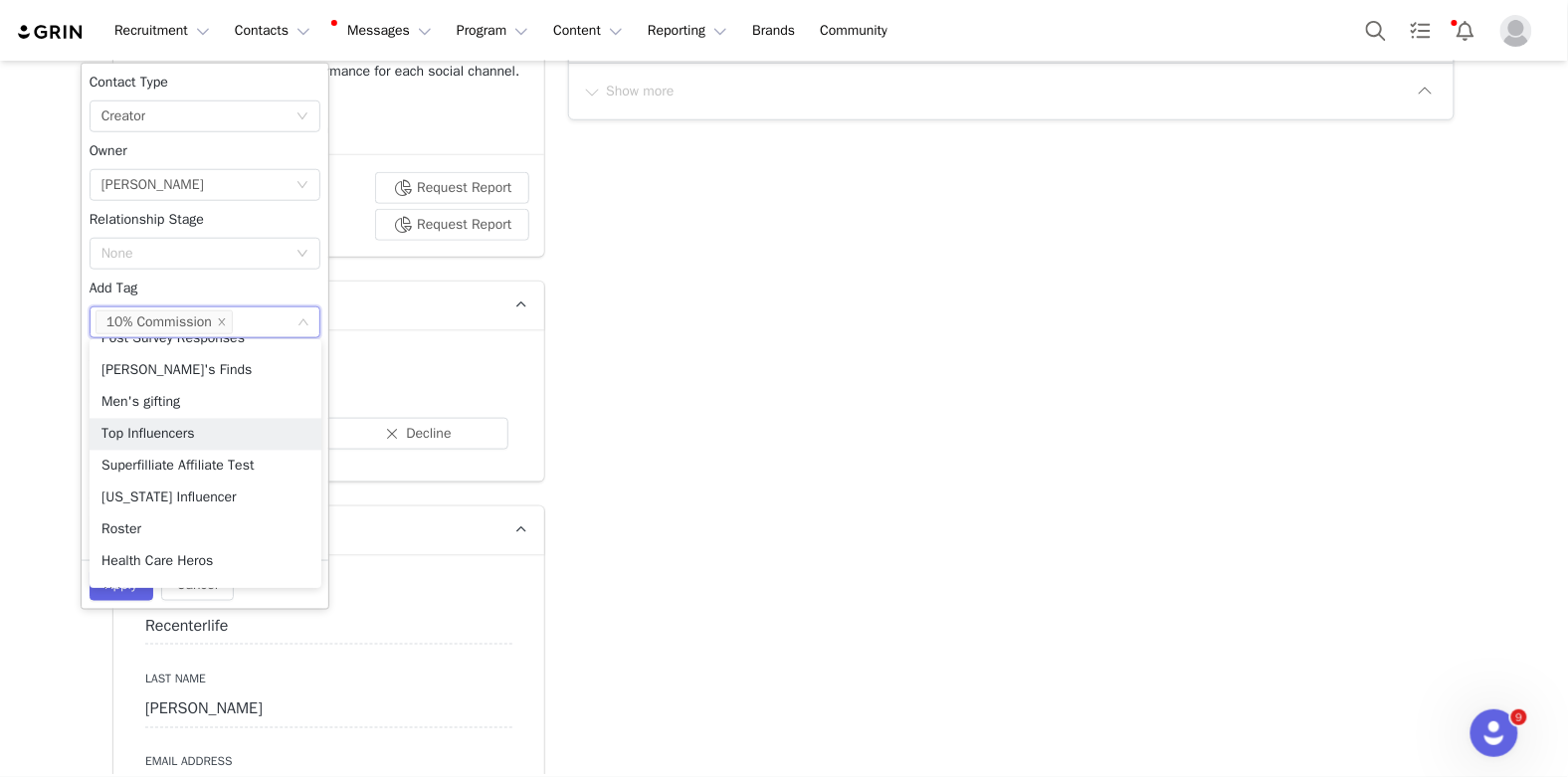 scroll, scrollTop: 1350, scrollLeft: 0, axis: vertical 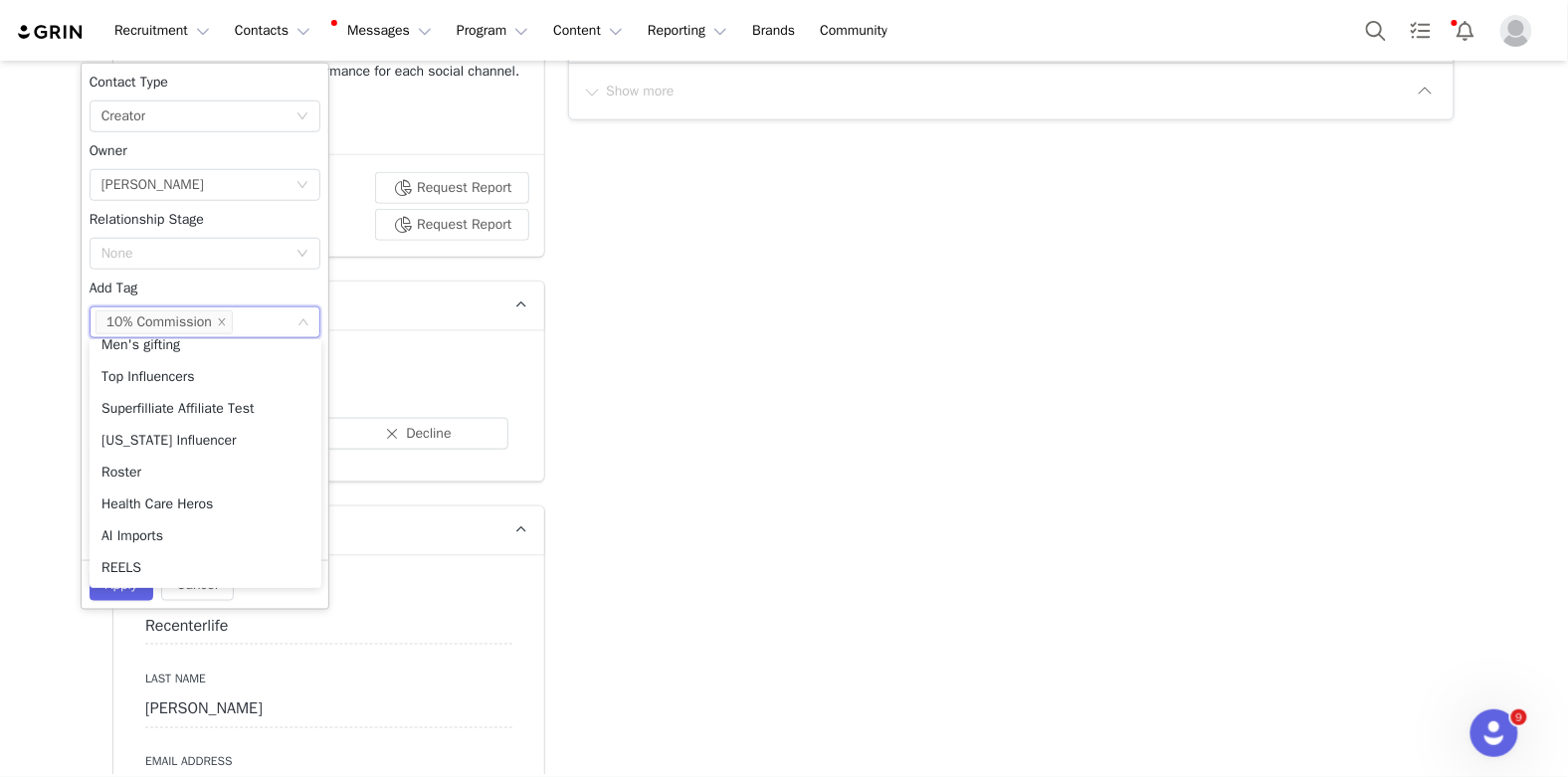 click on "Applicant" at bounding box center [328, 377] 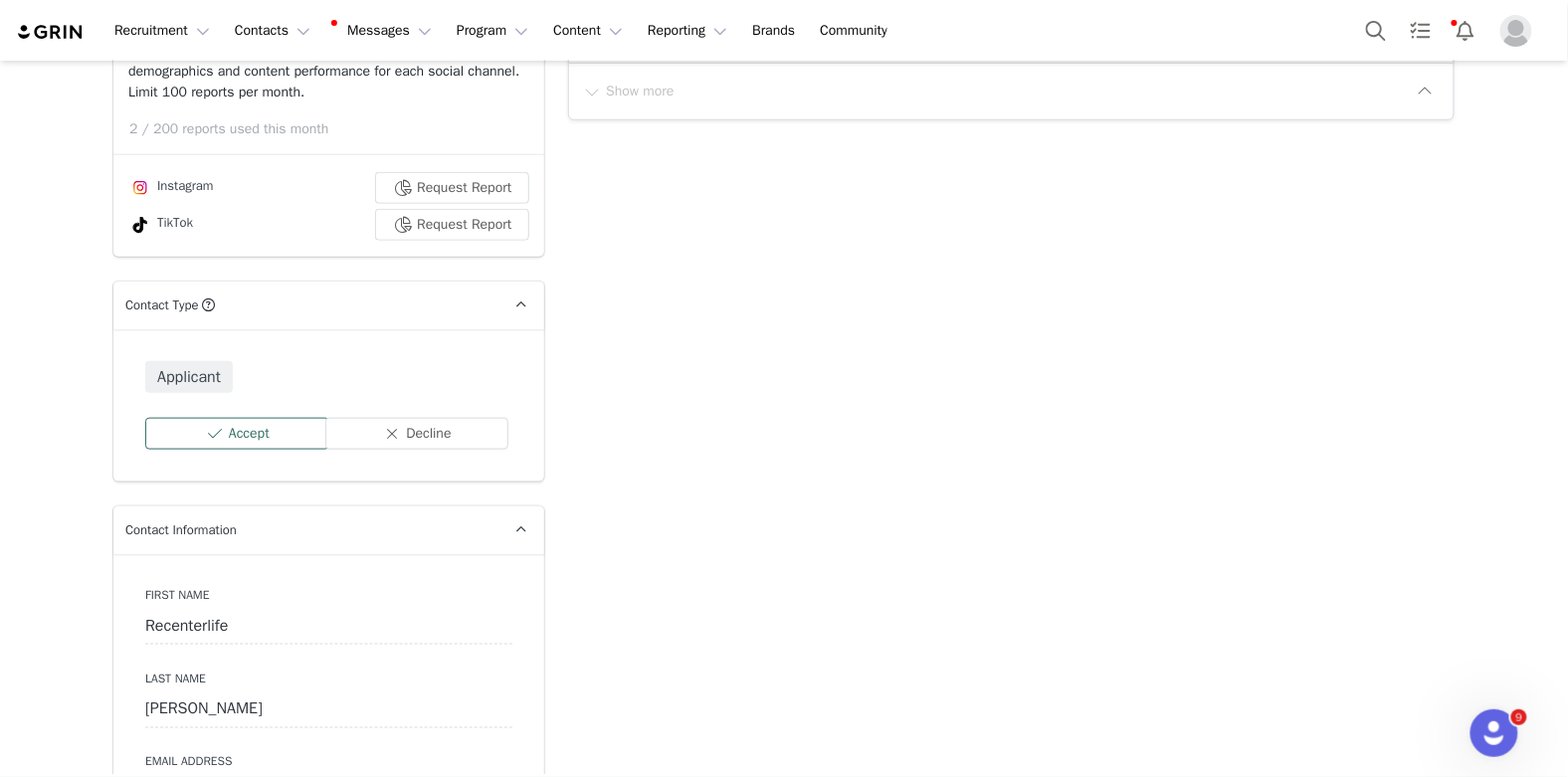 click on "Accept" at bounding box center (237, 434) 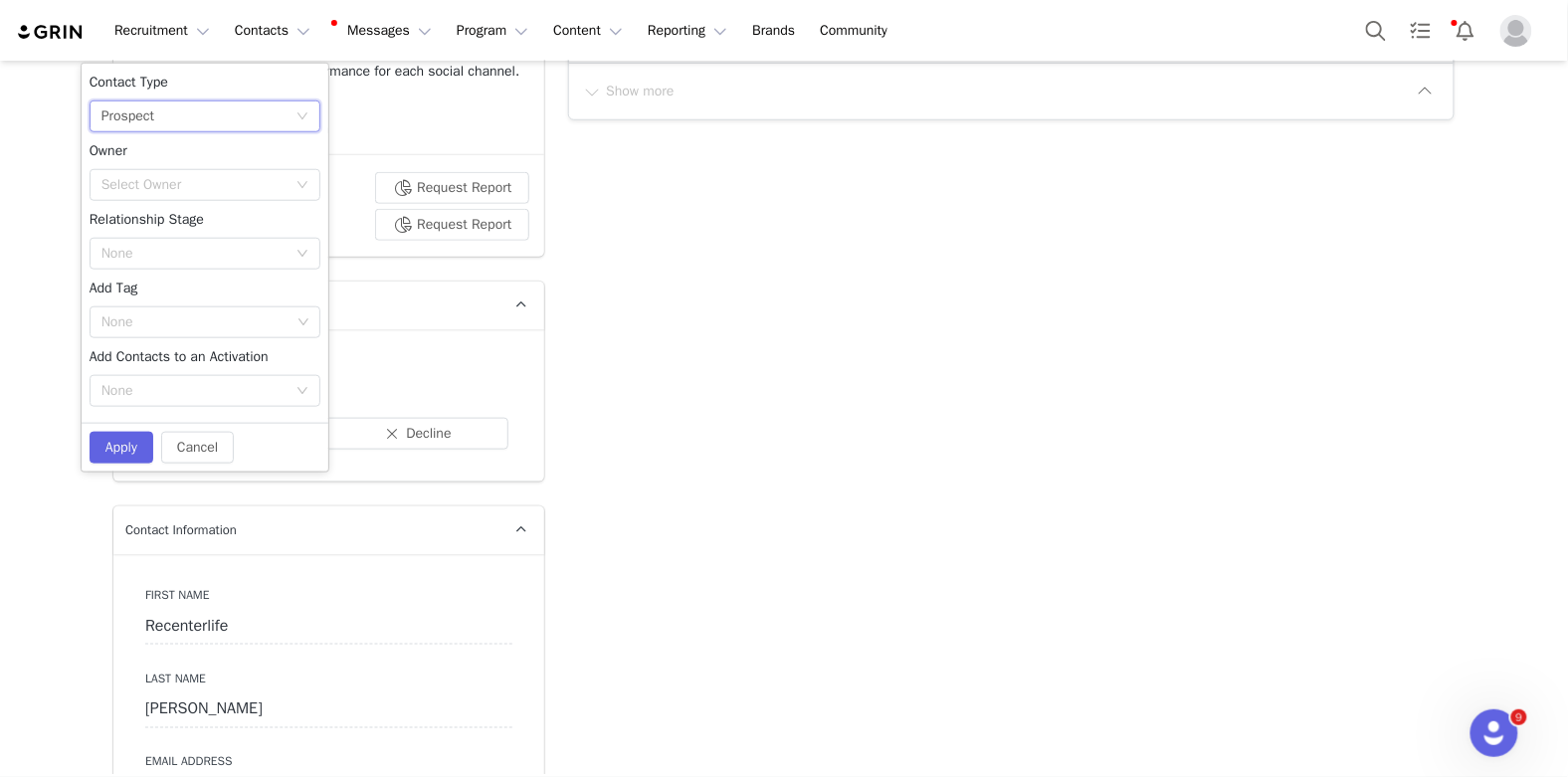 click on "None  Prospect" at bounding box center (198, 116) 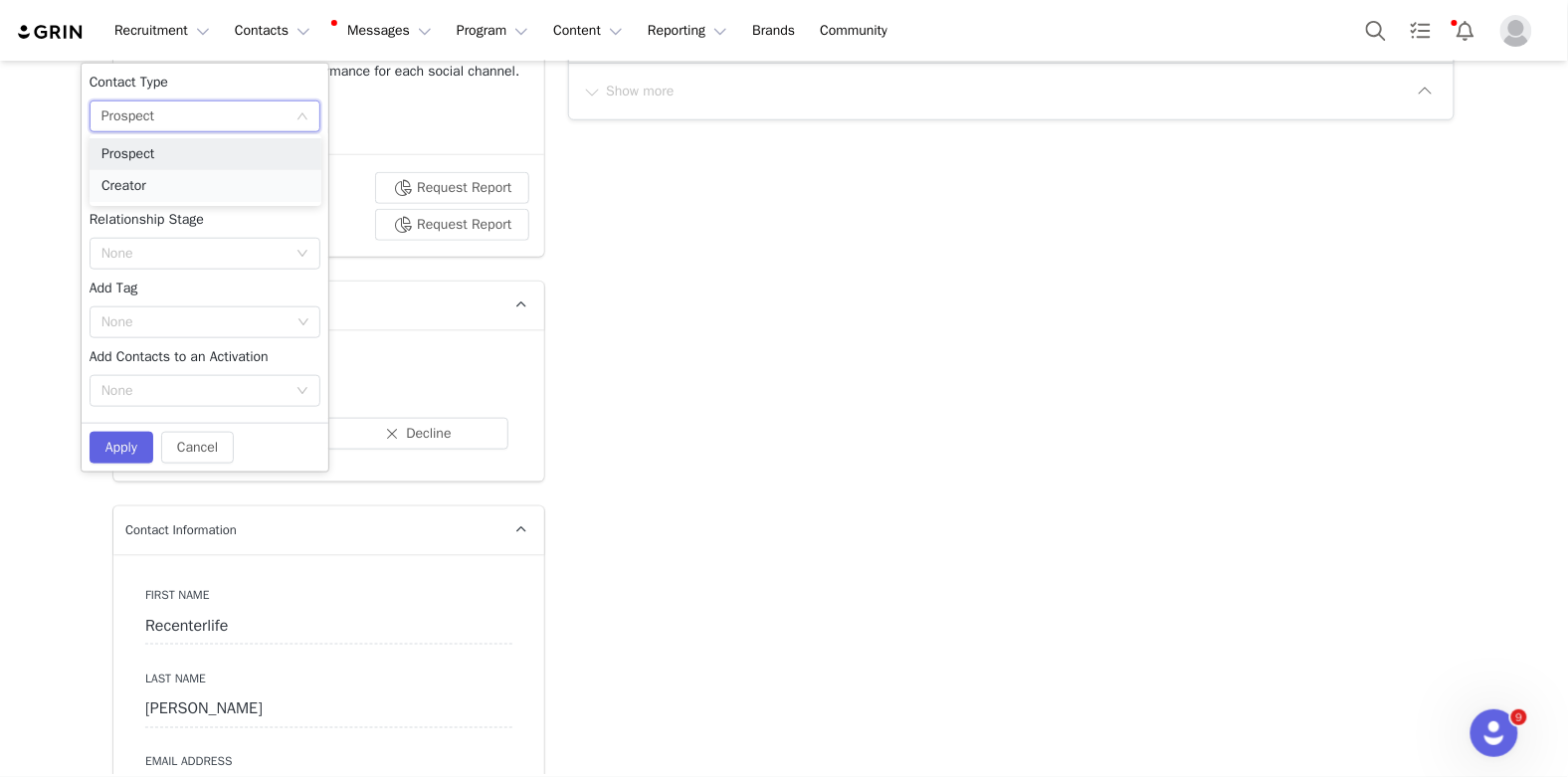 click on "Creator" at bounding box center (205, 186) 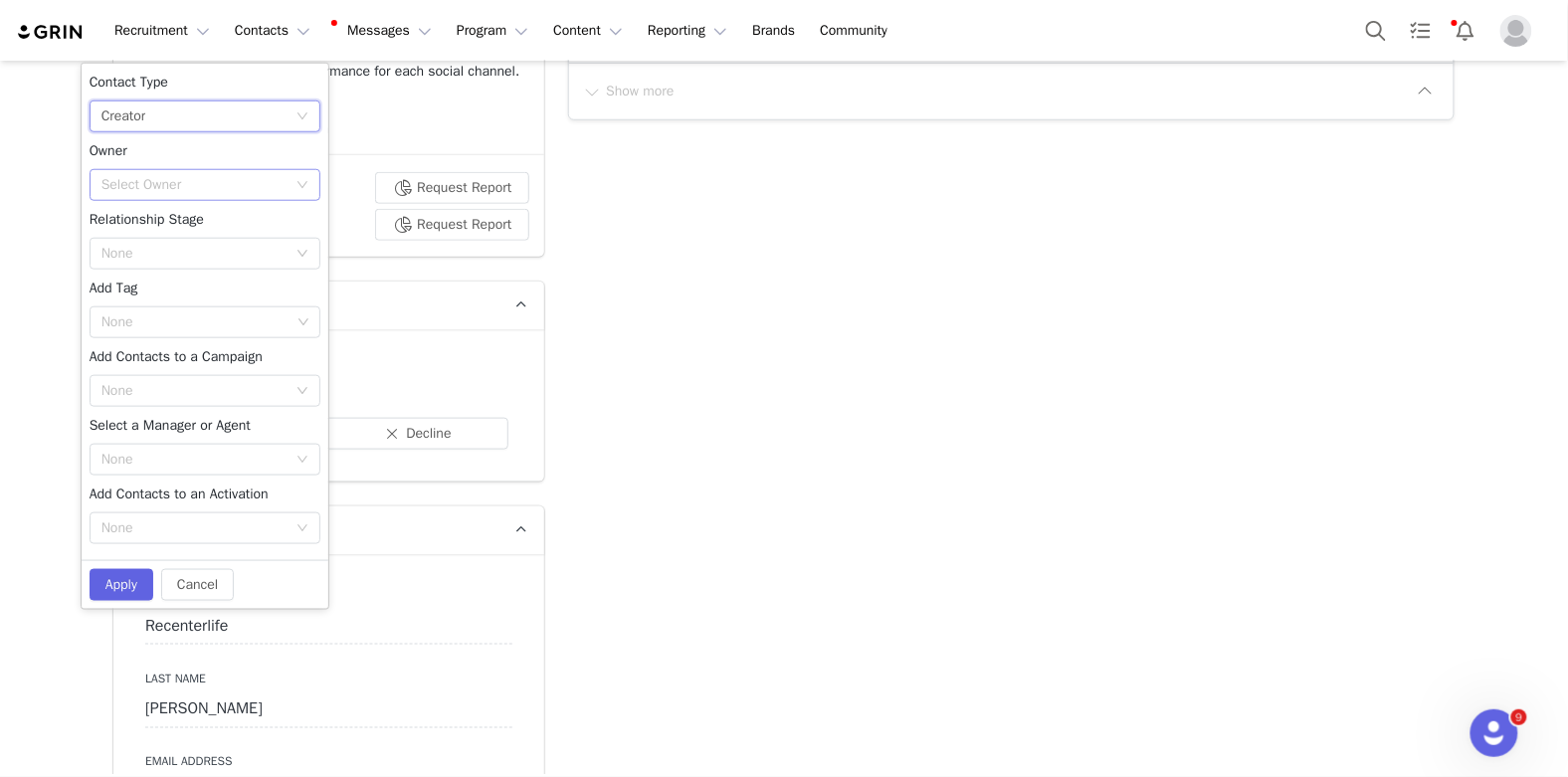 click on "Select Owner" at bounding box center (194, 185) 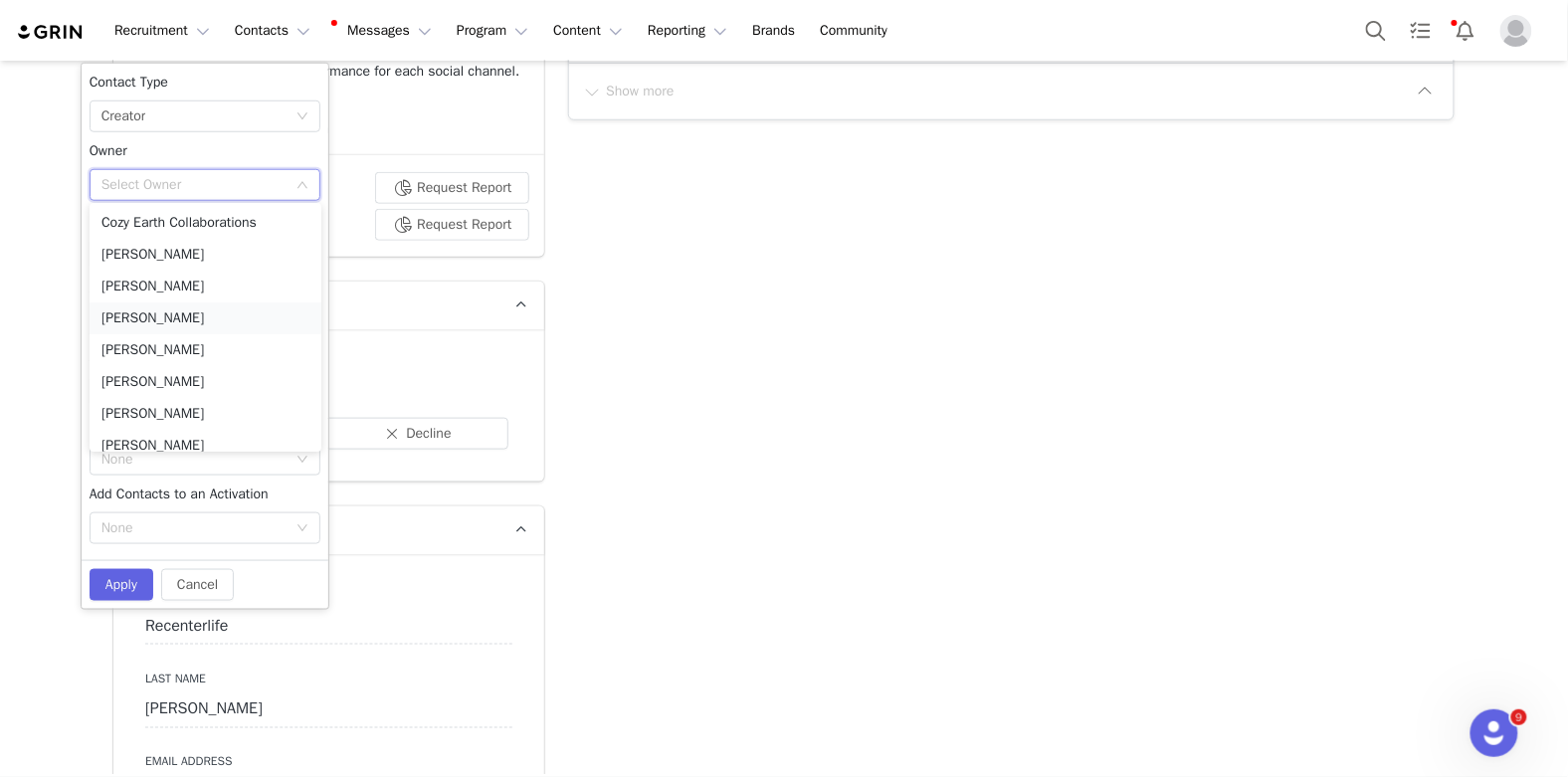scroll, scrollTop: 235, scrollLeft: 0, axis: vertical 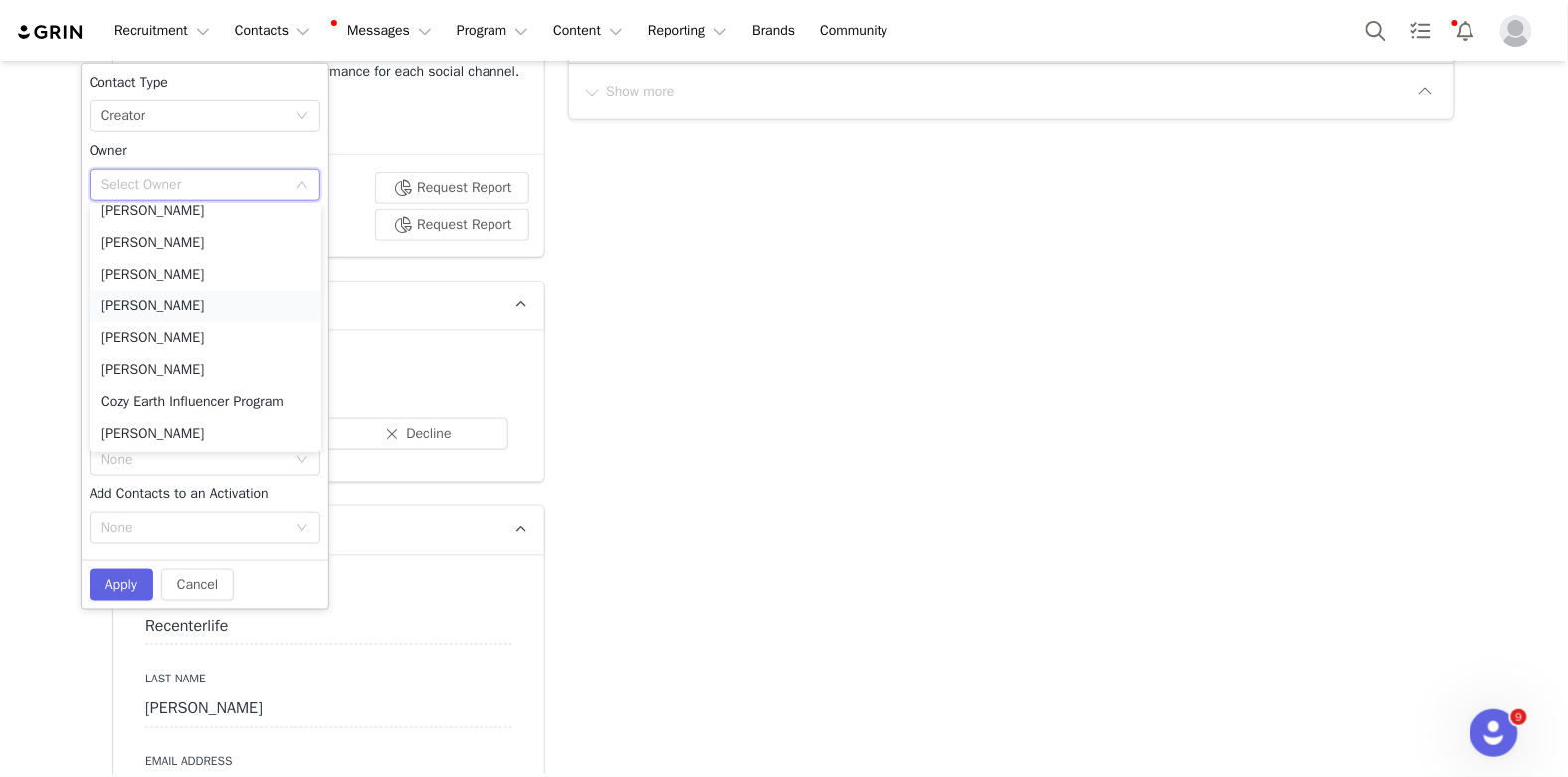click on "McKoy Molyneaux" at bounding box center [205, 306] 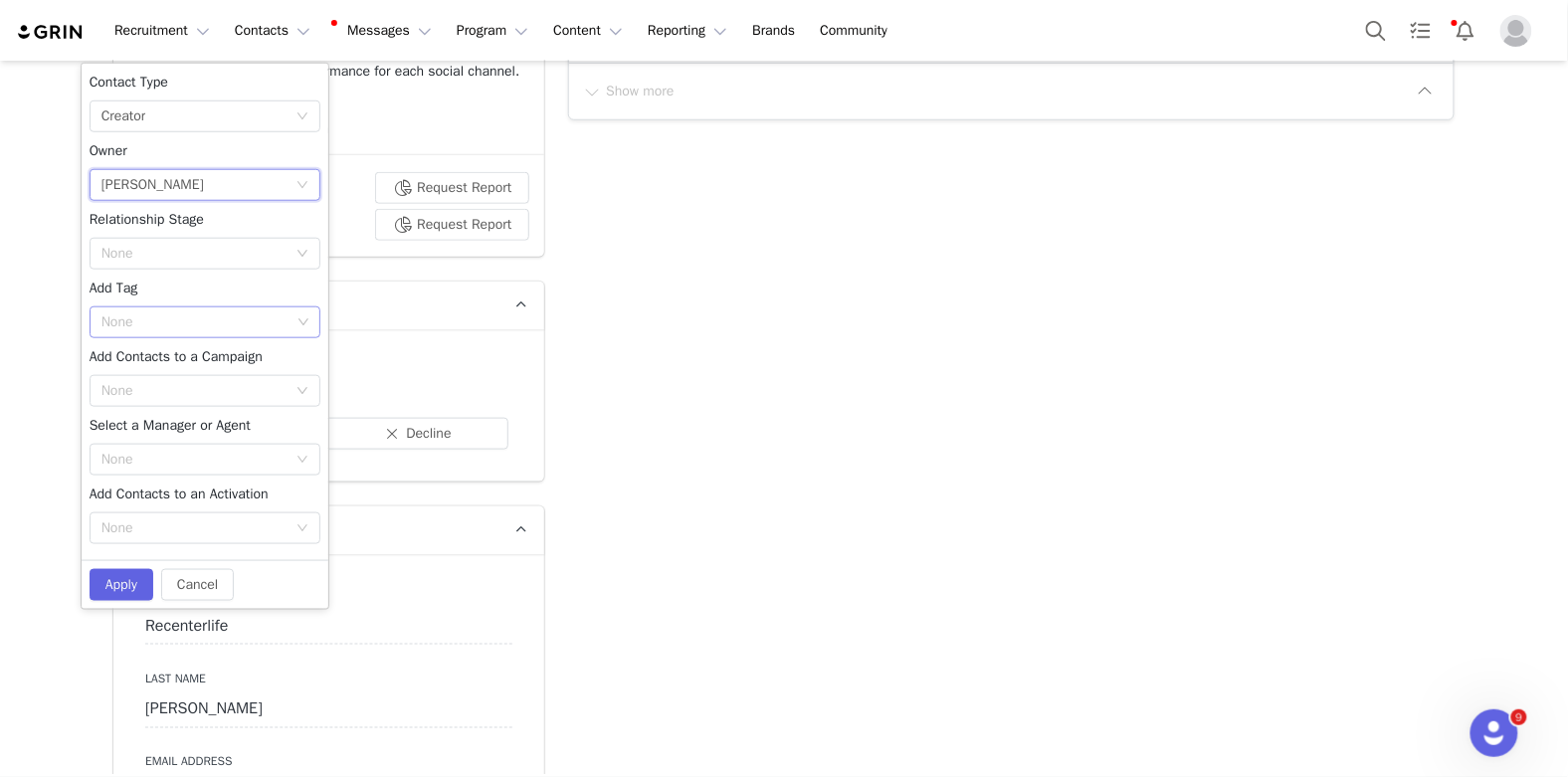 click on "None" at bounding box center [196, 322] 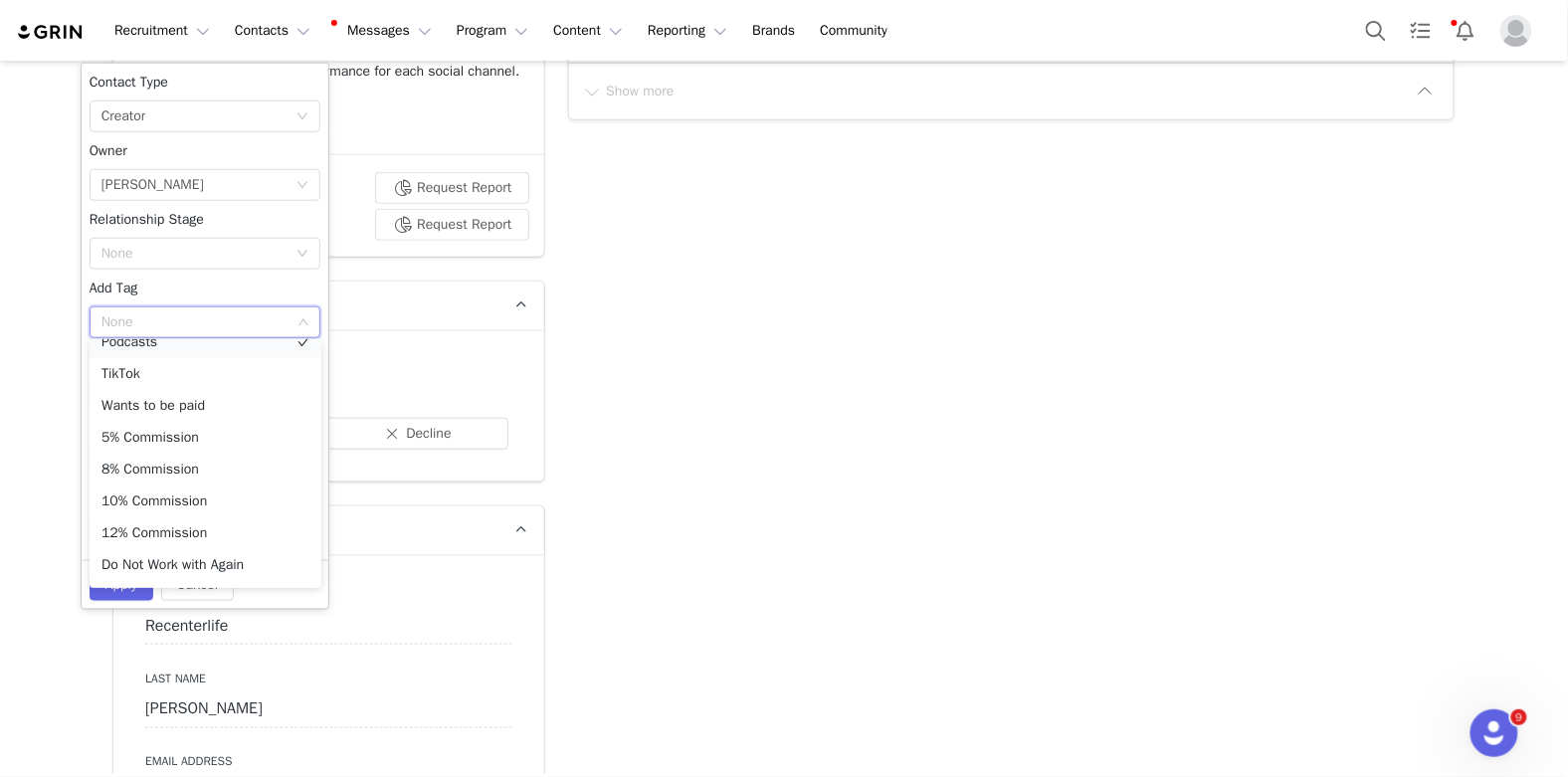 scroll, scrollTop: 91, scrollLeft: 0, axis: vertical 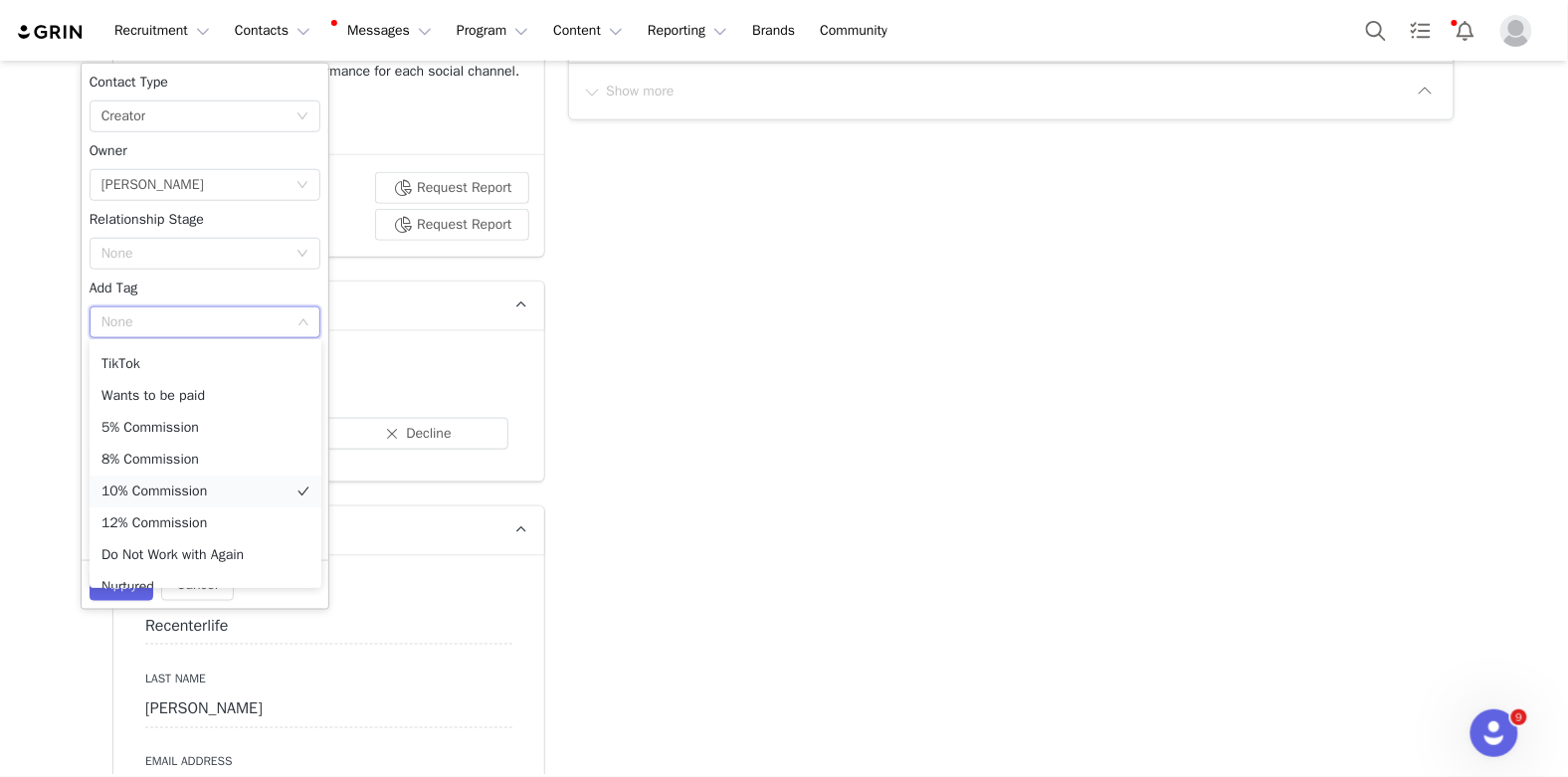 click on "10% Commission" at bounding box center [205, 491] 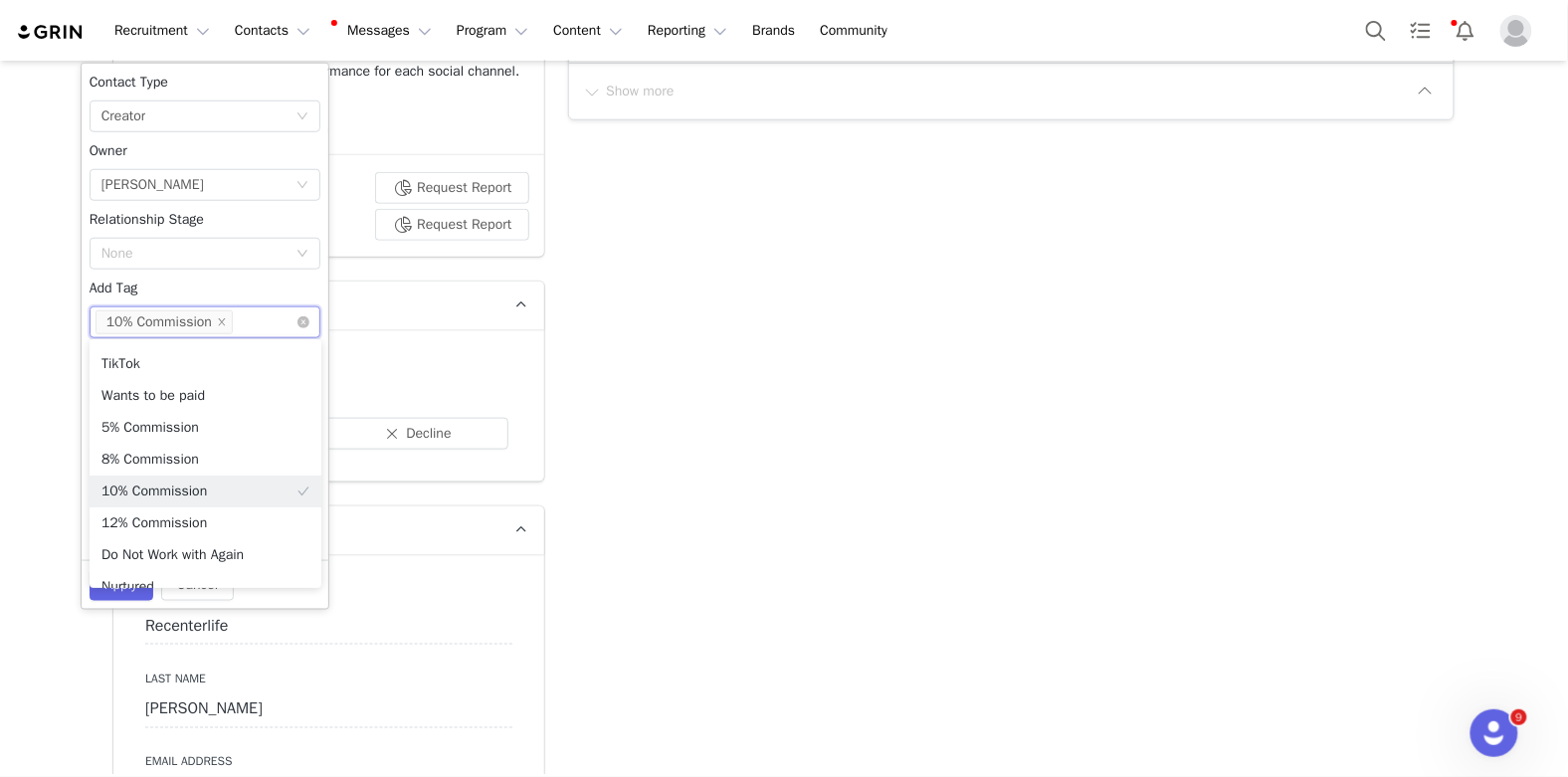 scroll, scrollTop: 67, scrollLeft: 0, axis: vertical 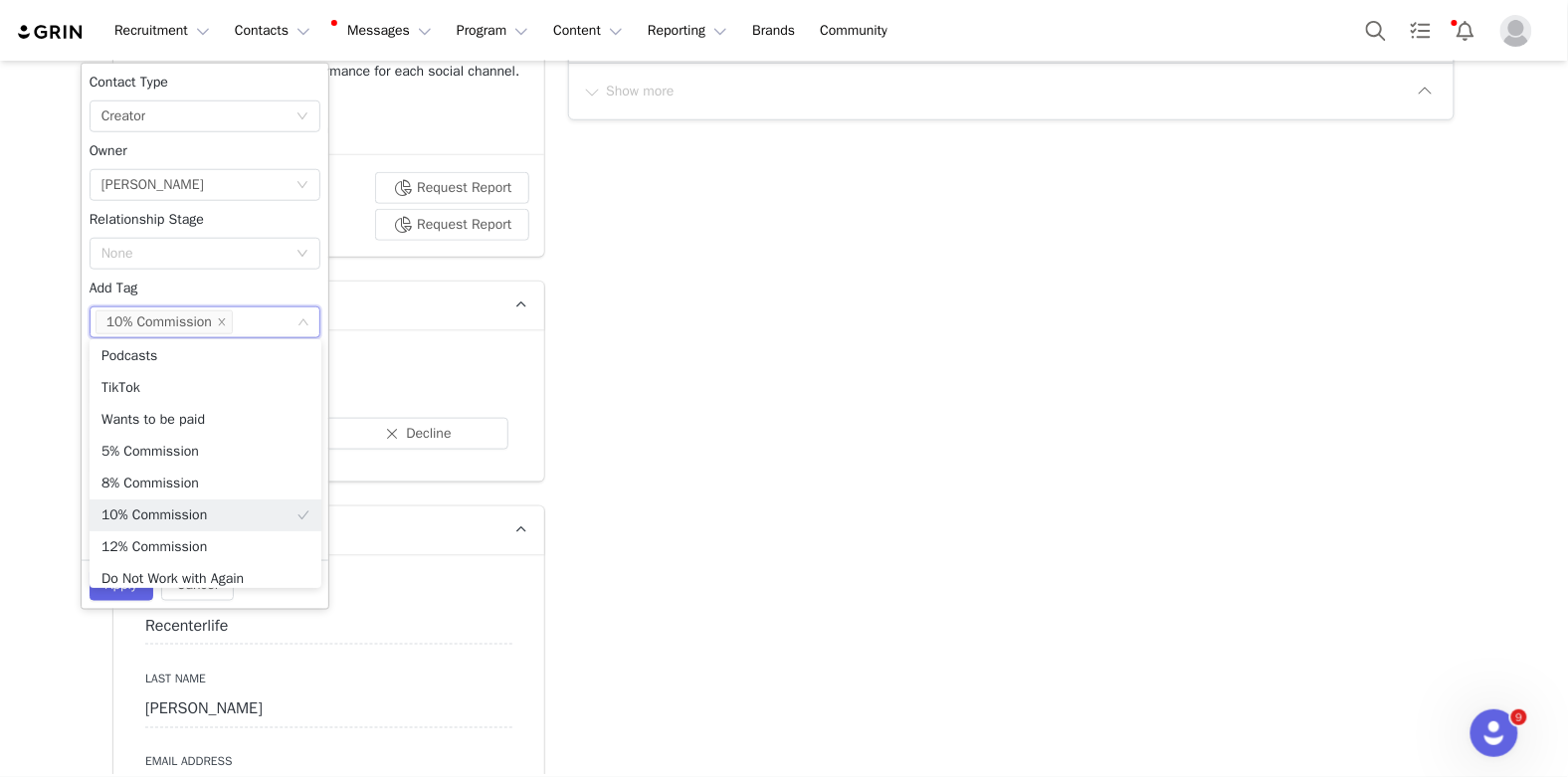 click on "Contact Type  None  Creator   Owner  Select Owner  McKoy Molyneaux   Relationship Stage  None  Add Tag  None 10% Commission    Add Contacts to a Campaign  None  Select a Manager or Agent  None  Add Contacts to an Activation  None" at bounding box center (205, 311) 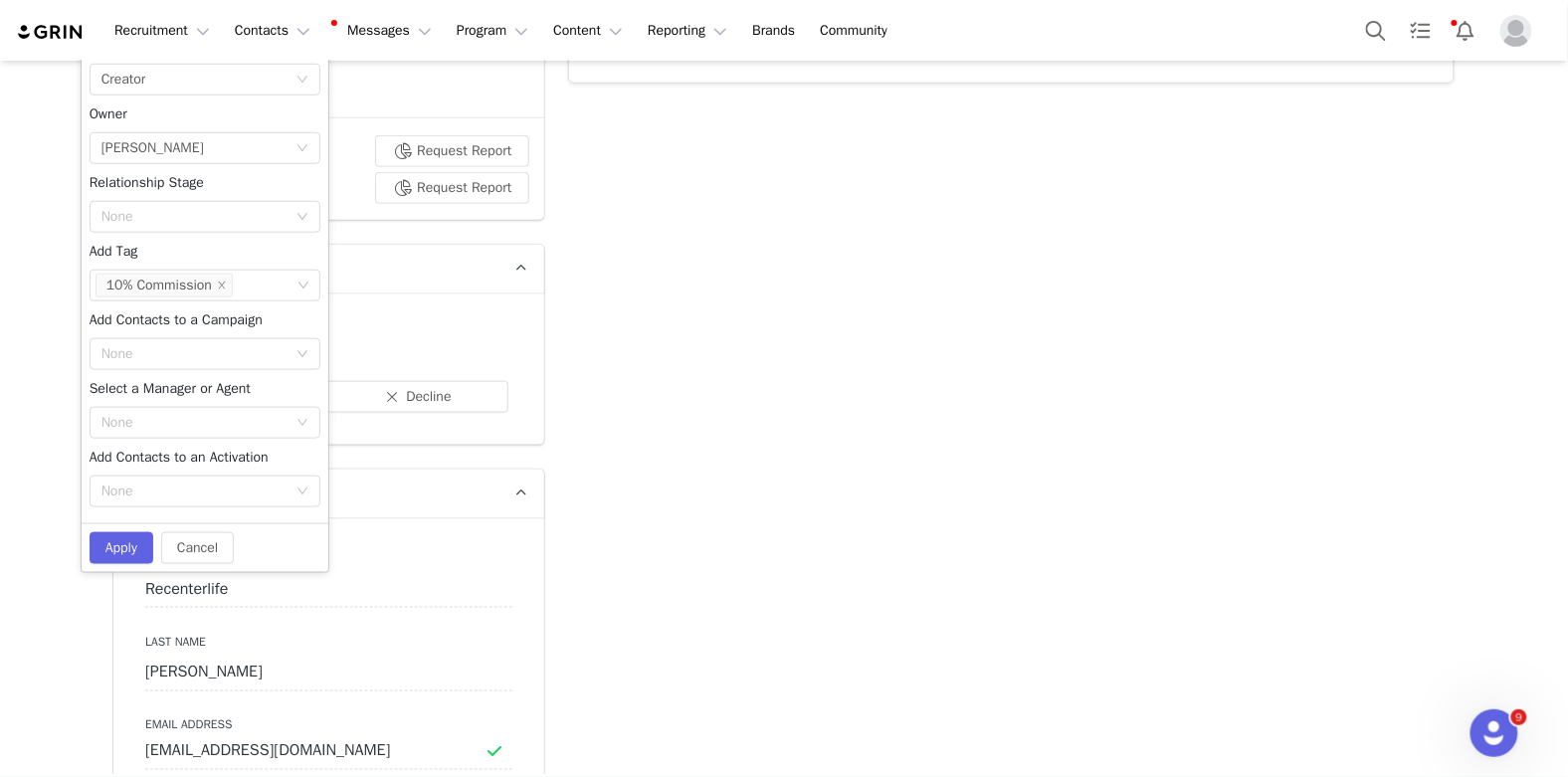 scroll, scrollTop: 577, scrollLeft: 0, axis: vertical 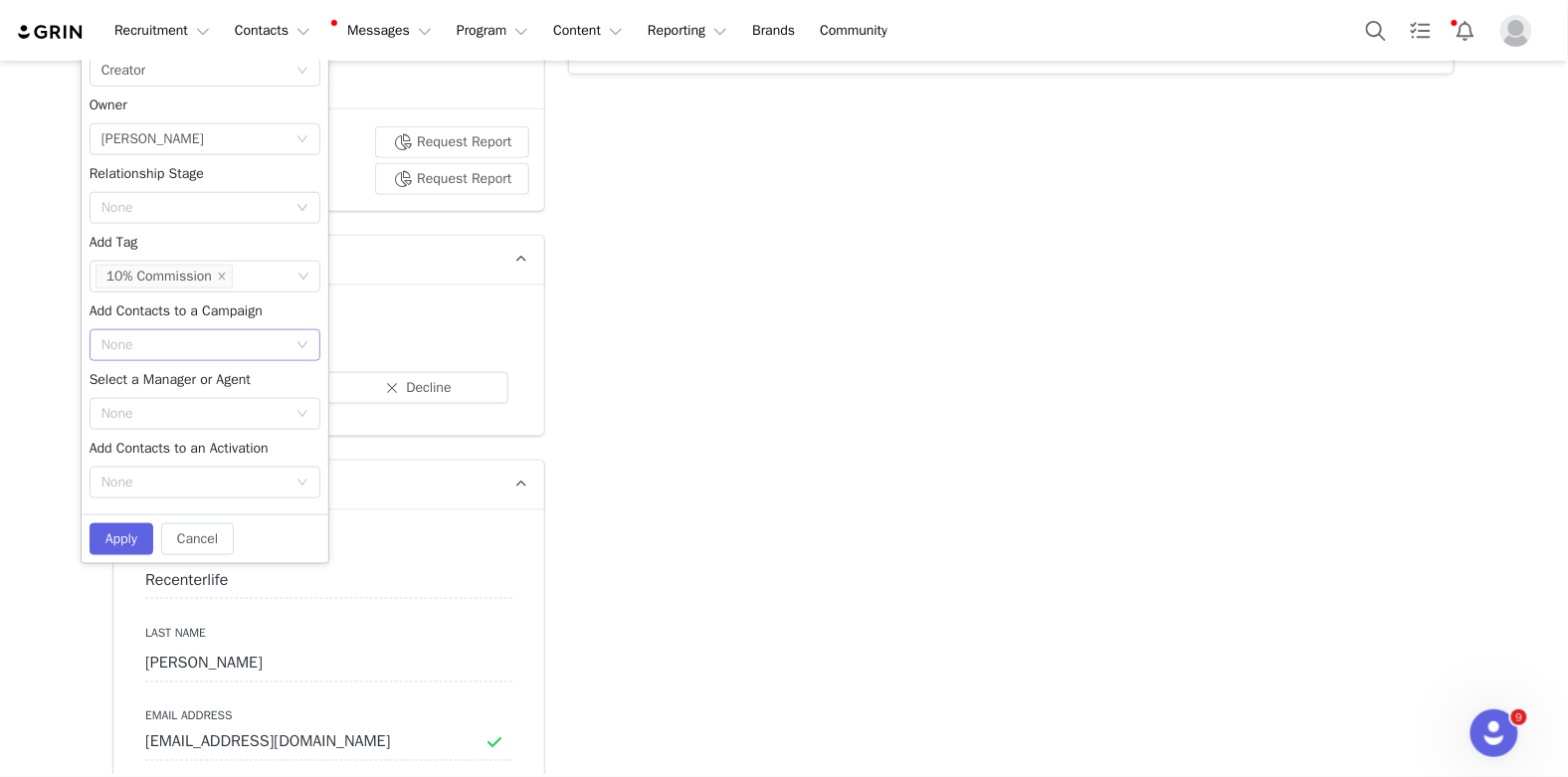 click on "None" at bounding box center (194, 345) 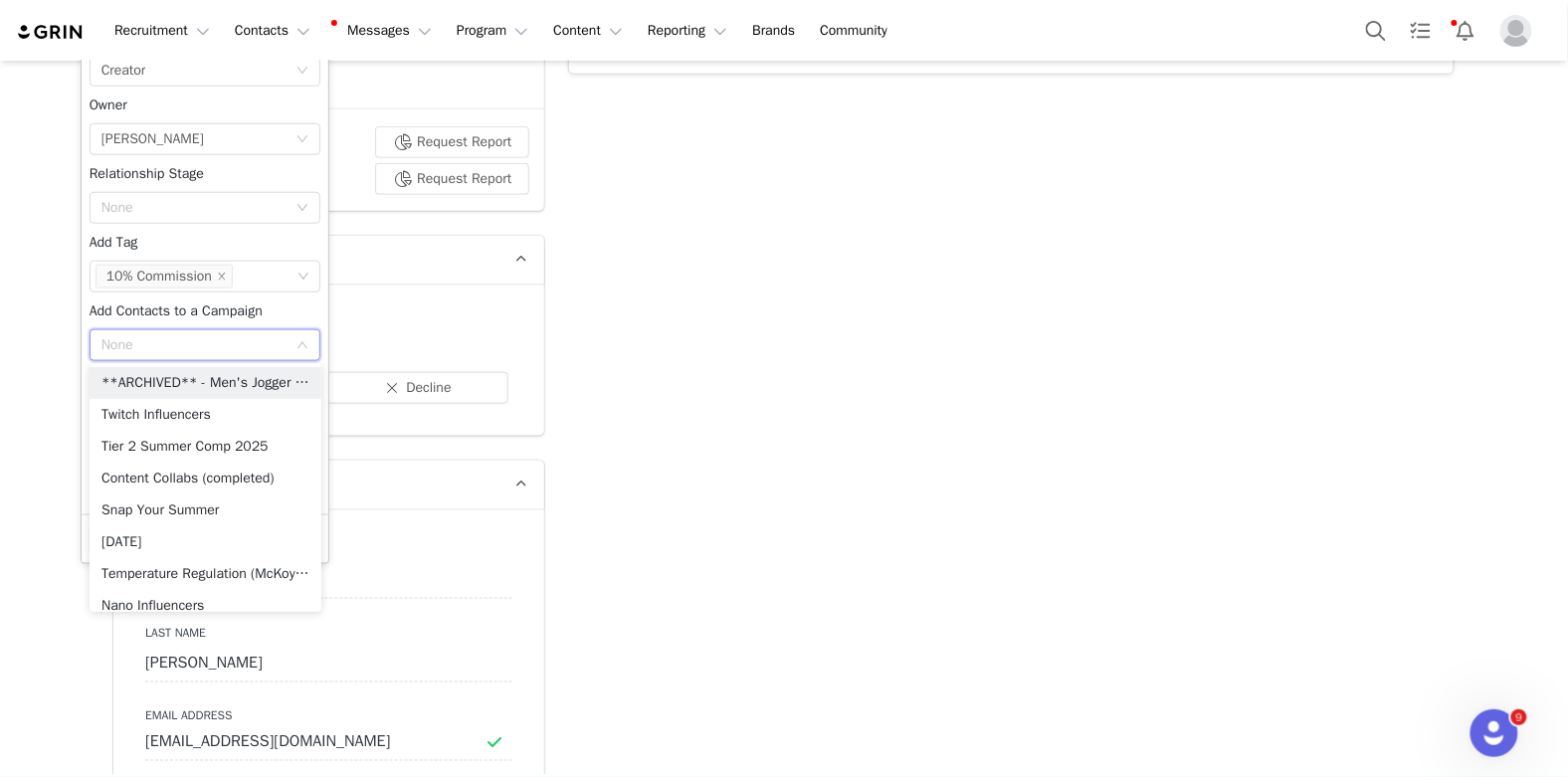 click on "None" at bounding box center [194, 345] 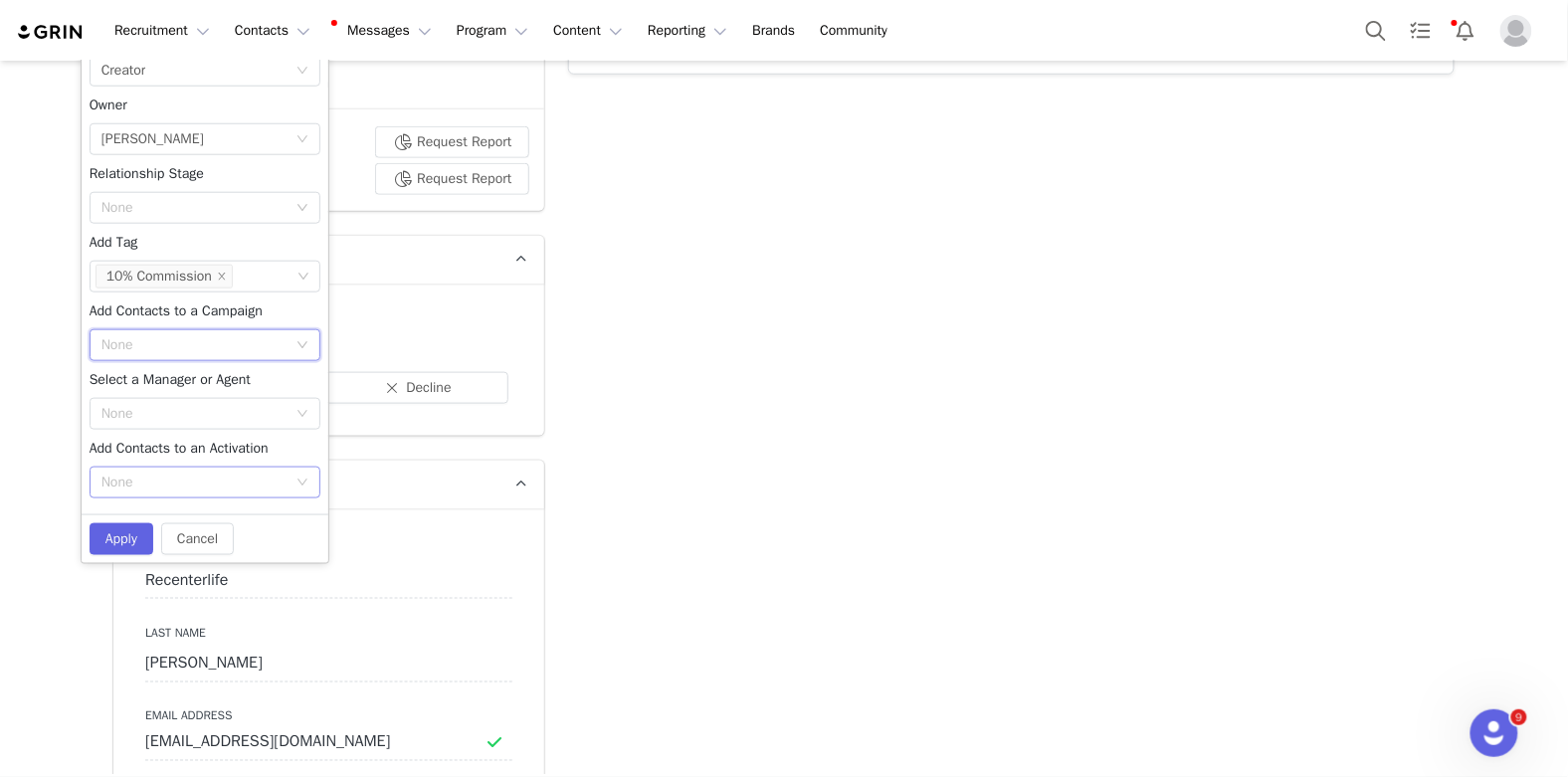 click on "None" at bounding box center (194, 483) 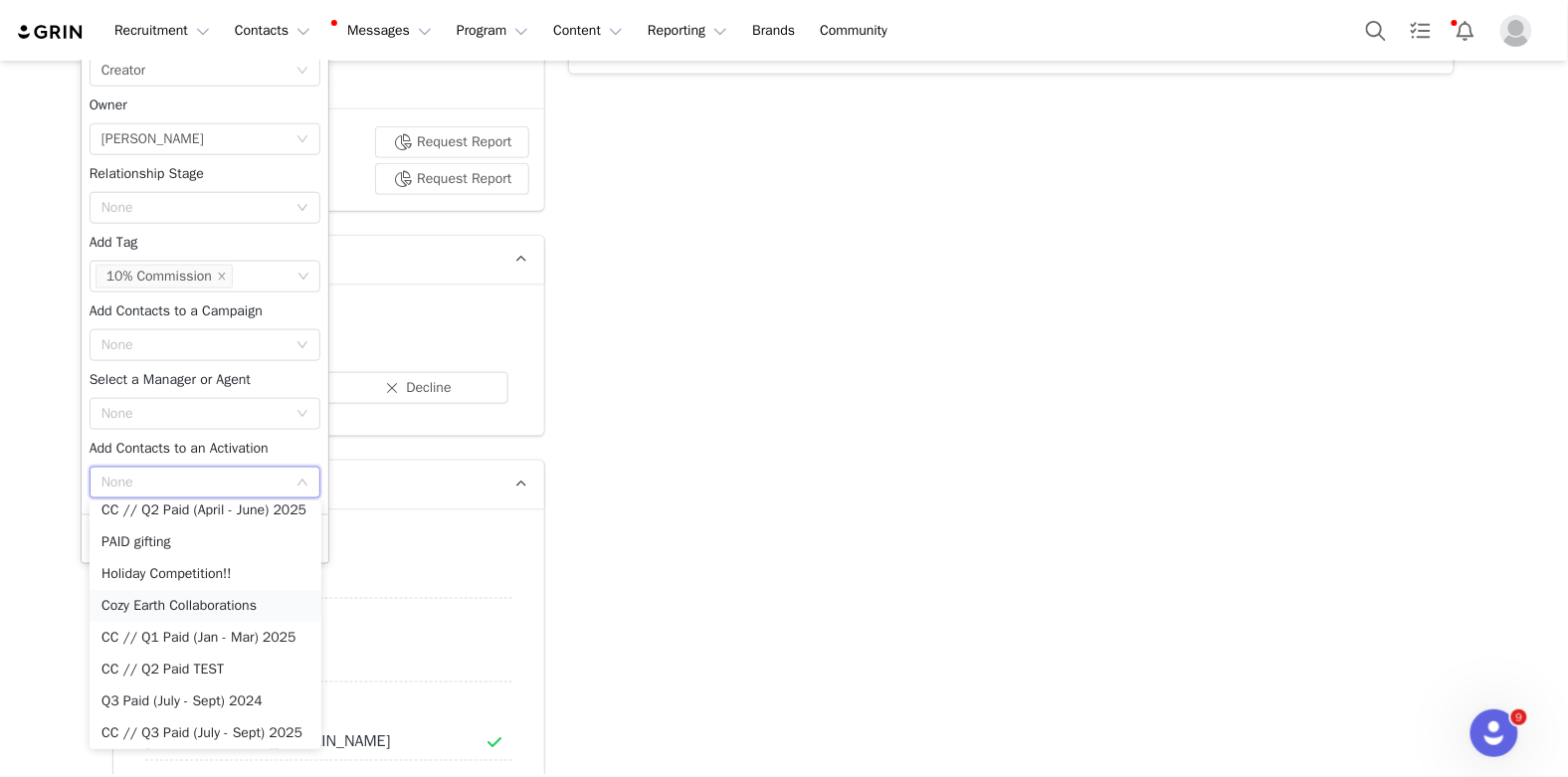 scroll, scrollTop: 280, scrollLeft: 0, axis: vertical 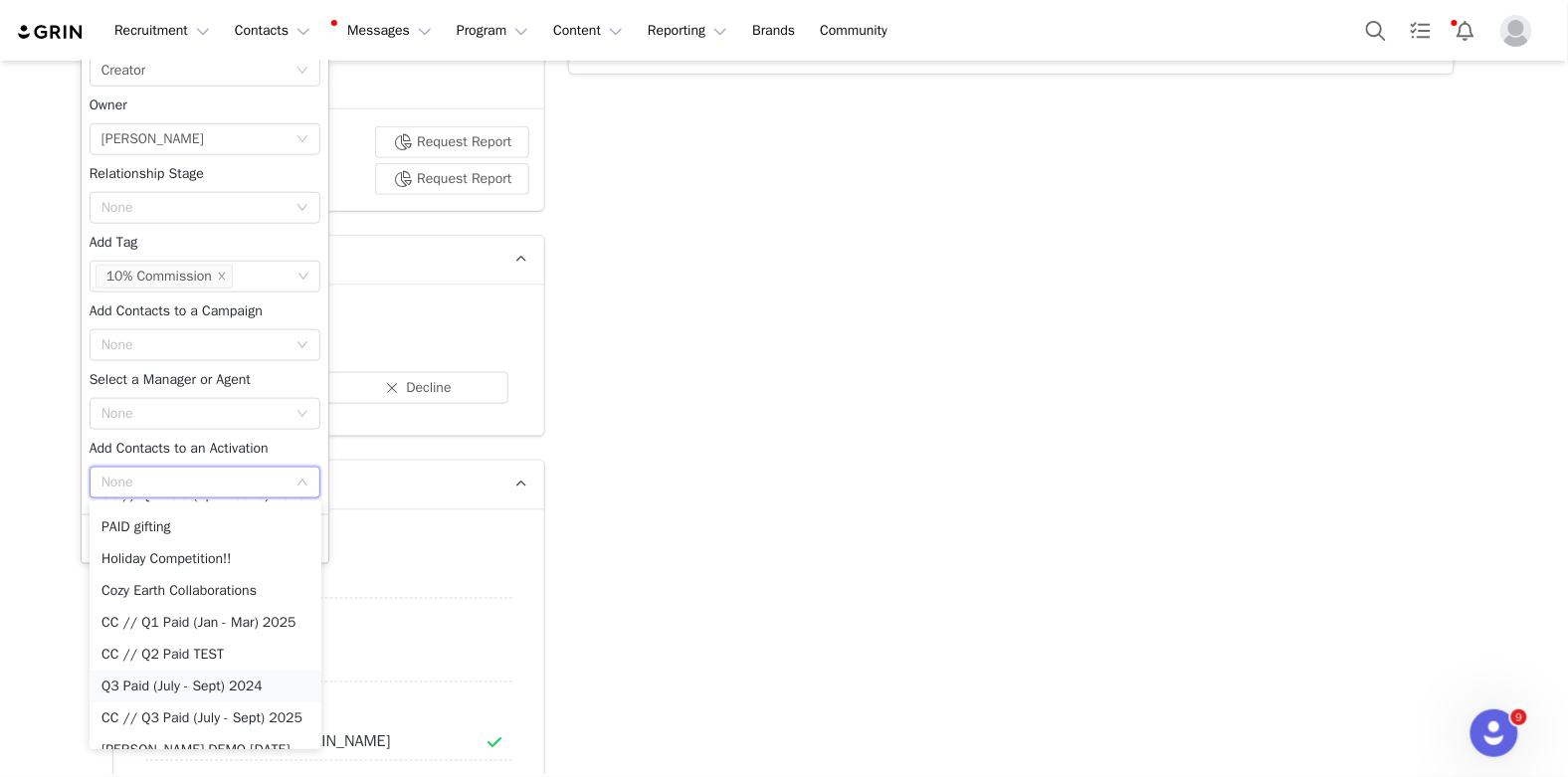 click on "Q3 Paid (July - Sept) 2024" at bounding box center [205, 686] 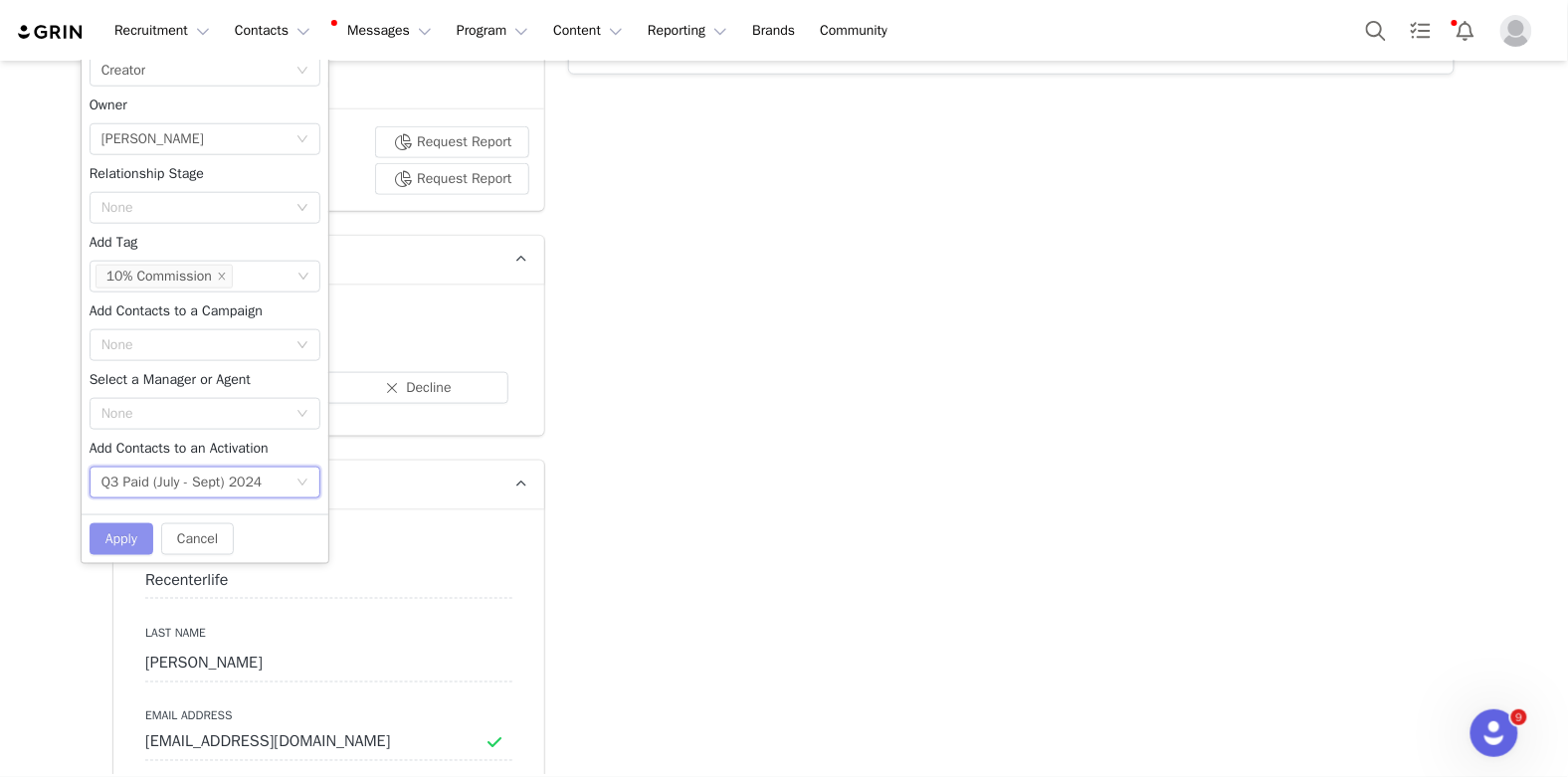 click on "Apply" at bounding box center (121, 539) 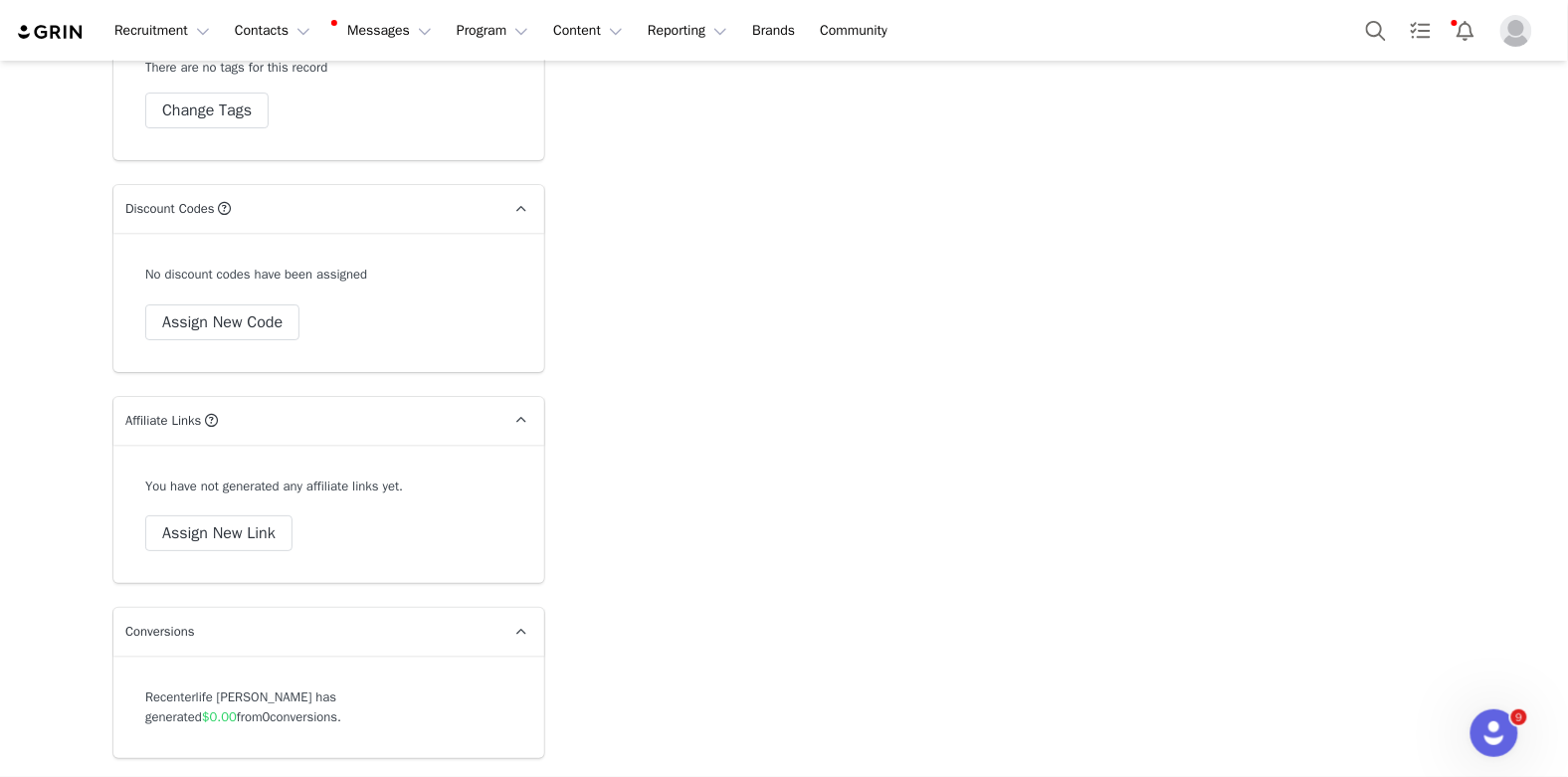 scroll, scrollTop: 4508, scrollLeft: 0, axis: vertical 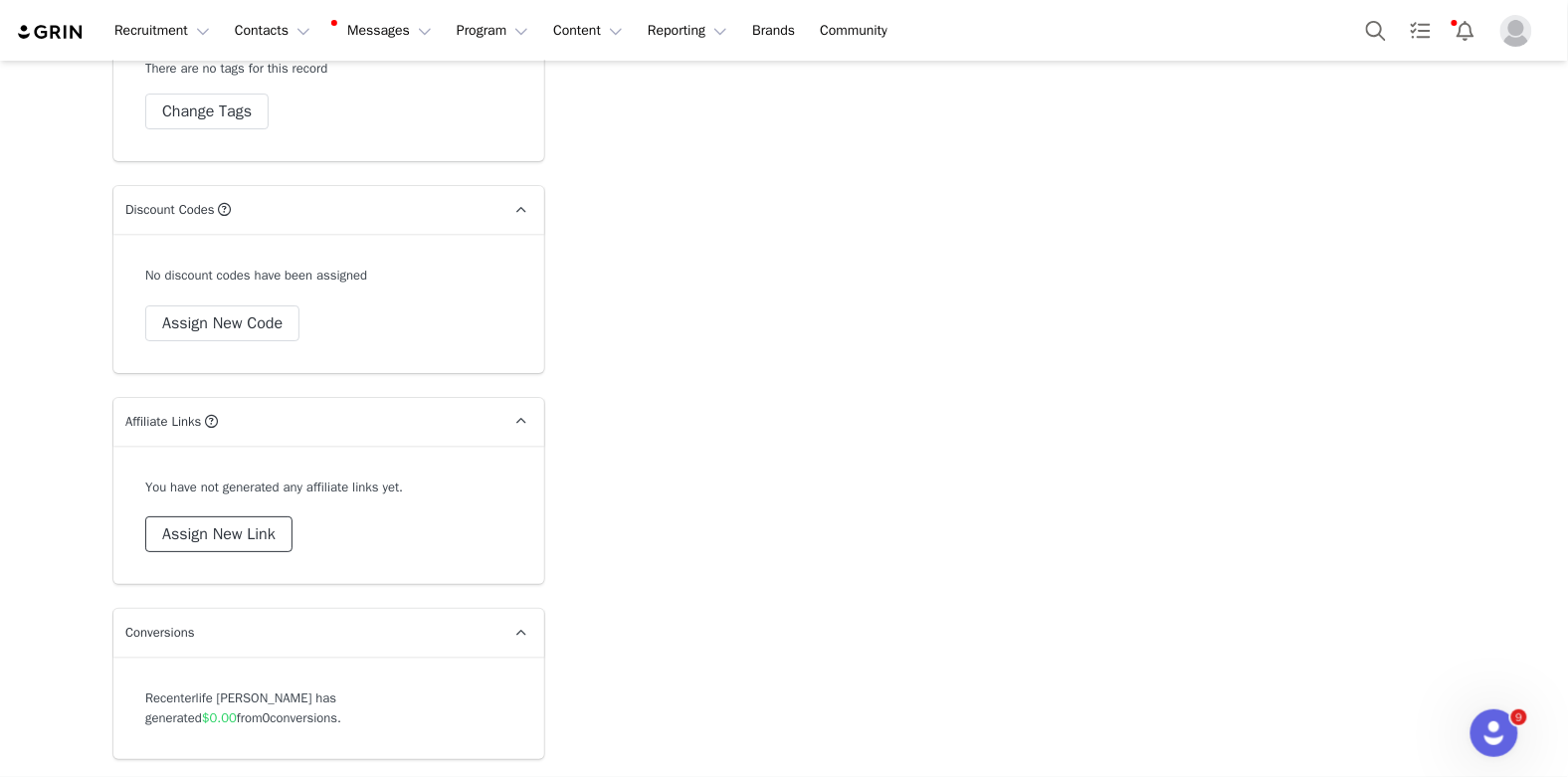 click on "Assign New Link" at bounding box center [219, 534] 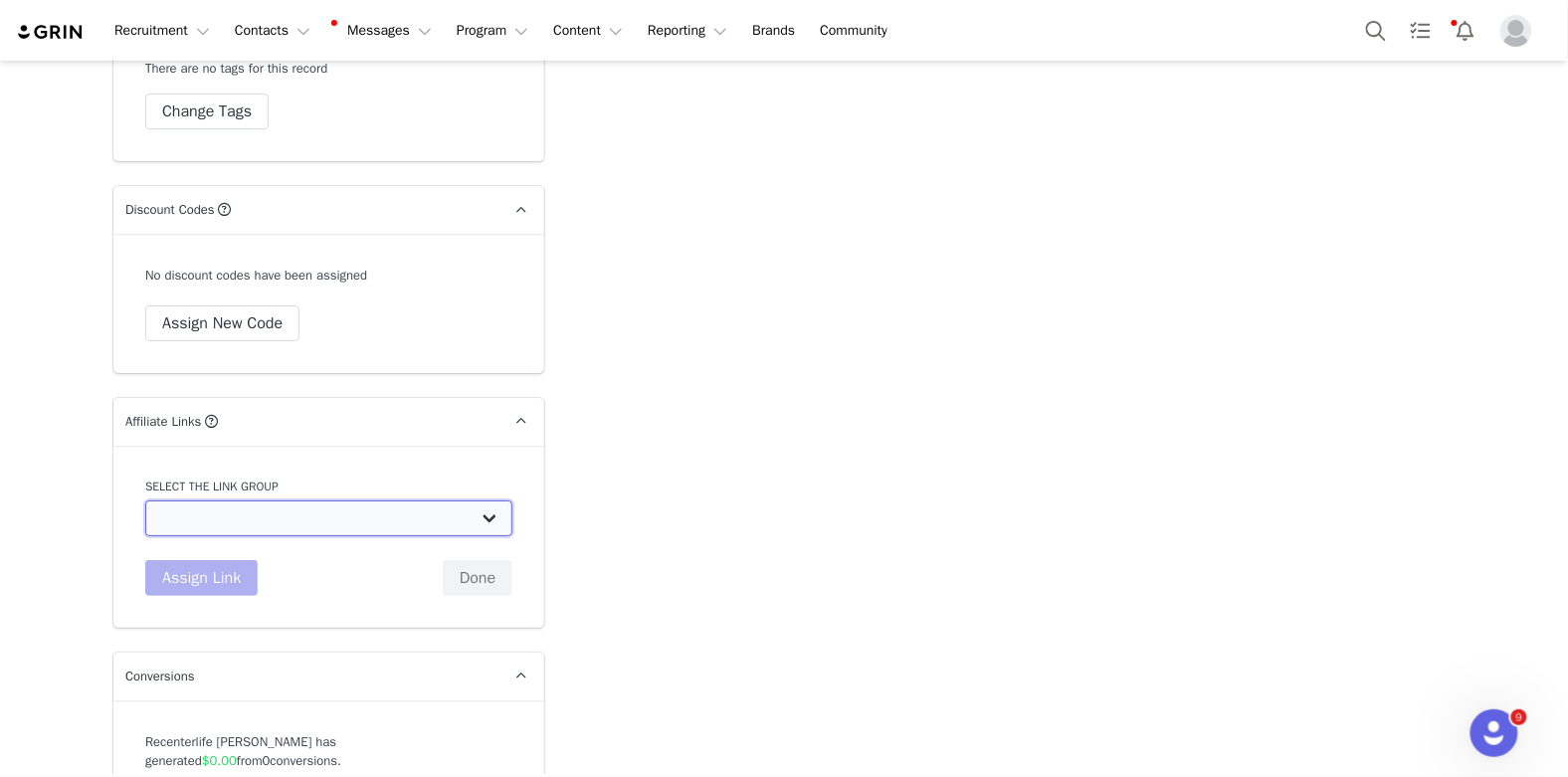 click on "(DON'T USE) Phoebe's Influencers: https://cozyearth.com/discount/[discount_code_group_1216]?redirect=/pages/influencer-landing-pjs   (DON'T USE) Jordan's Influencers: https://cozyearth.com/discount/[discount_code_group_1220]?redirect=/pages/influencer-landing-pjs   (DON'T USE) Kenzie's Influencers: https://cozyearth.com/discount/[discount_code_group_1221]?redirect=/pages/influencer-landing-pjs   (DON'T USE) Hayley's Influencers: https://cozyearth.com/discount/[discount_code_group_1222]?redirect=/pages/influencer-landing-pjs   (DON'T USE) Boston's Influencers: https://cozyearth.com/discount/[discount_code_group_1223]?redirect=/pages/influencer-landing-pjs   Comforter Landing Page: https://cozyearth.com/discount/[discount_code_group_9248]?redirect=/products/comforter?variant=40886539813044   (DON'T USE) Bryn's Influencers: https://cozyearth.com/discount/[discount_code_group_1376]?redirect=/pages/influencer-landing-pjs   Airbnb: https://cozyearth.com/discount/[discount_code_group_3931]" at bounding box center (328, 518) 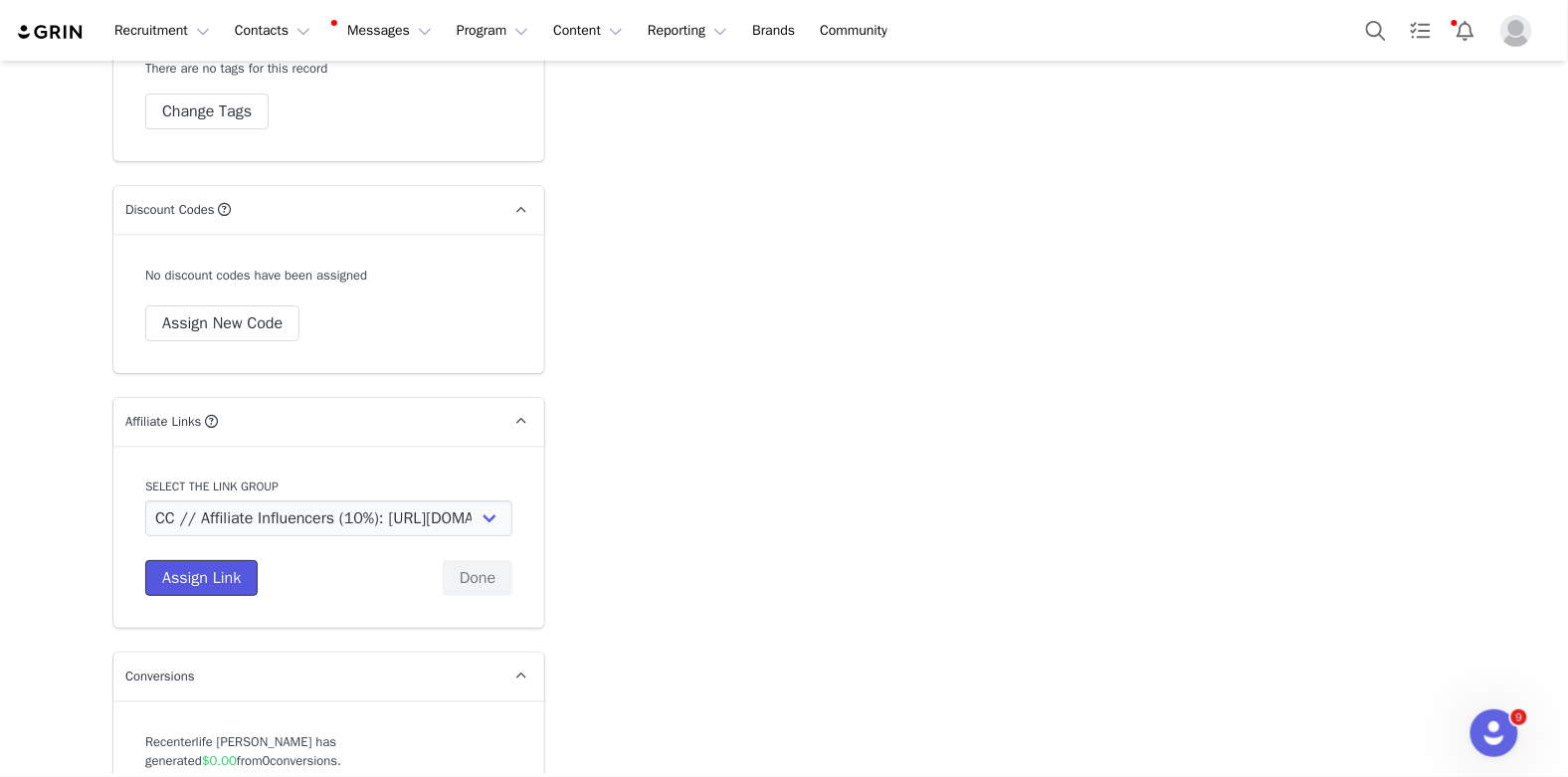 click on "Assign Link" at bounding box center (201, 578) 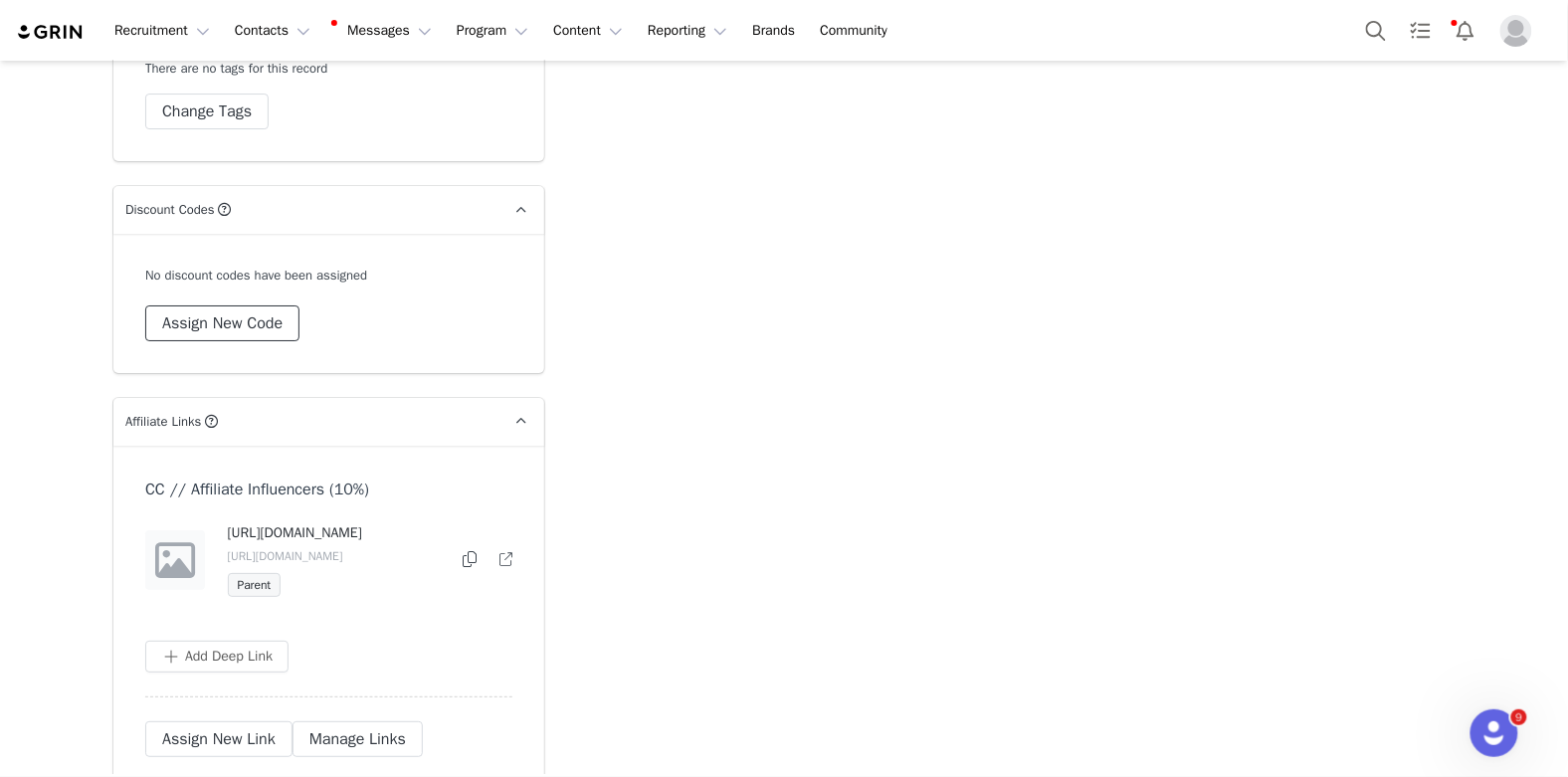click on "Assign New Code" at bounding box center (222, 323) 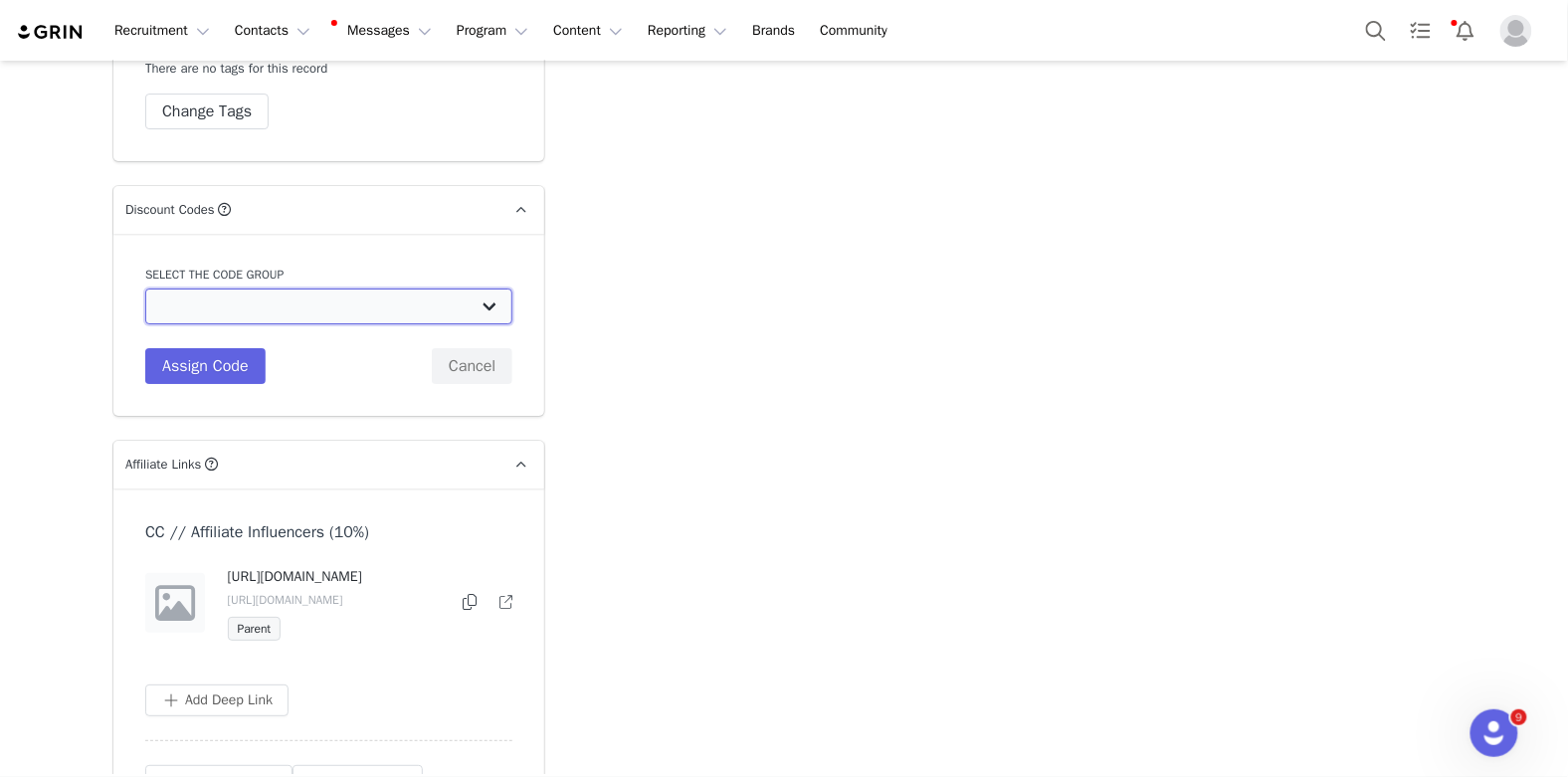 click on "Cozy Earth: (DON'T USE) Phoebe's Influencers   Cozy Earth: (DON'T USE) Jordan's Influencers   Cozy Earth: (DON'T USE) Kenzie's Influencers   Cozy Earth: (DON'T USE) Hayley's Influencers   Cozy Earth: (DON'T USE) Brookelyn J.'s Influencers   Cozy Earth: (DON'T USE) Brooke's Influencers   Cozy Earth: (DON'T USE) Naomi's Influencers   Cozy Earth: (DON'T USE) Adrianna's Influencers   Cozy Earth: (DON'T USE) Kaylee's Influencers   Cozy Earth: (DON'T USE) Bryn's Influencers   Cozy Earth: (DON'T USE) Brooklyn's Influencers   Cozy Earth: (DON'T USE) Morgan's Influencers   Cozy Earth: (DON'T USE) McKoy's Influencers   Cozy Earth: (DON'T USE) Kate's Influencers   Cozy Earth: (DON'T USE) Valentine's Day   Cozy Earth: (DON'T USE) Interior Design   Cozy Earth: (DON'T USE) Mother's Day $100 off   Cozy Earth: (DON'T USE) Mother's Day $65 off   Cozy Earth: (DON'T USE) Mother's Day $50 off joggers   Cozy Earth: (OLD - DON'T USE) Reoccurring Influencer Code   Cozy Earth: (DON'T USE) <GRIN Support> Disable Group" at bounding box center [328, 306] 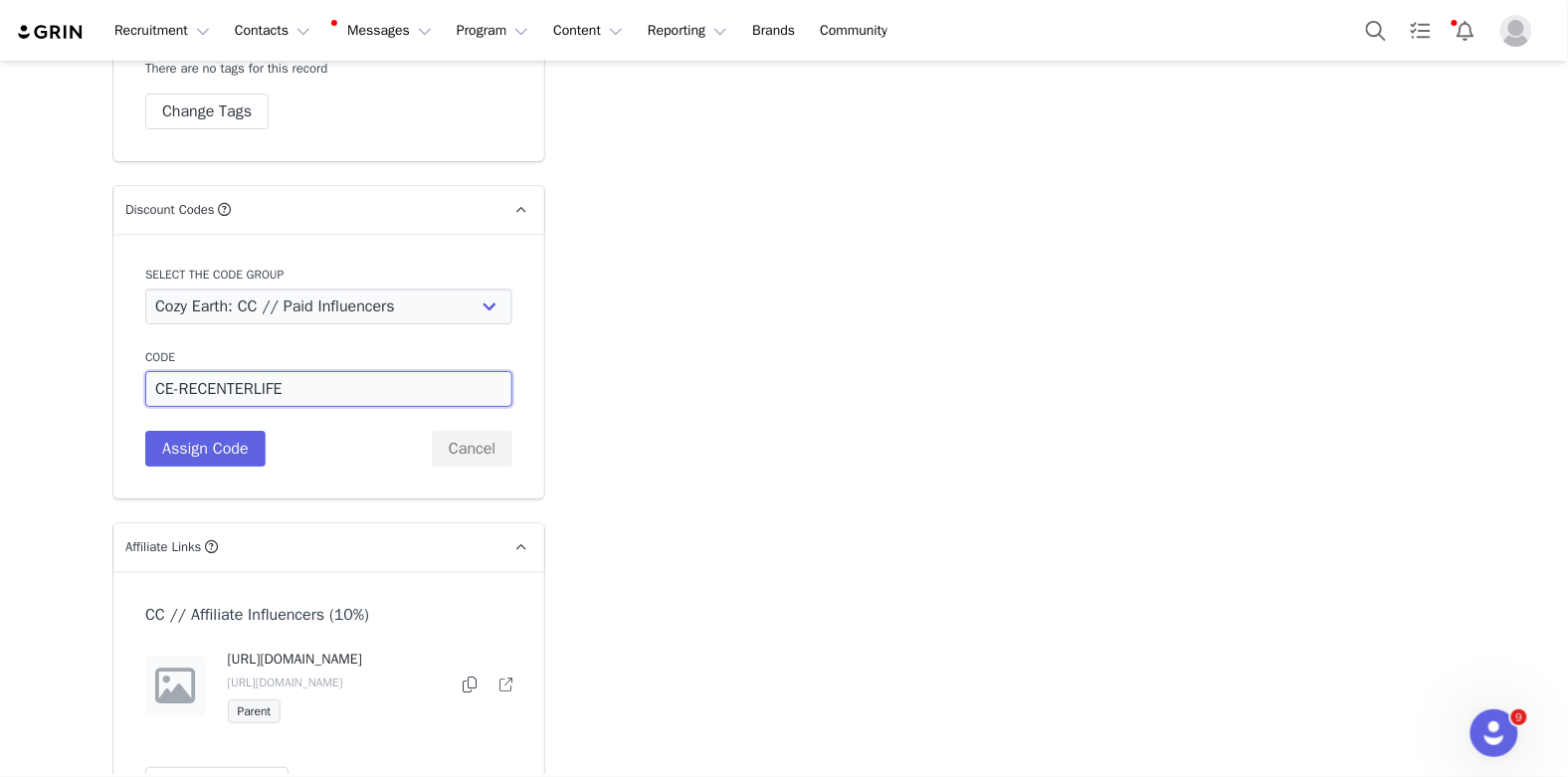 click on "CE-RECENTERLIFE" at bounding box center [328, 389] 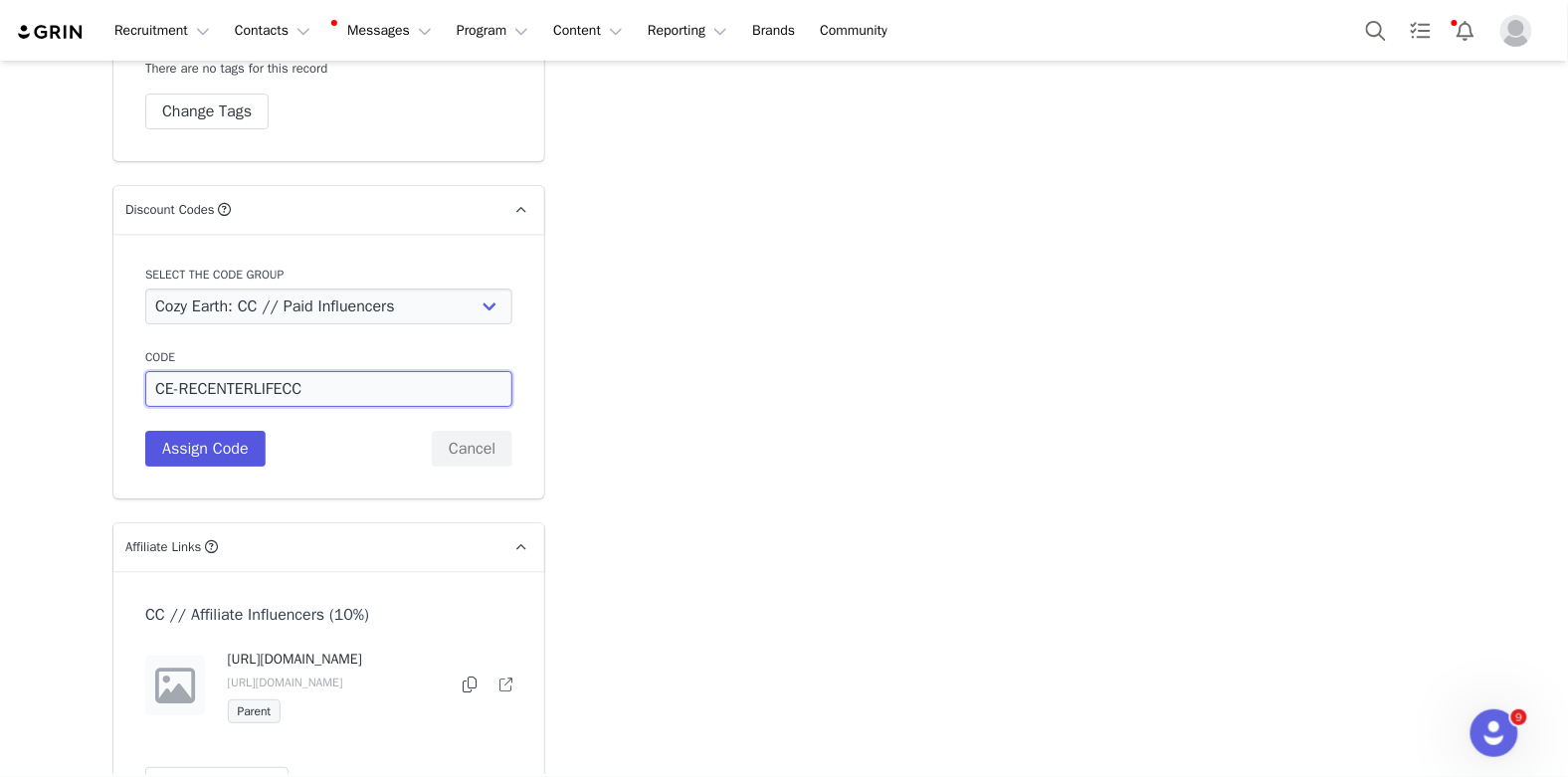 type on "CE-RECENTERLIFECC" 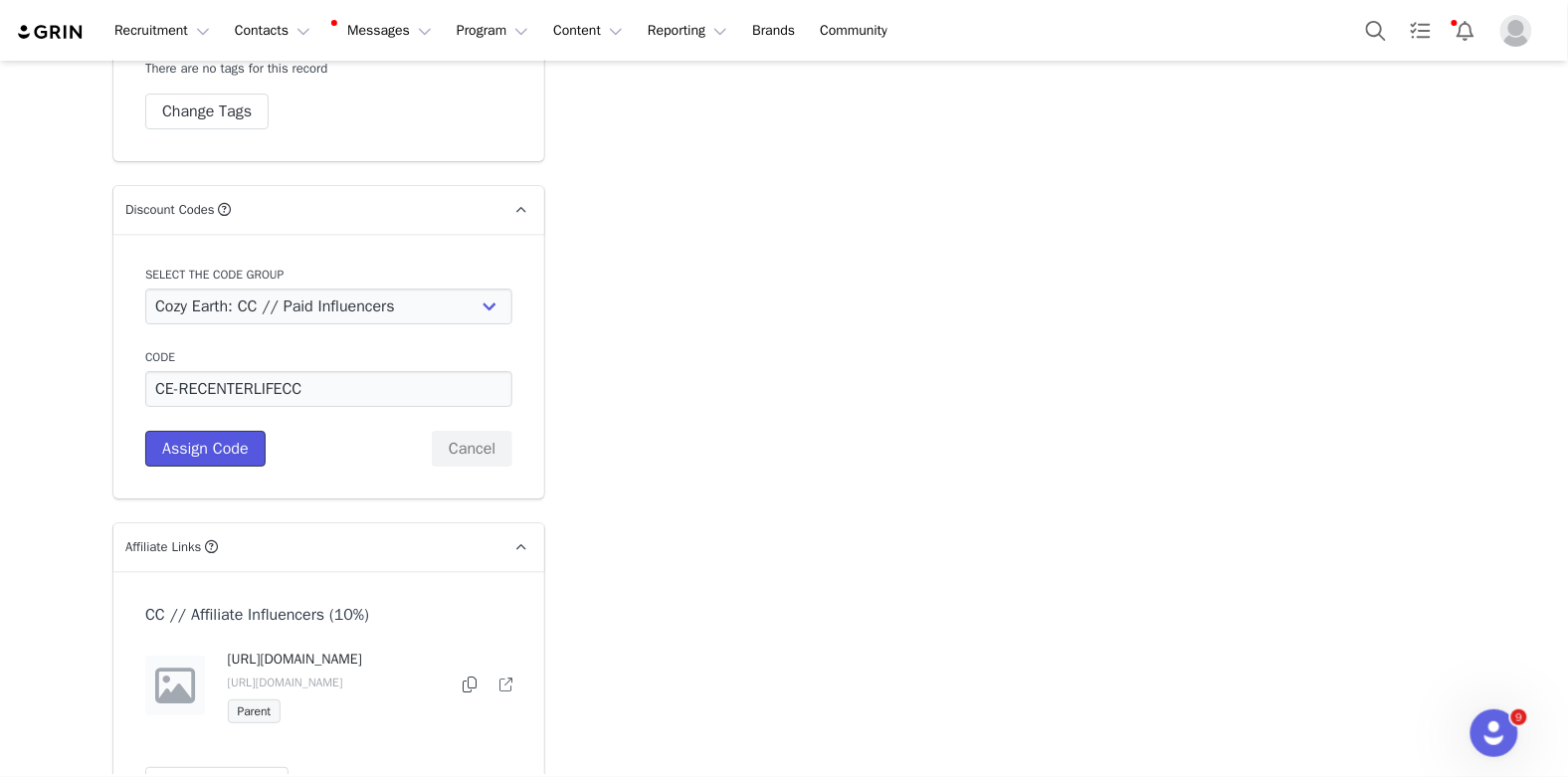 click on "Assign Code" at bounding box center (205, 449) 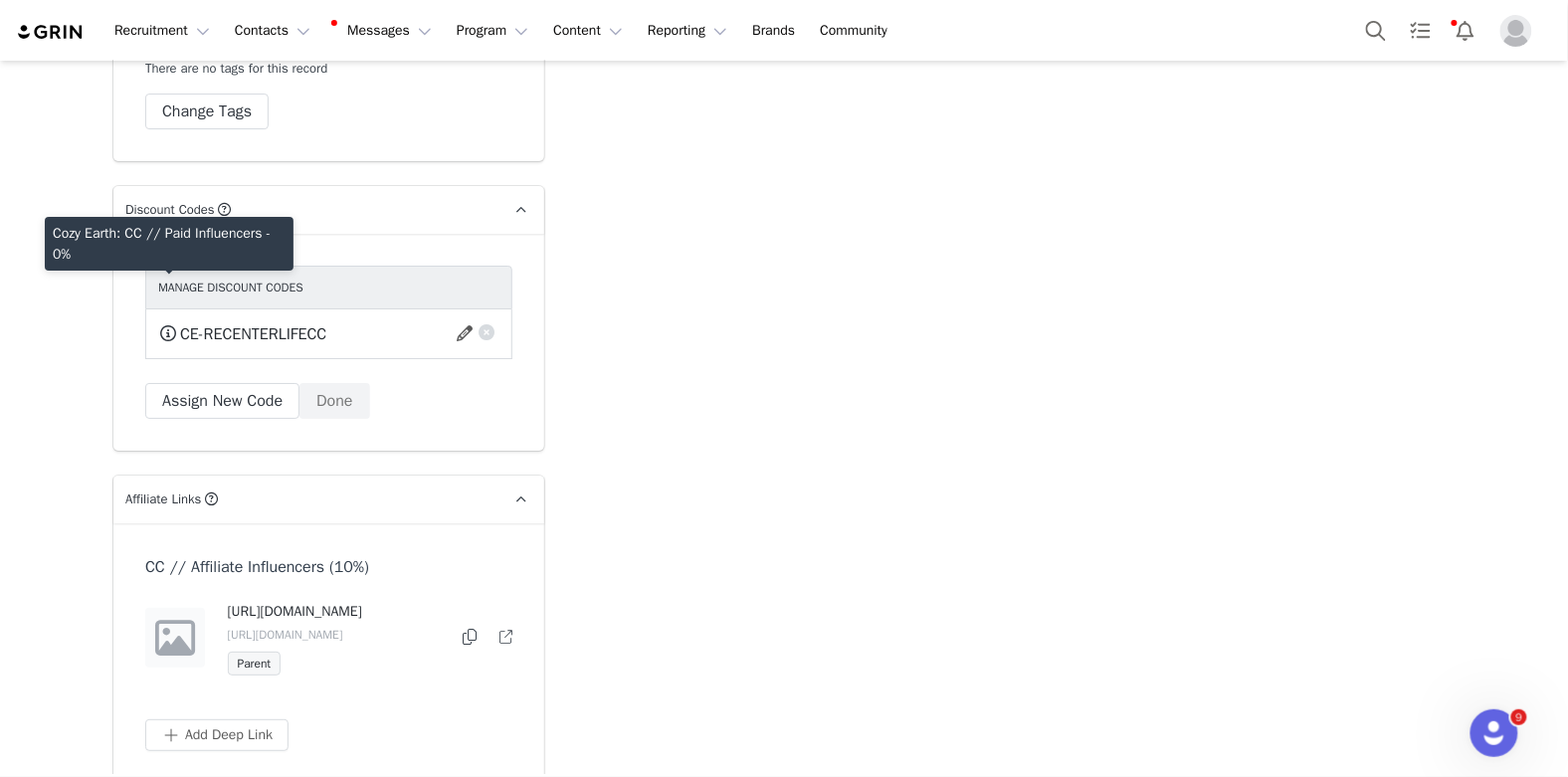 click at bounding box center (168, 333) 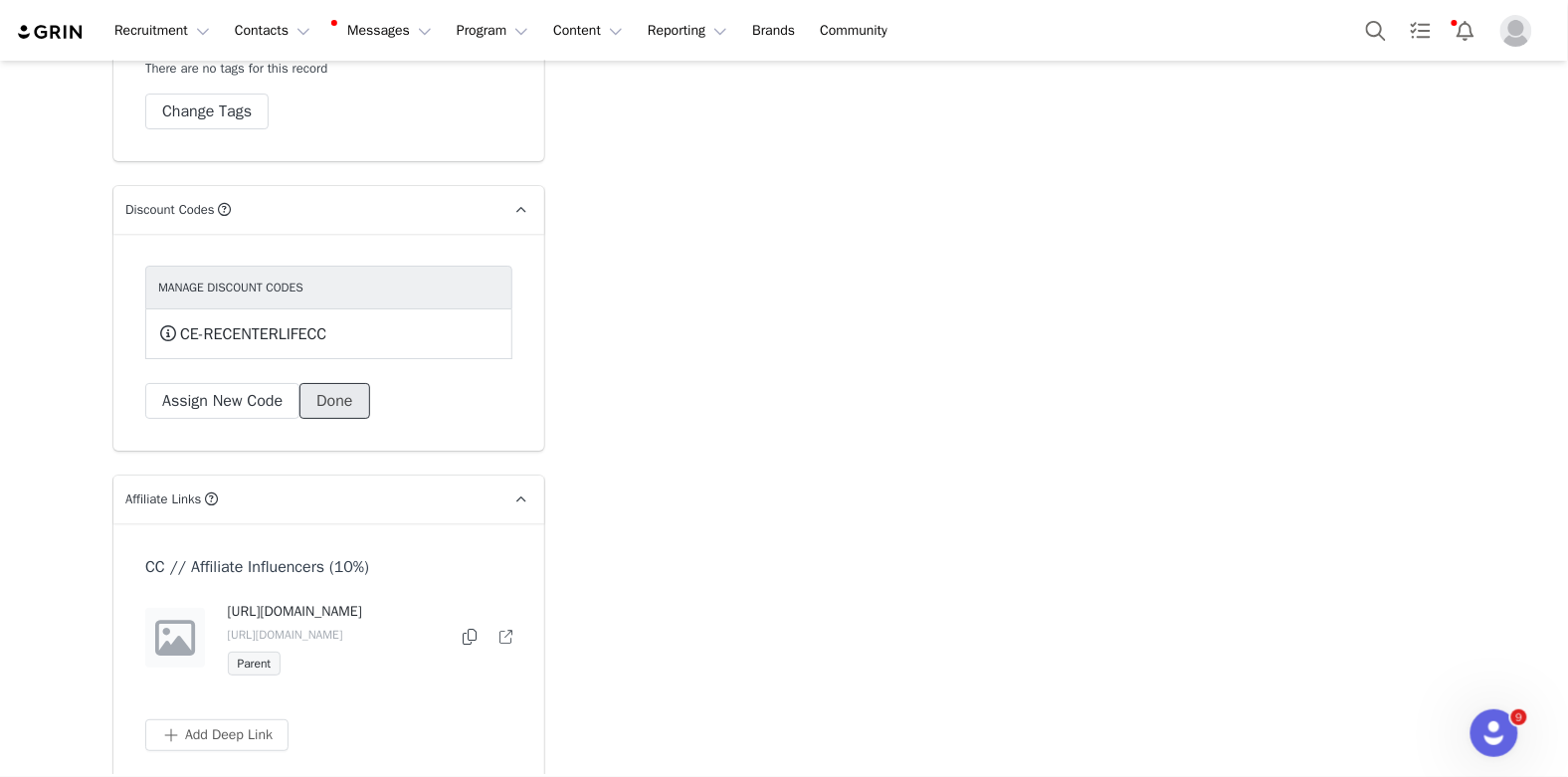 click on "Done" at bounding box center (334, 401) 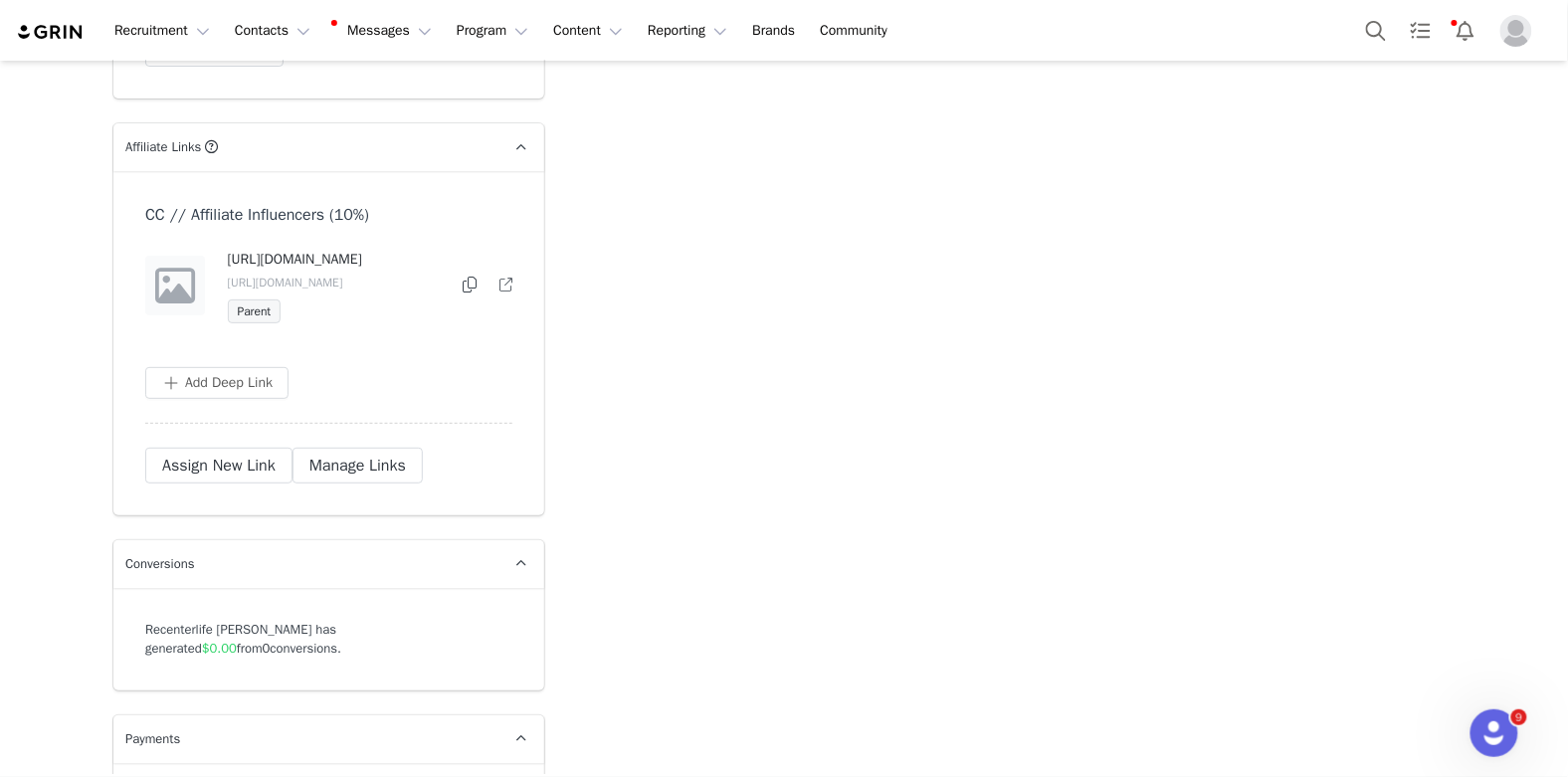 scroll, scrollTop: 4804, scrollLeft: 0, axis: vertical 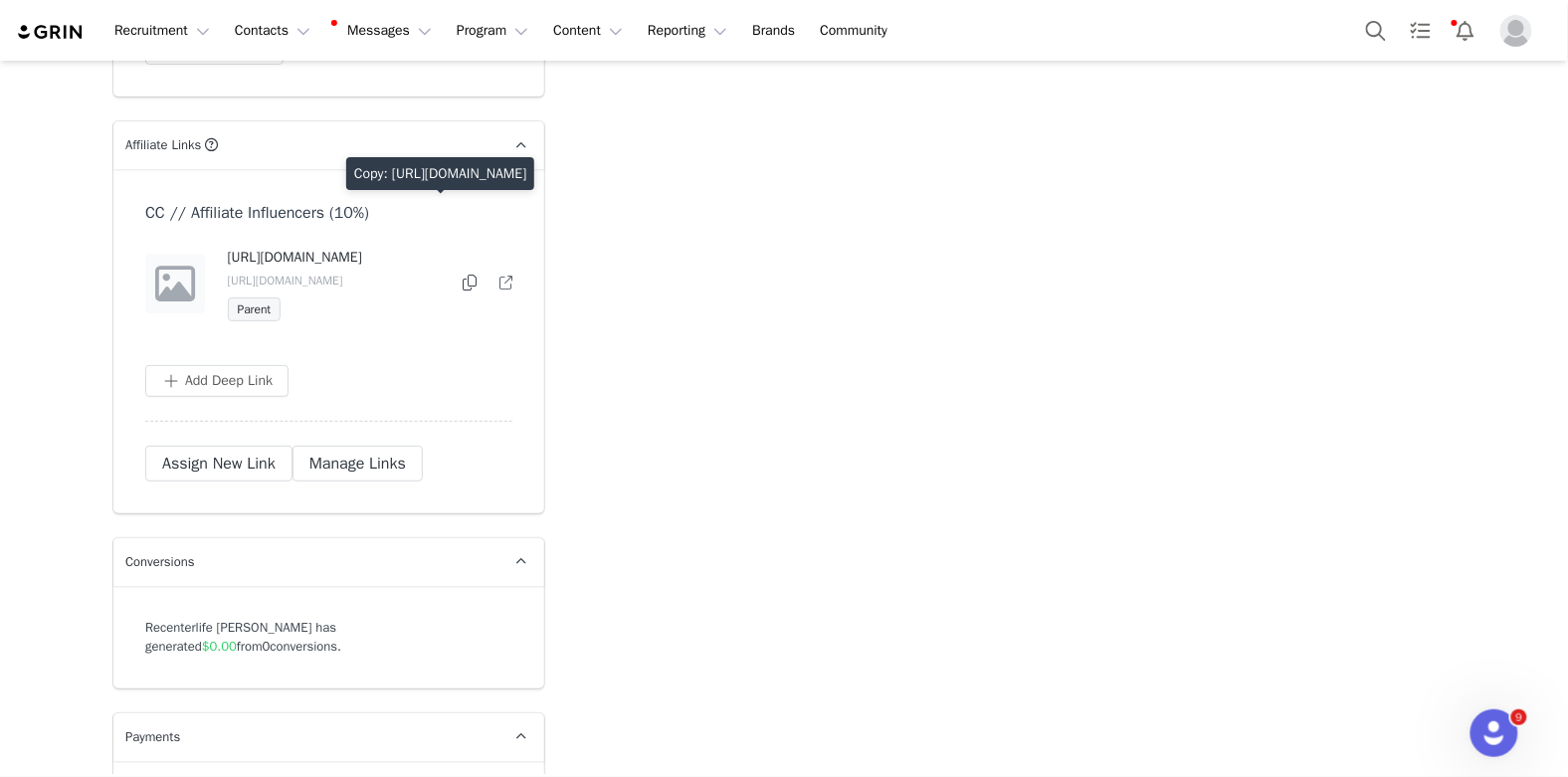 click at bounding box center [470, 283] 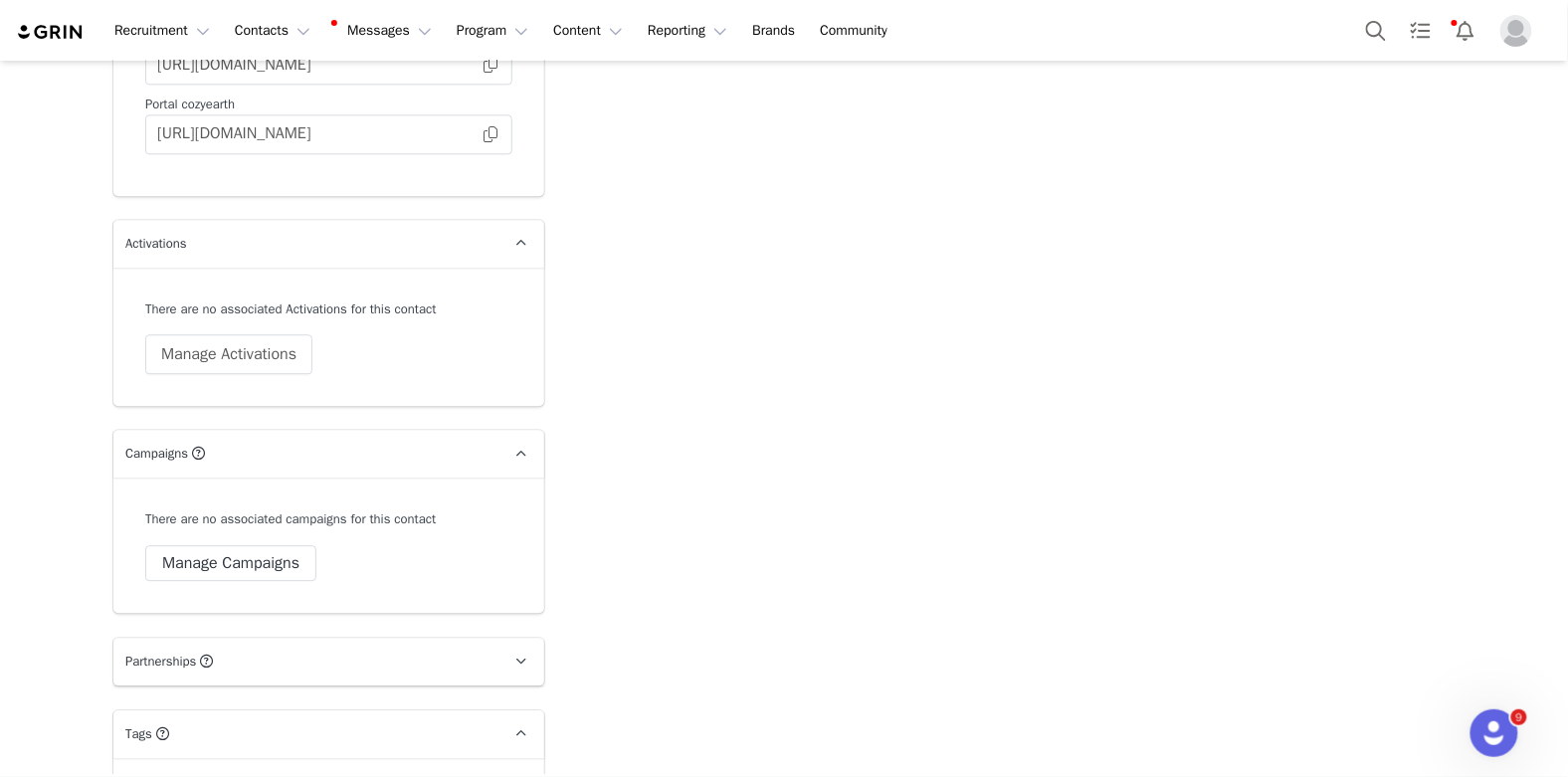 scroll, scrollTop: 3769, scrollLeft: 0, axis: vertical 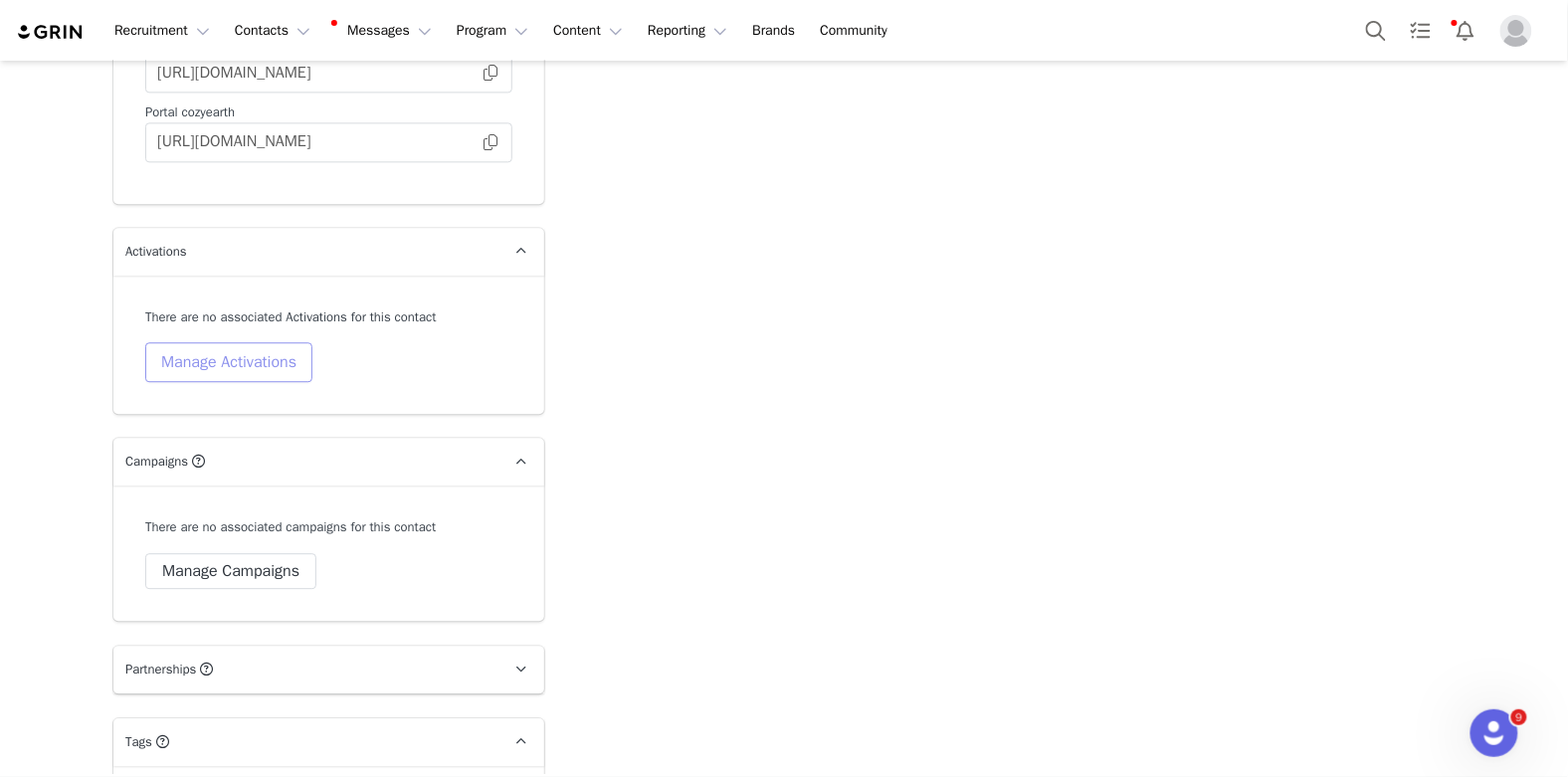 click on "Manage Activations" at bounding box center (229, 362) 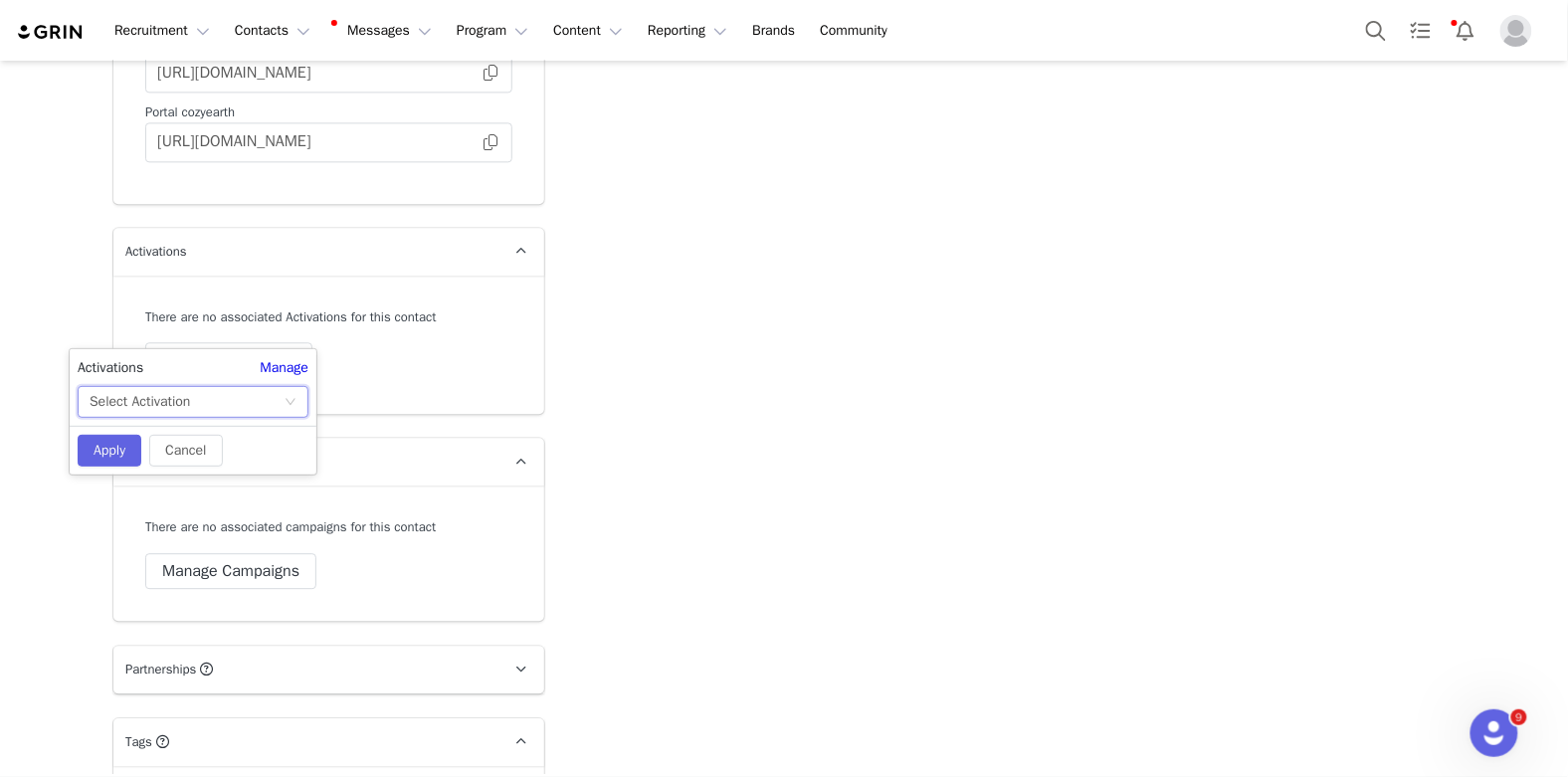 click on "Select Activation" at bounding box center (186, 402) 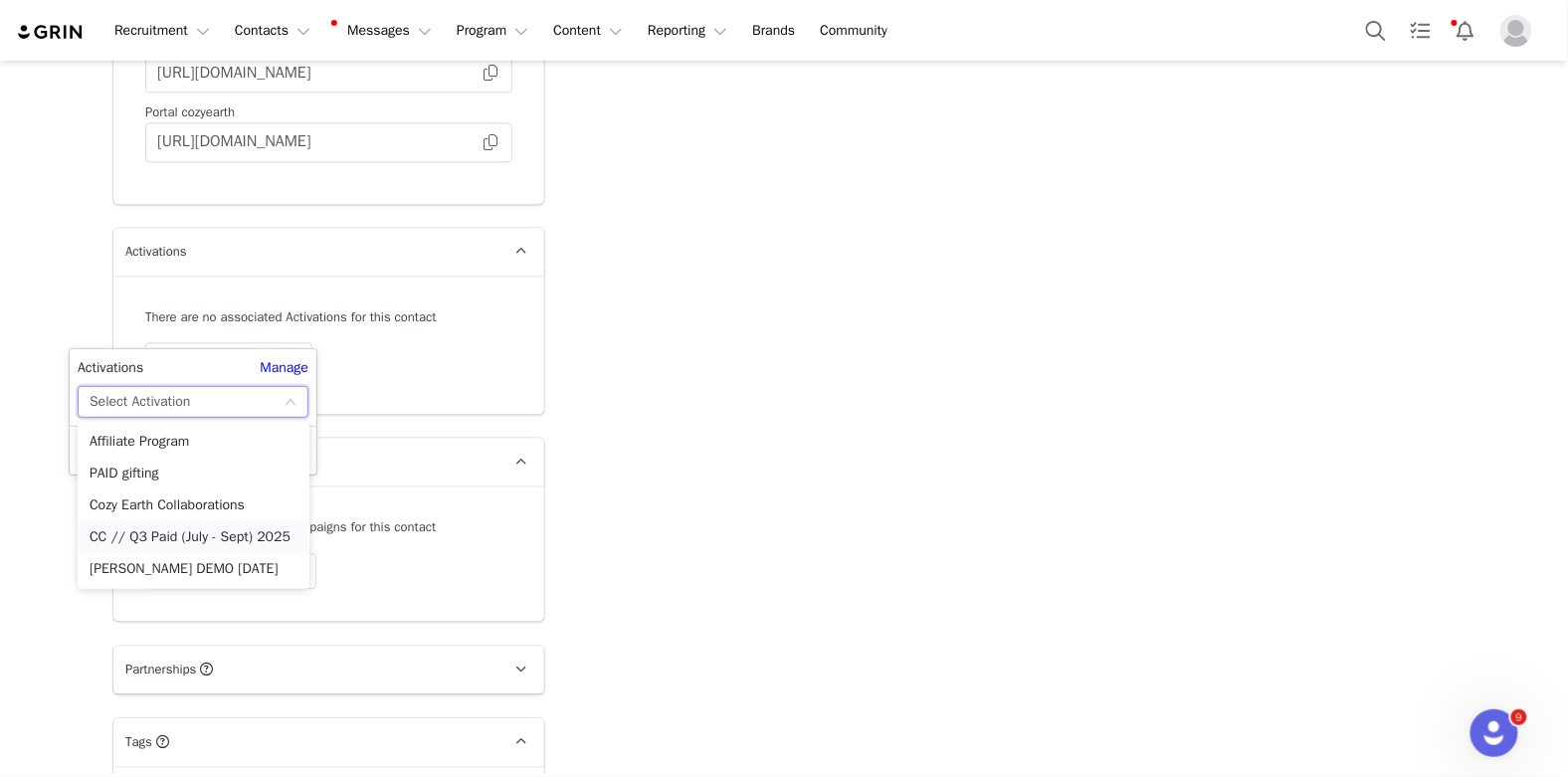 click on "CC // Q3 Paid (July - Sept) 2025" at bounding box center (193, 537) 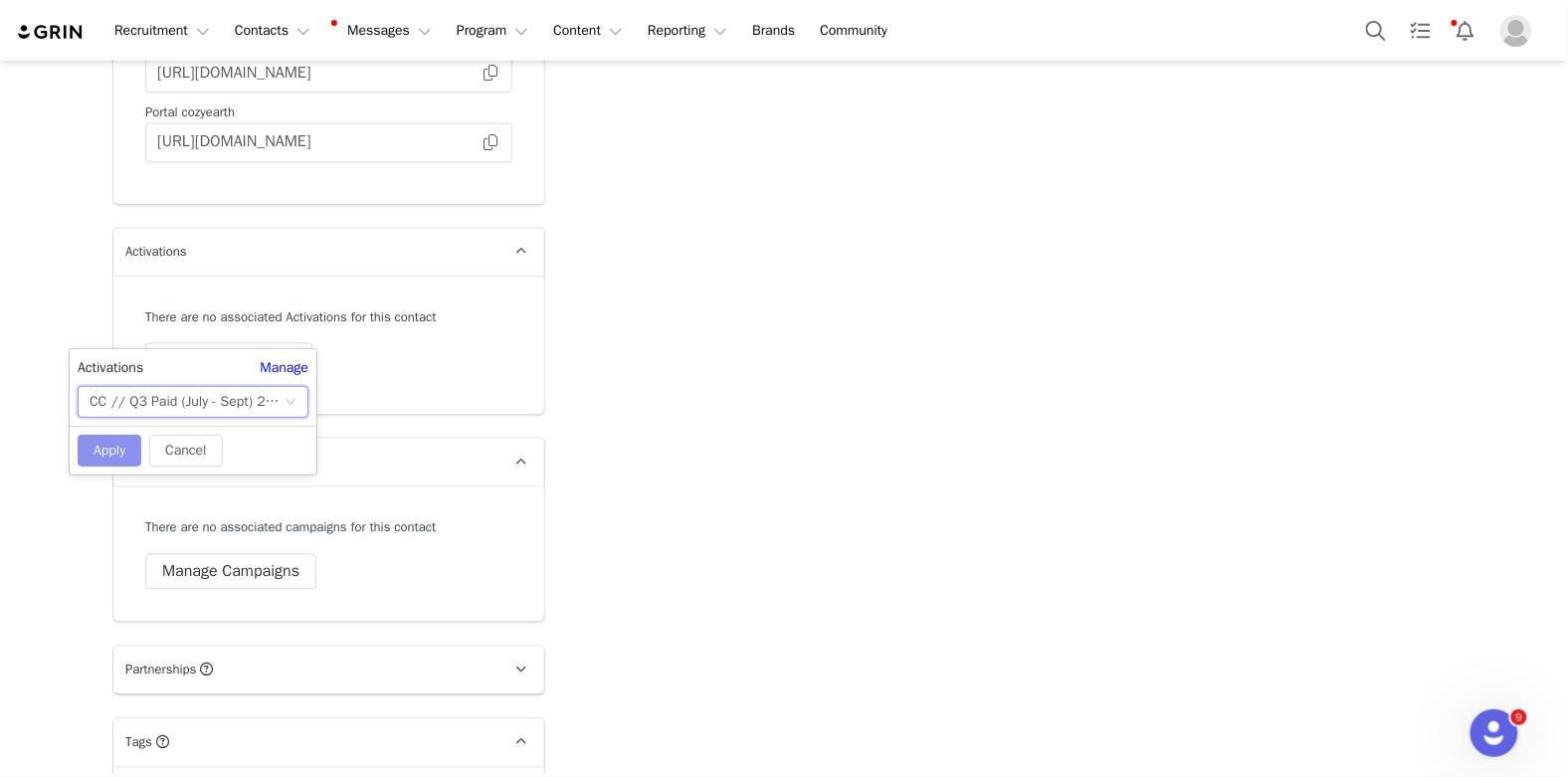 click on "Apply" at bounding box center [109, 451] 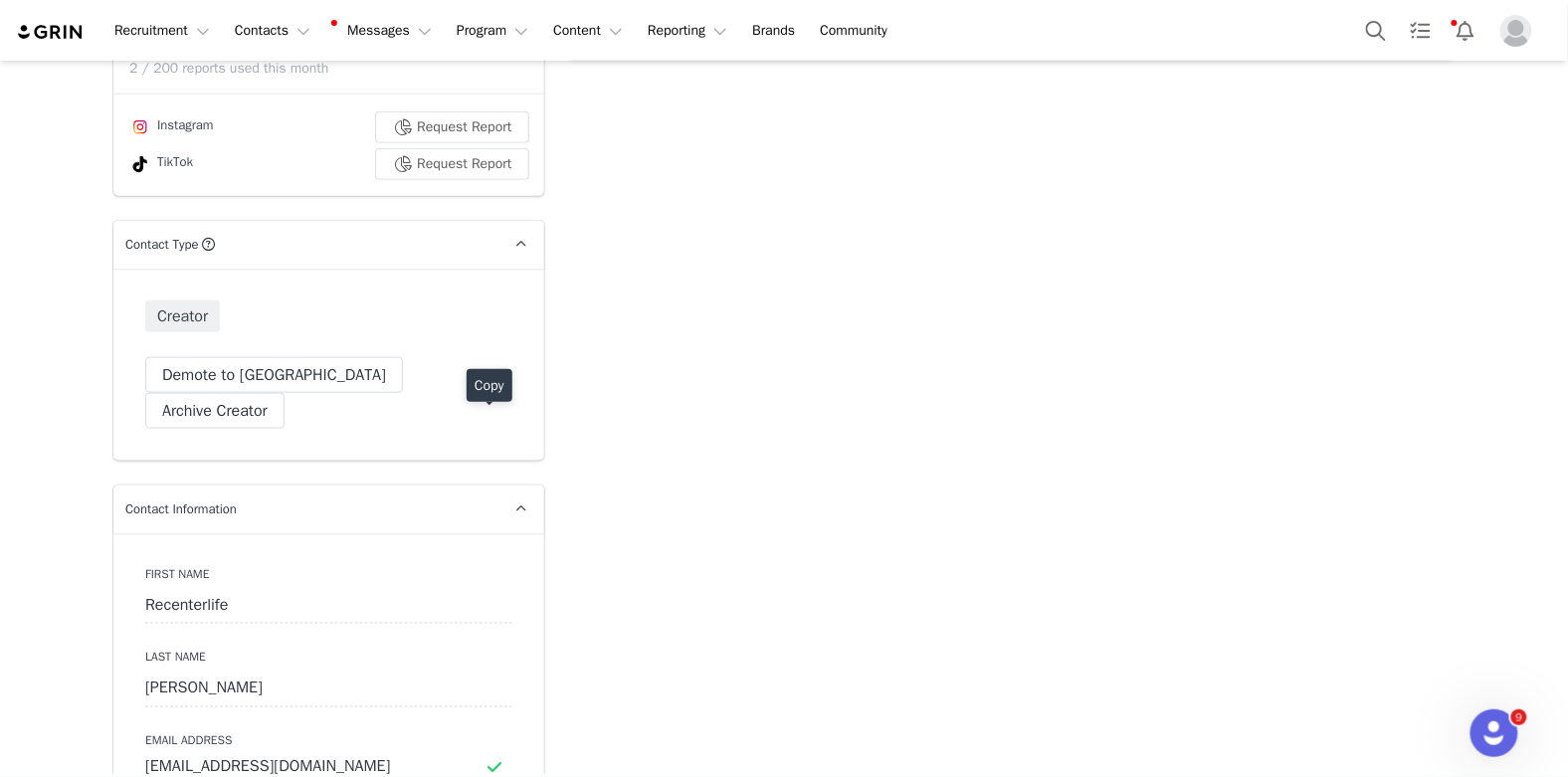 scroll, scrollTop: 0, scrollLeft: 0, axis: both 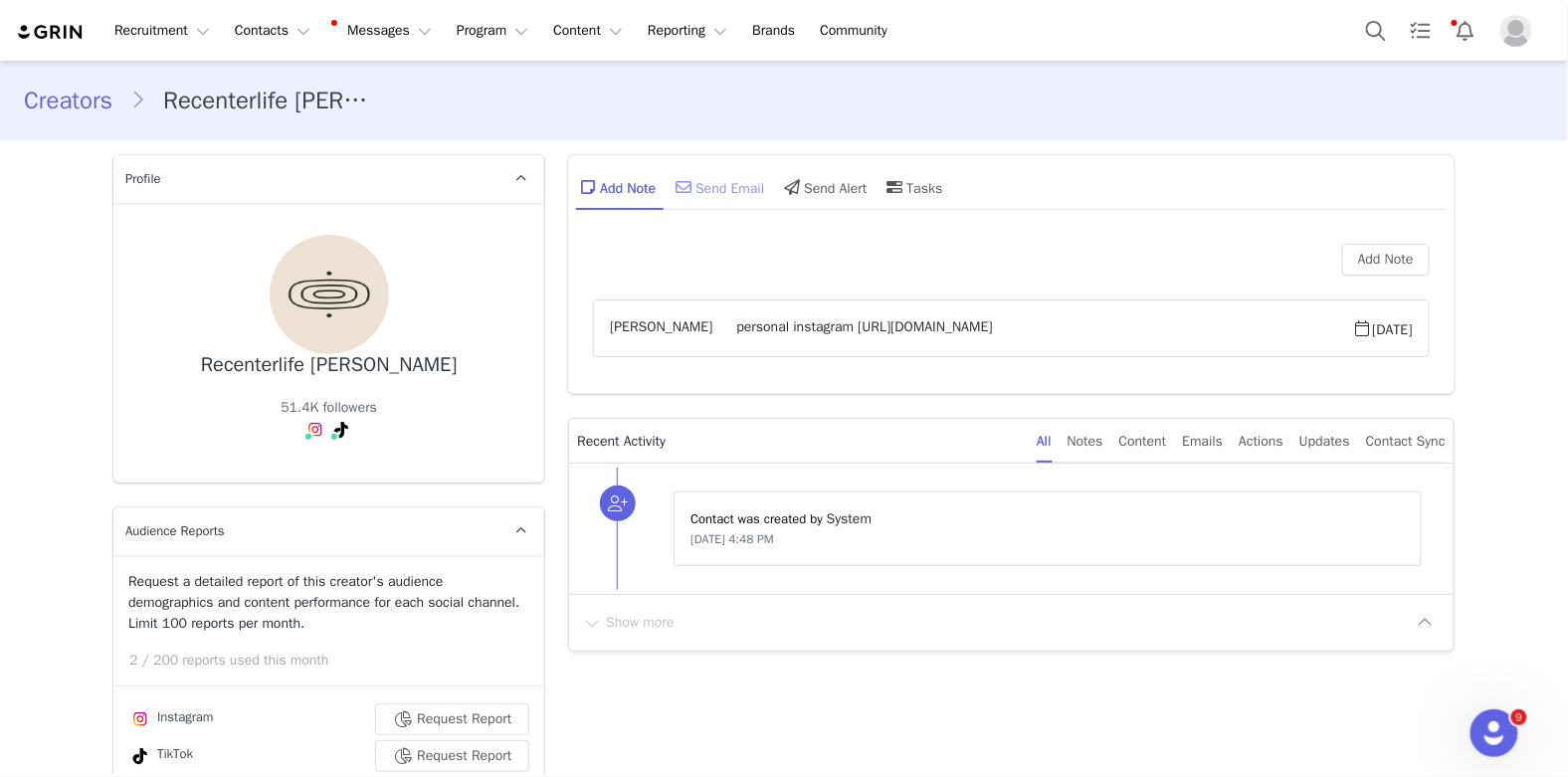 click on "Send Email" at bounding box center [717, 187] 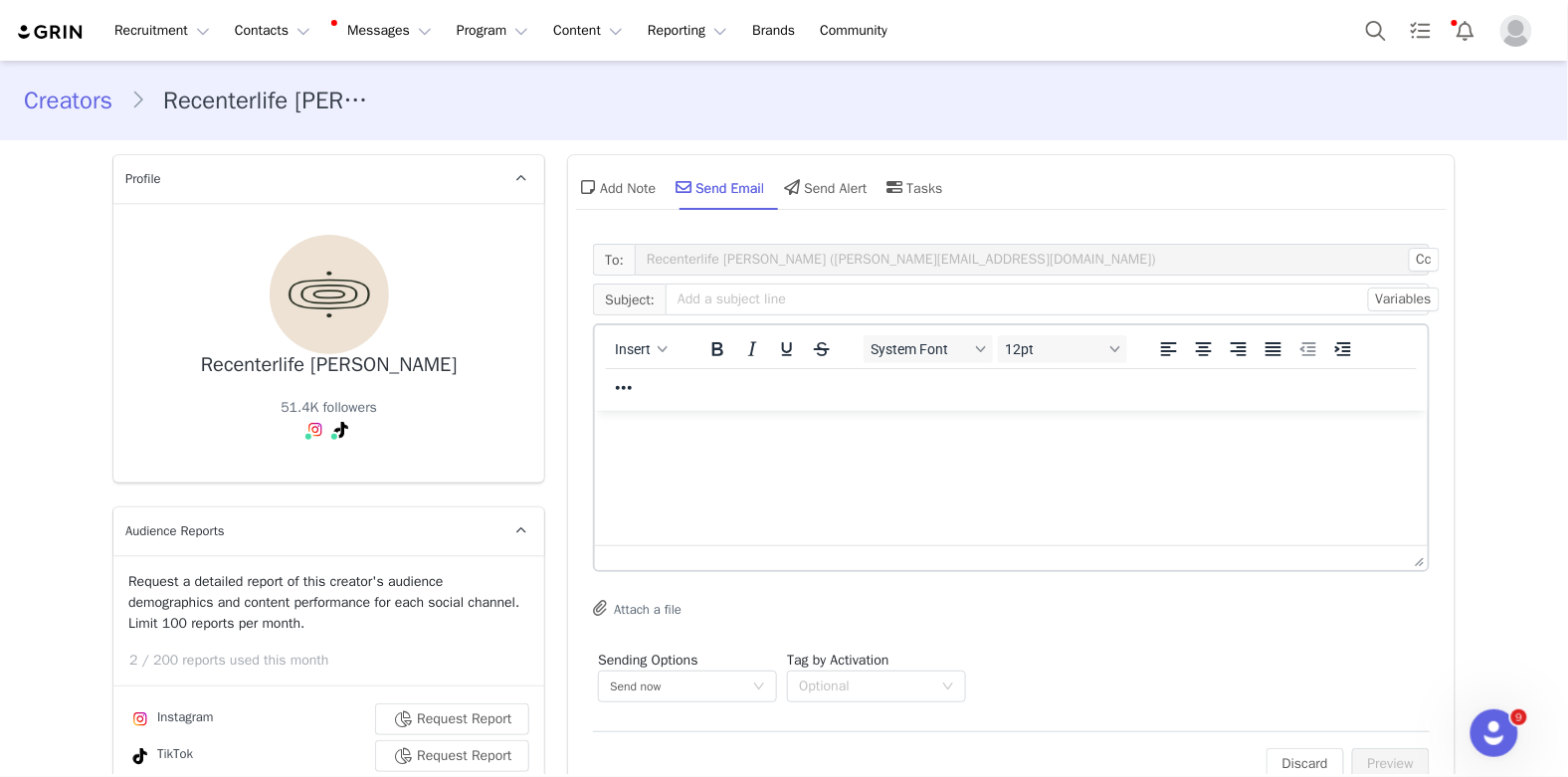 scroll, scrollTop: 0, scrollLeft: 0, axis: both 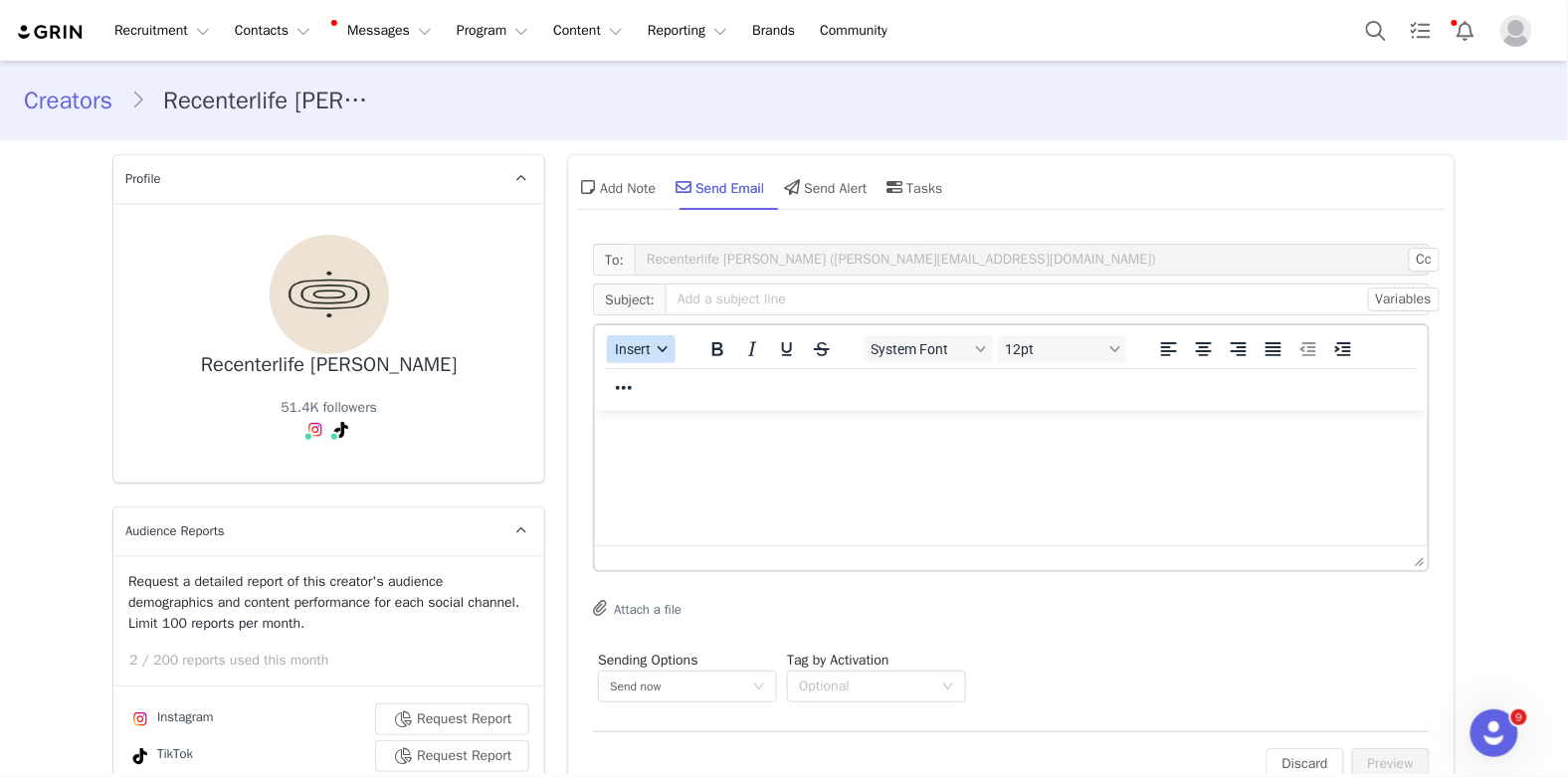 click on "Insert" at bounding box center [641, 349] 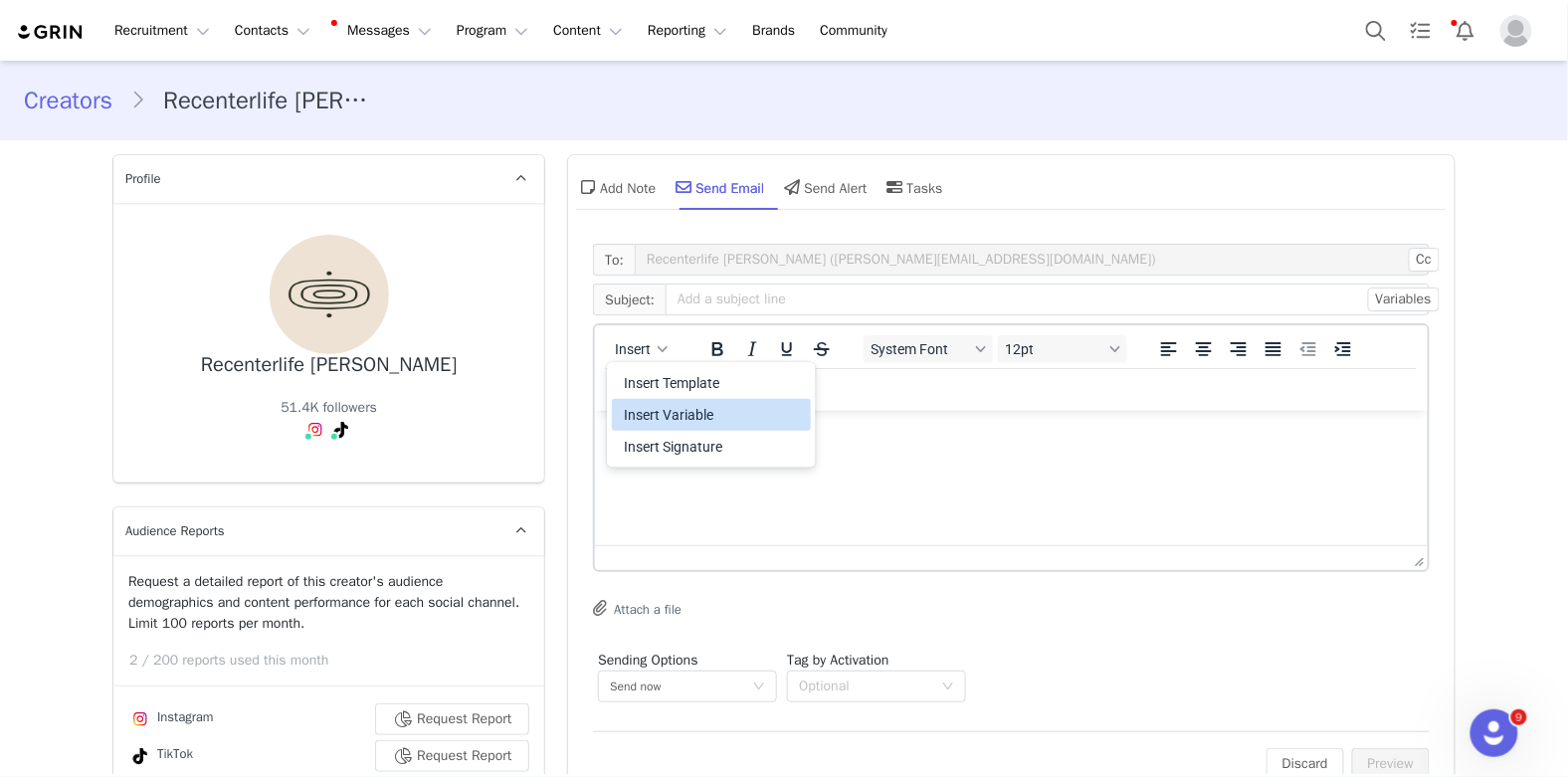 click on "Insert Variable" at bounding box center (713, 415) 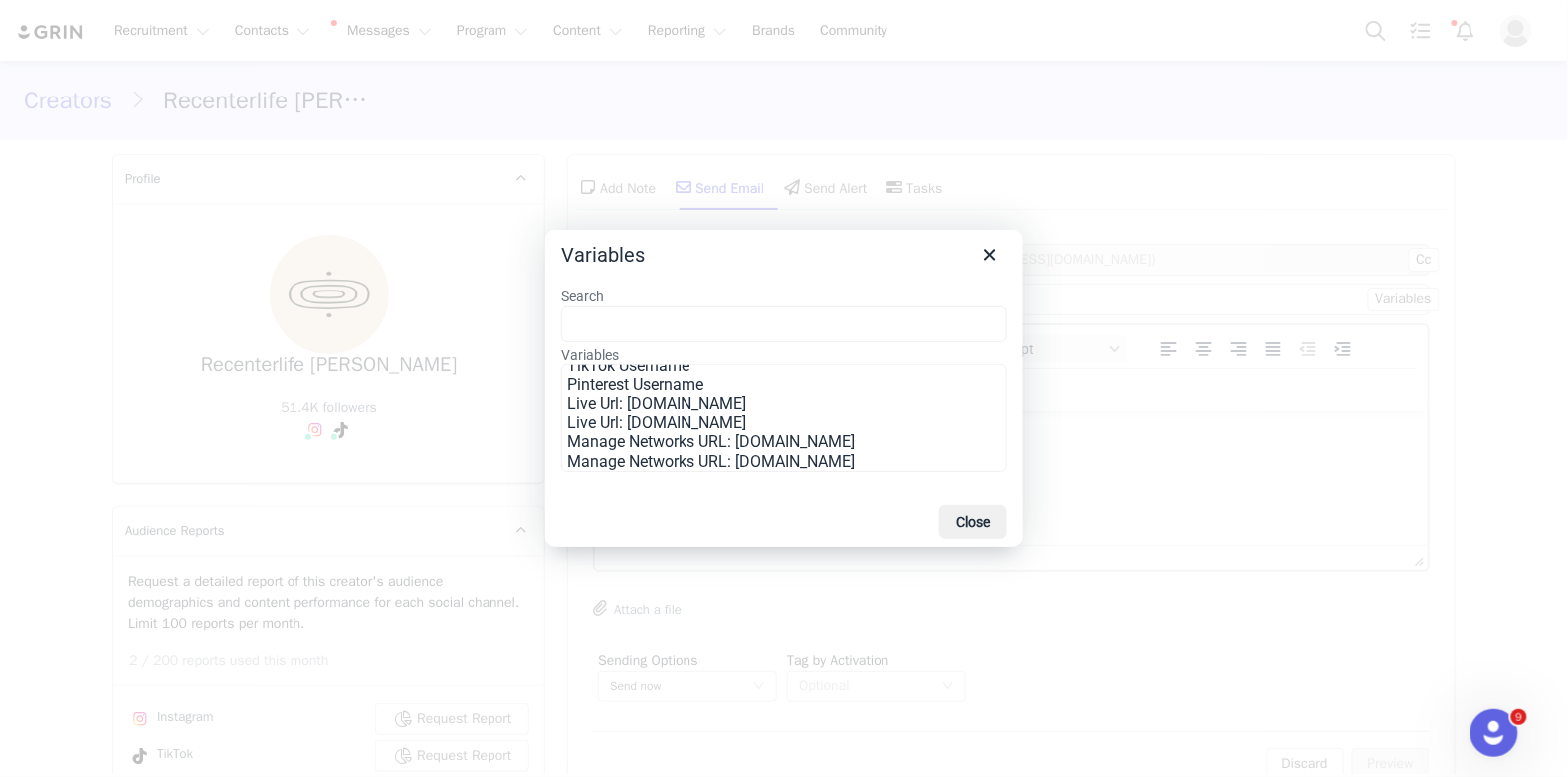 scroll, scrollTop: 392, scrollLeft: 0, axis: vertical 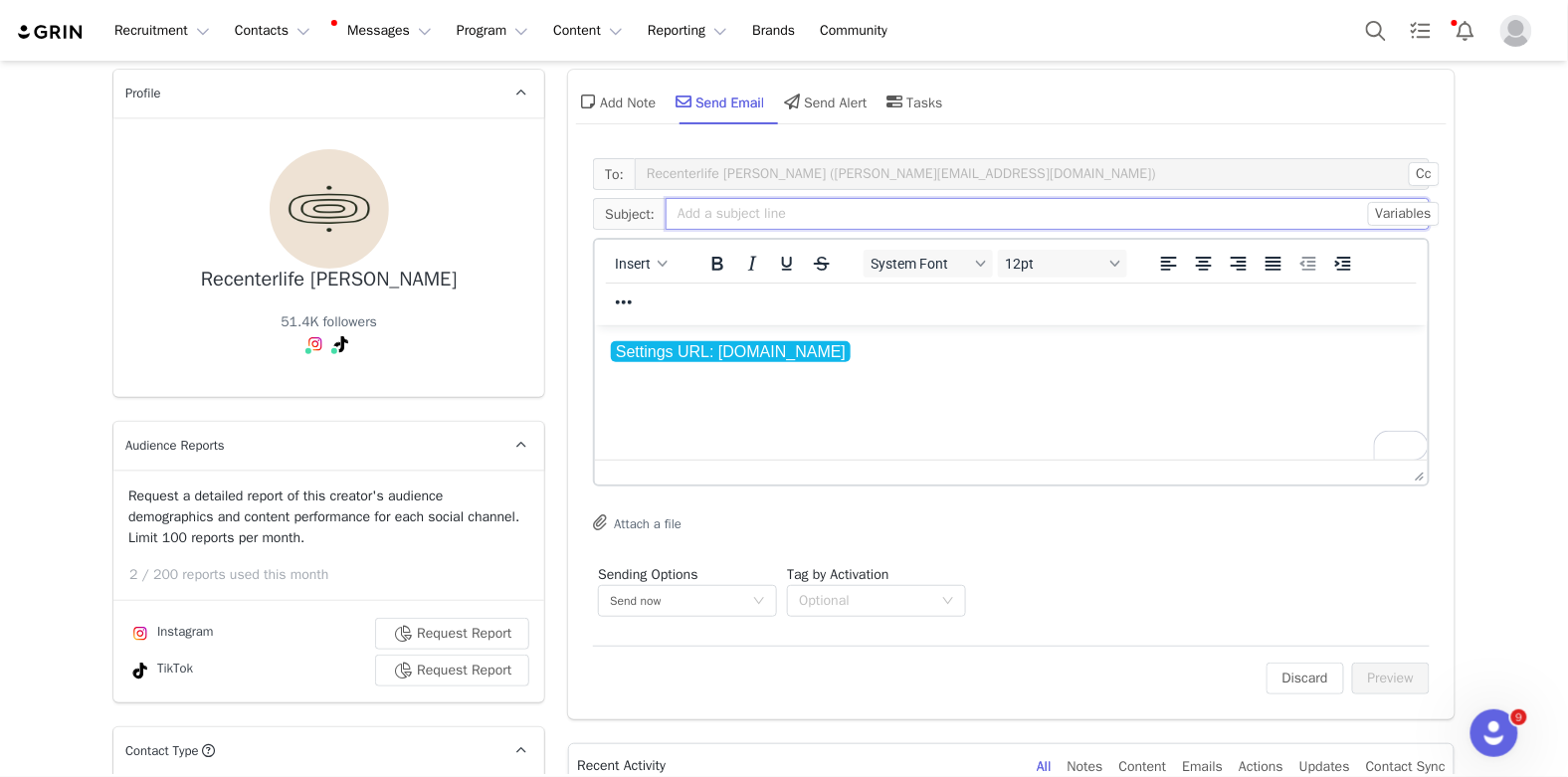 click at bounding box center [1048, 214] 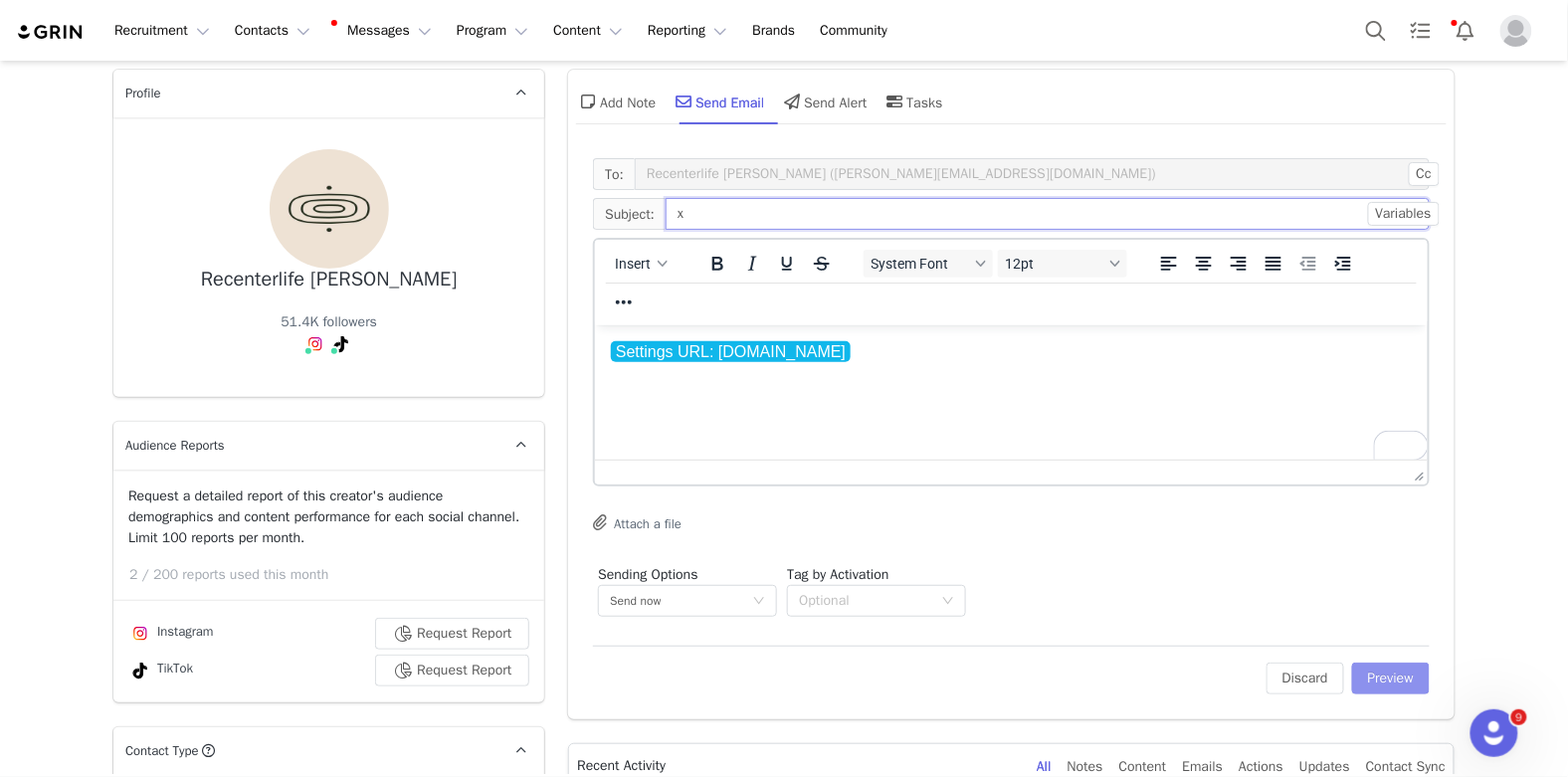 type on "x" 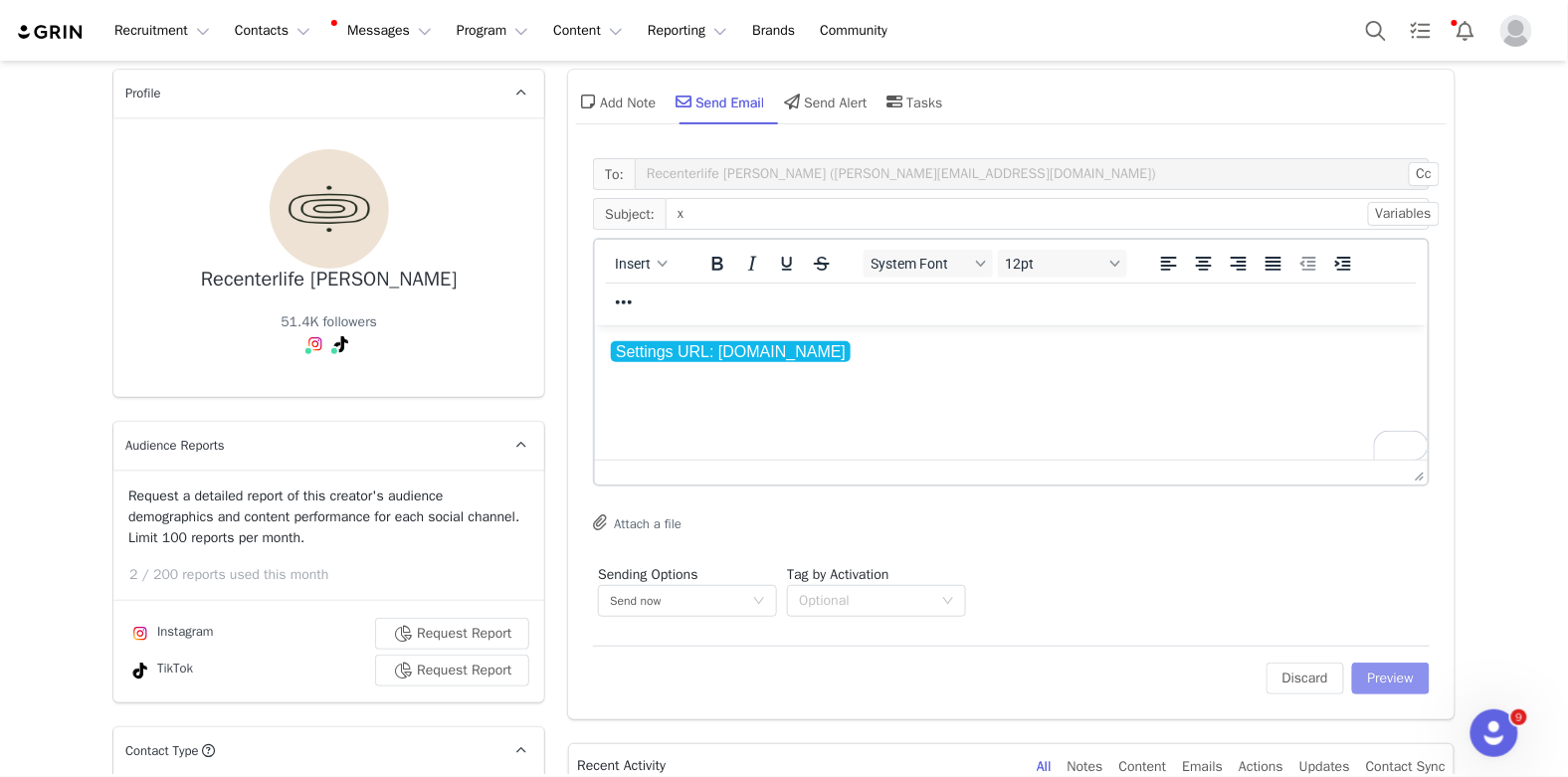 click on "Preview" at bounding box center (1391, 679) 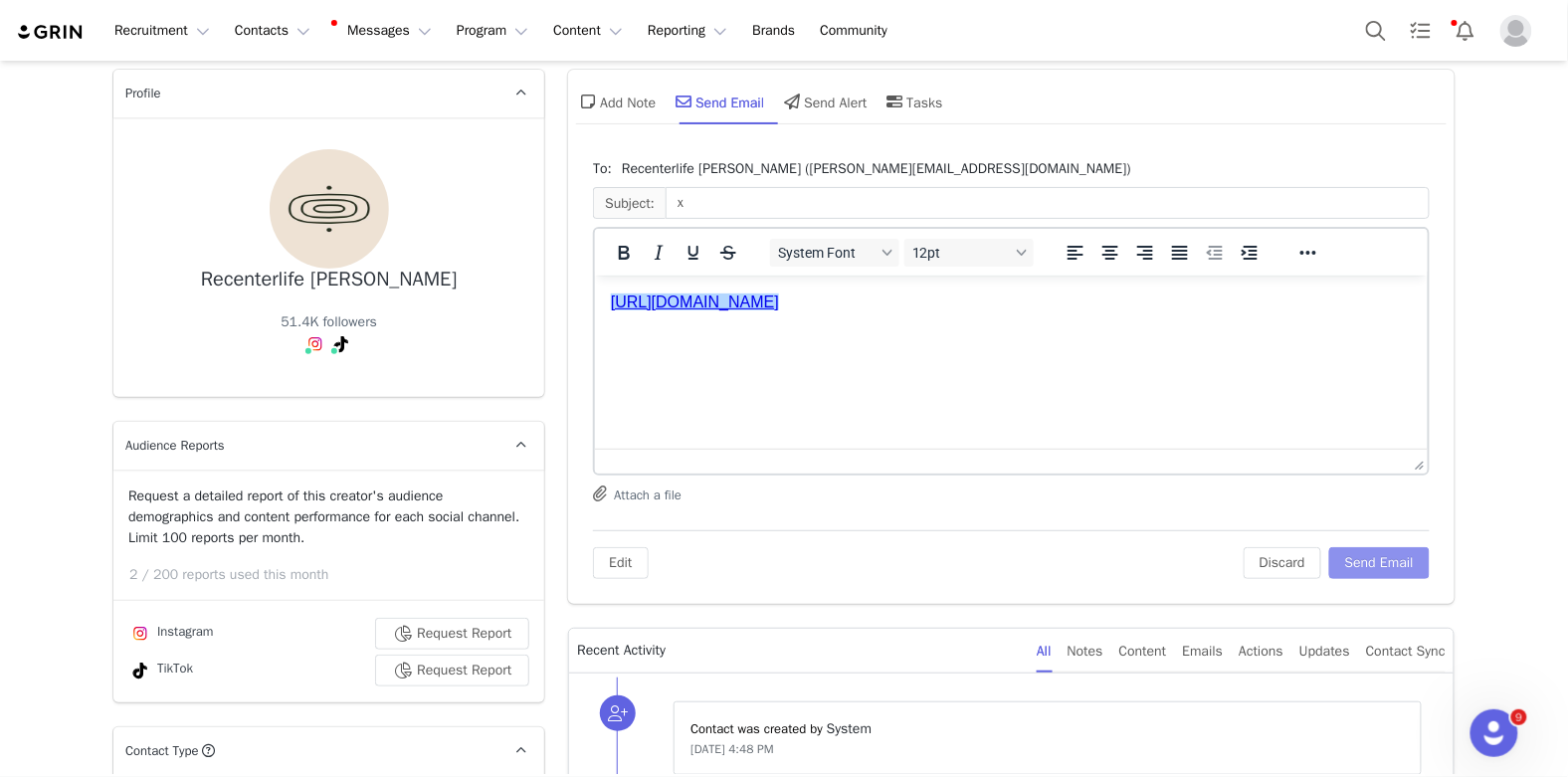 scroll, scrollTop: 0, scrollLeft: 0, axis: both 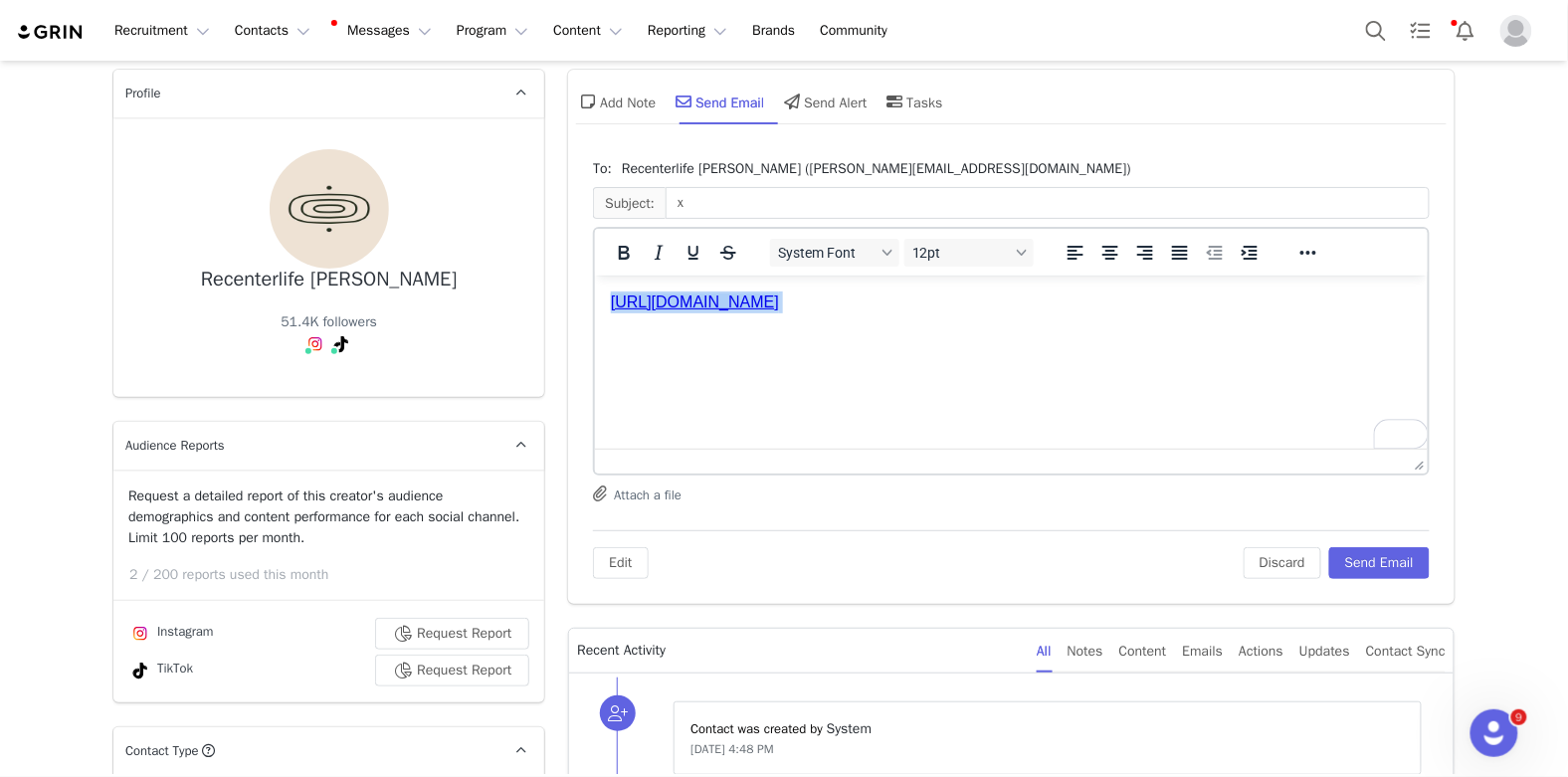 drag, startPoint x: 1171, startPoint y: 297, endPoint x: 593, endPoint y: 303, distance: 578.031 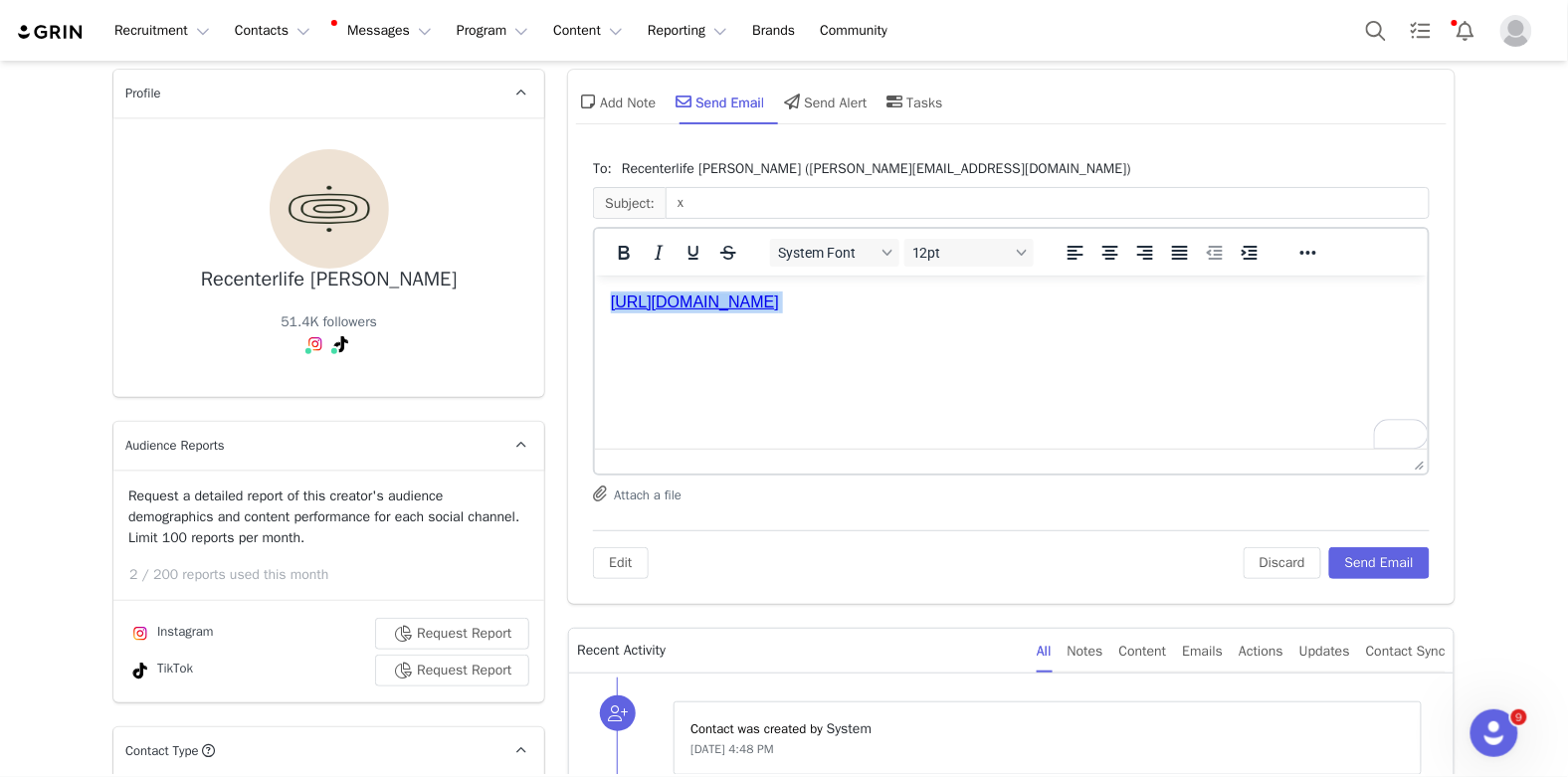 click on "https://cozyearth.grin.live/e1f2dceb-90d9-4b85-a6fc-9cc574ac0dab/profile" at bounding box center [1011, 301] 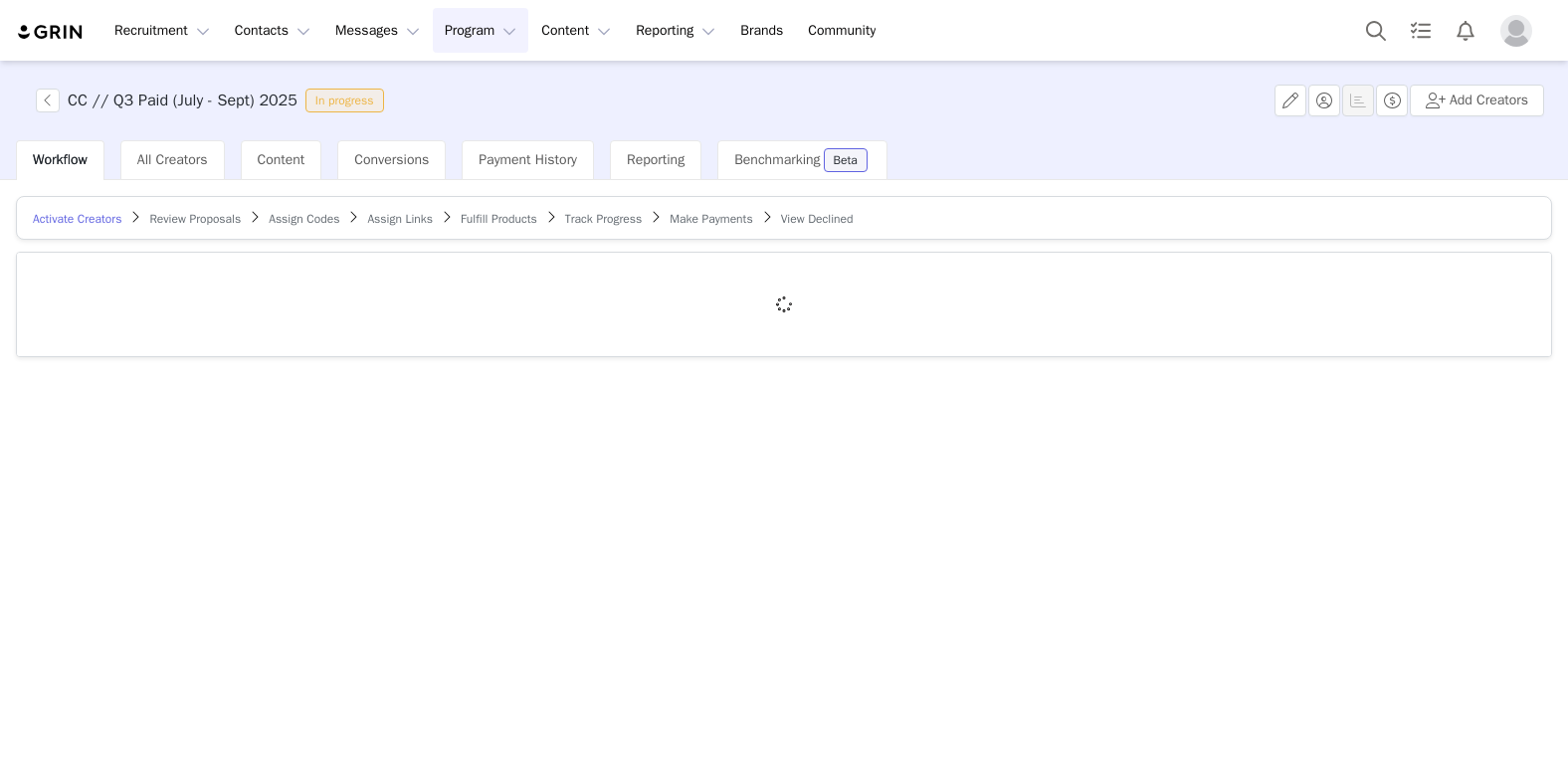 scroll, scrollTop: 0, scrollLeft: 0, axis: both 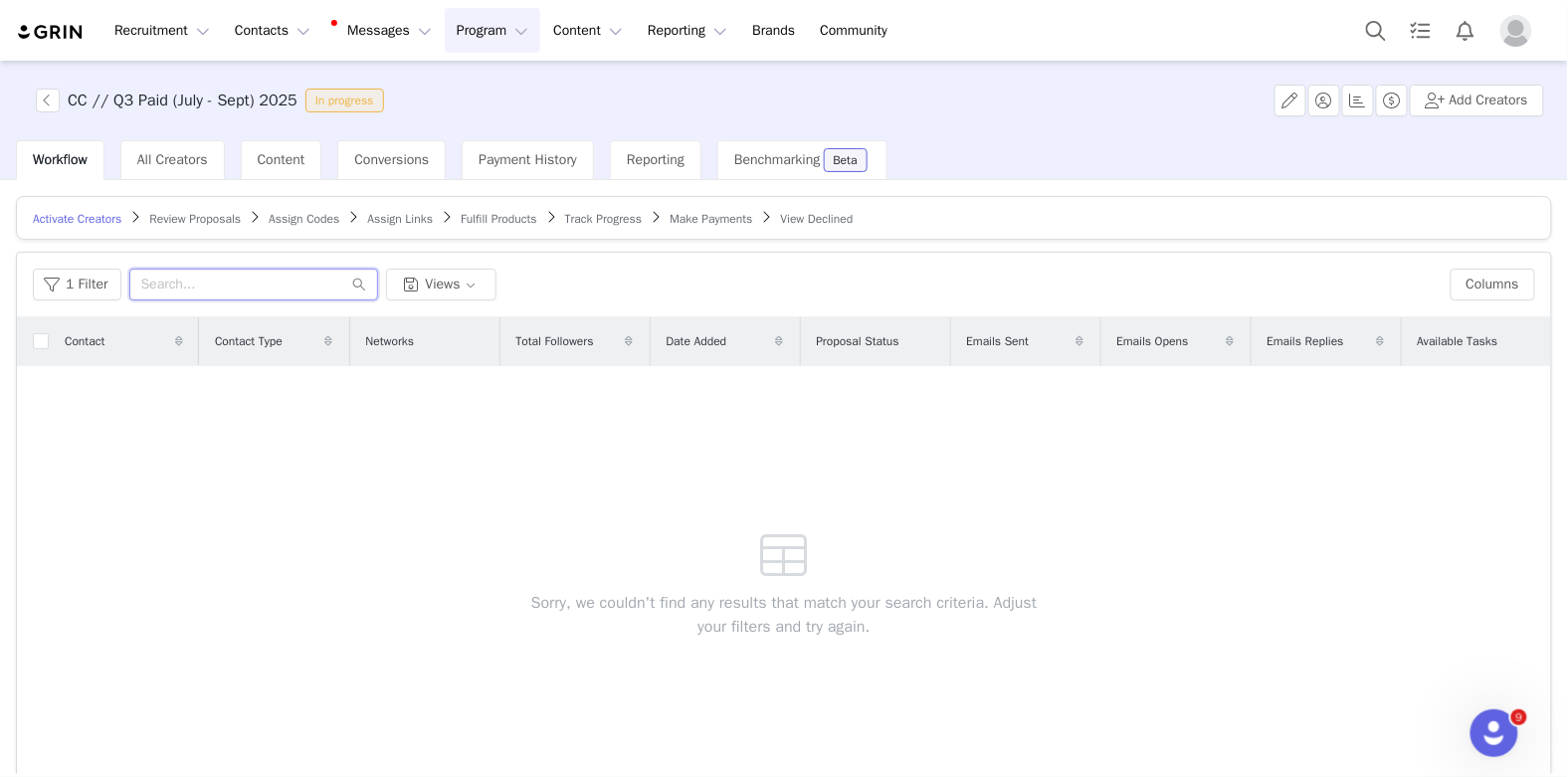 click at bounding box center [254, 285] 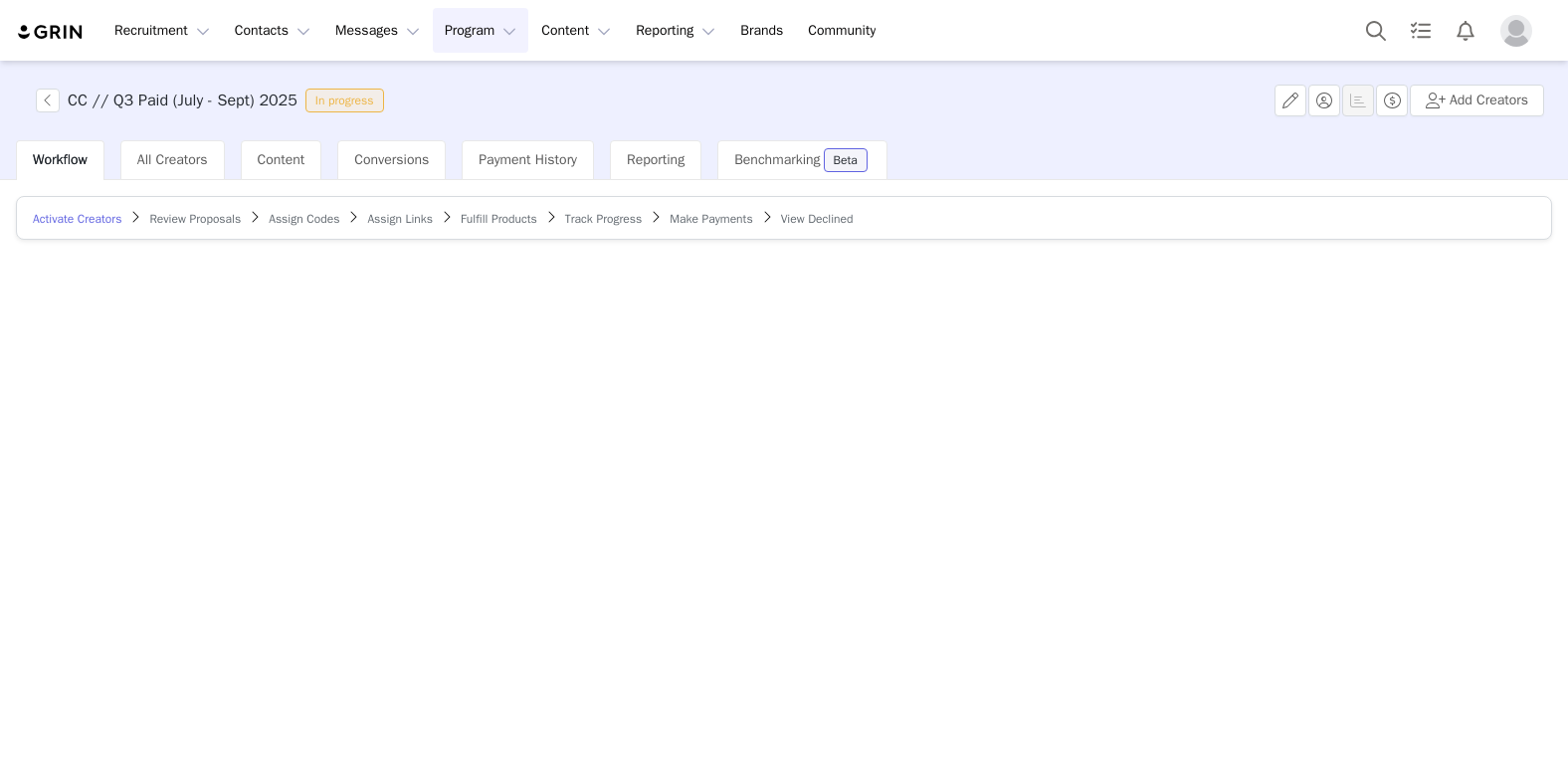 scroll, scrollTop: 0, scrollLeft: 0, axis: both 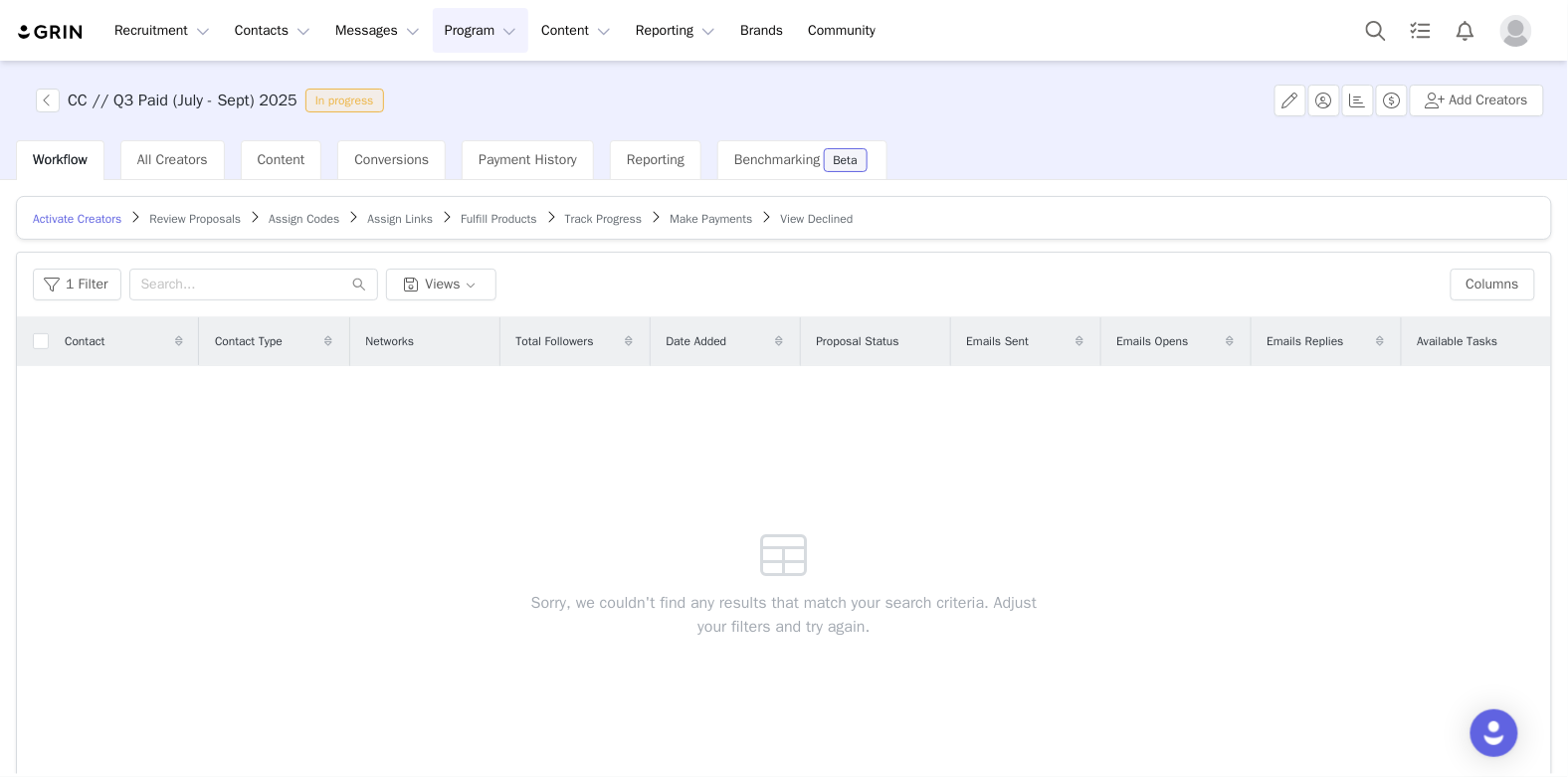 click on "Assign Codes" at bounding box center (303, 219) 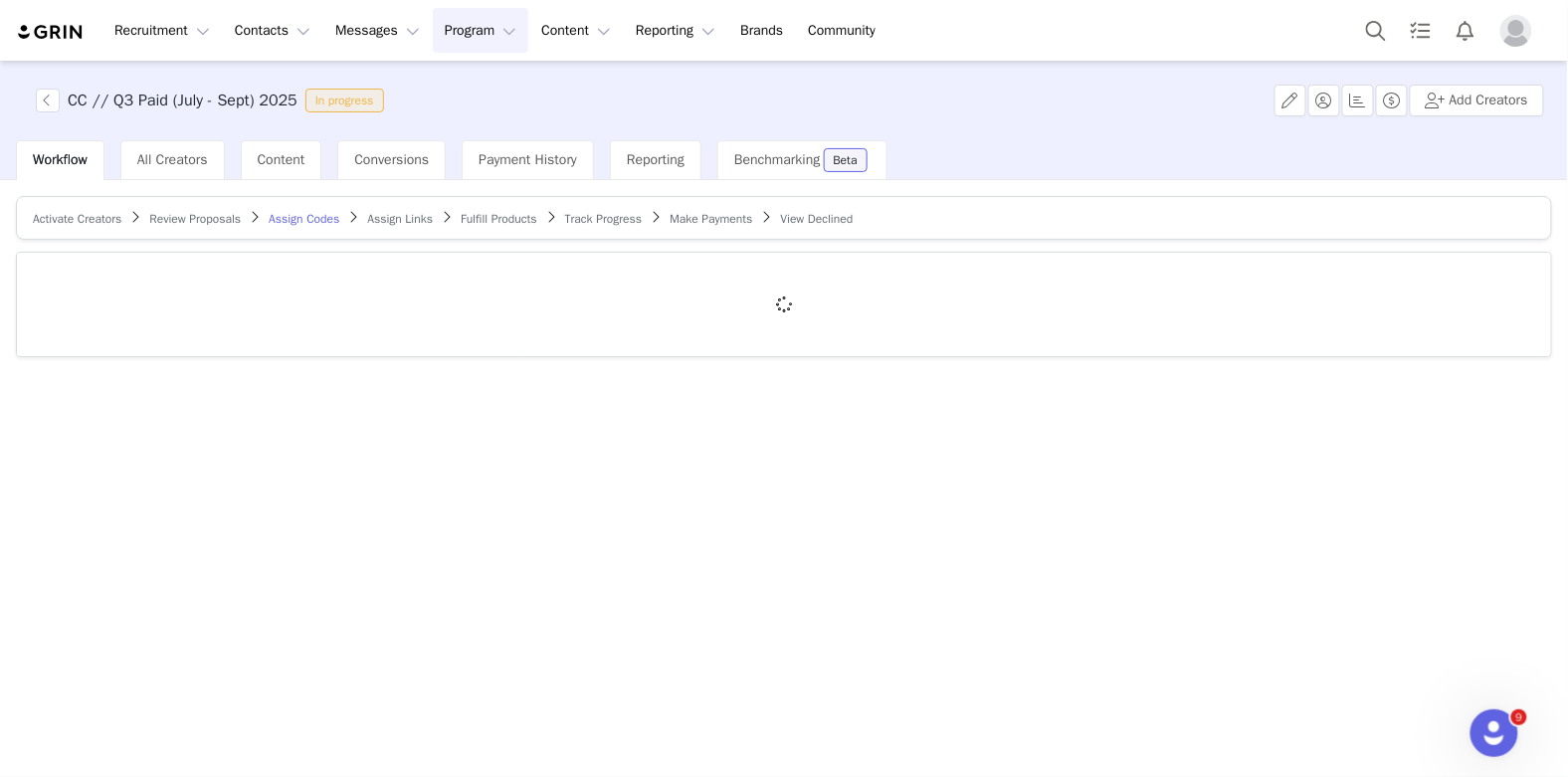 scroll, scrollTop: 0, scrollLeft: 0, axis: both 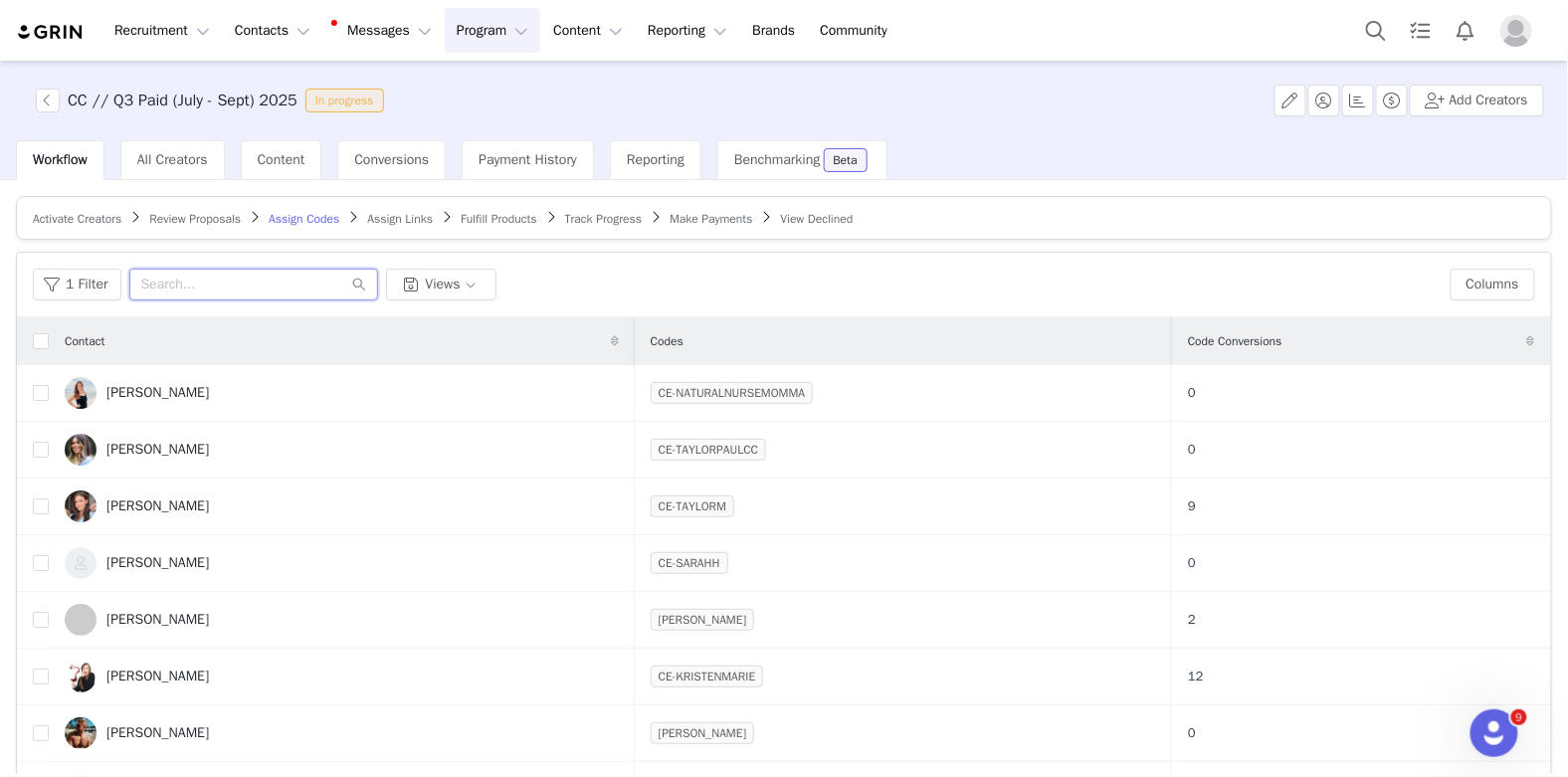 click at bounding box center [254, 285] 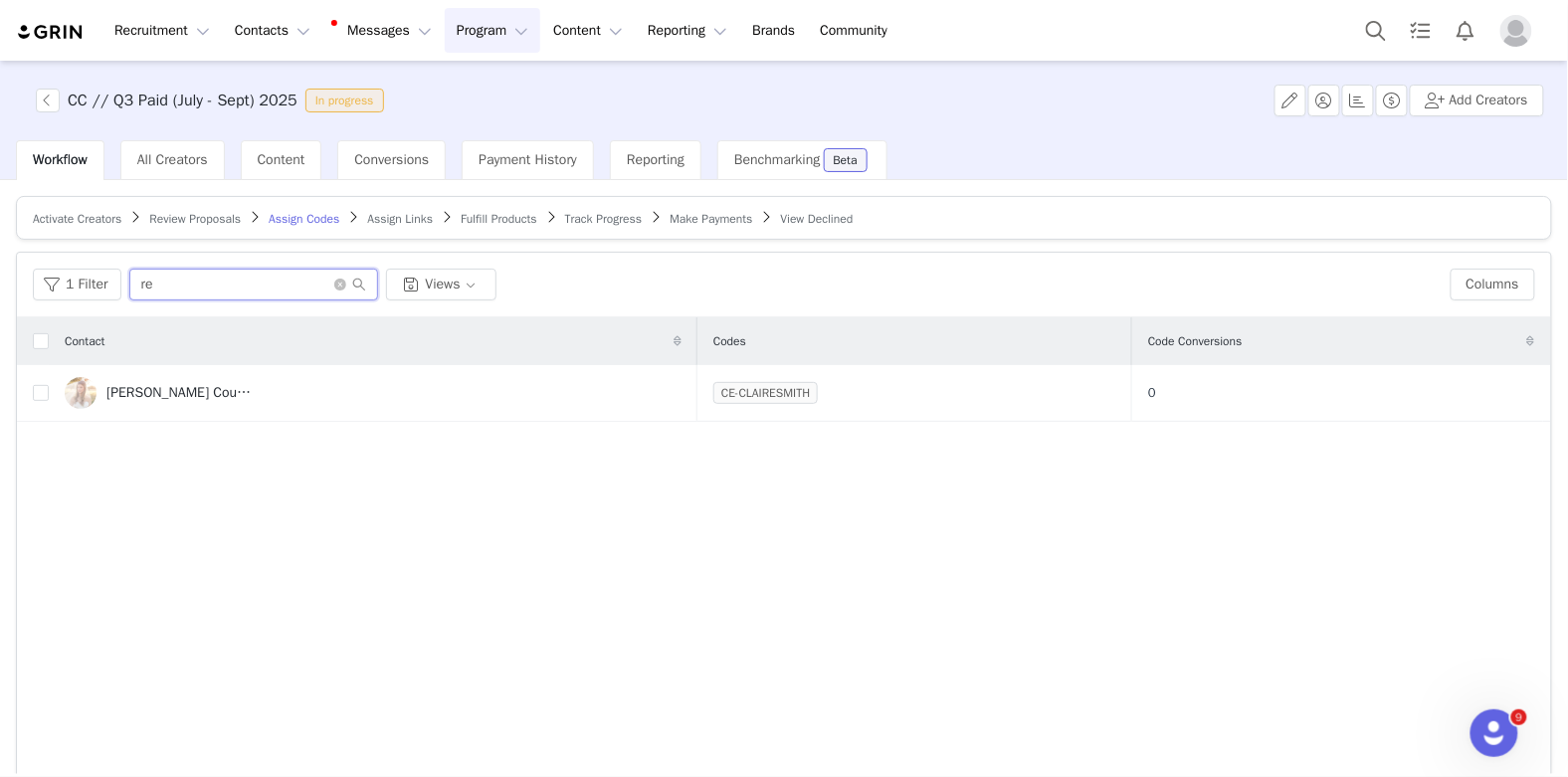 type on "r" 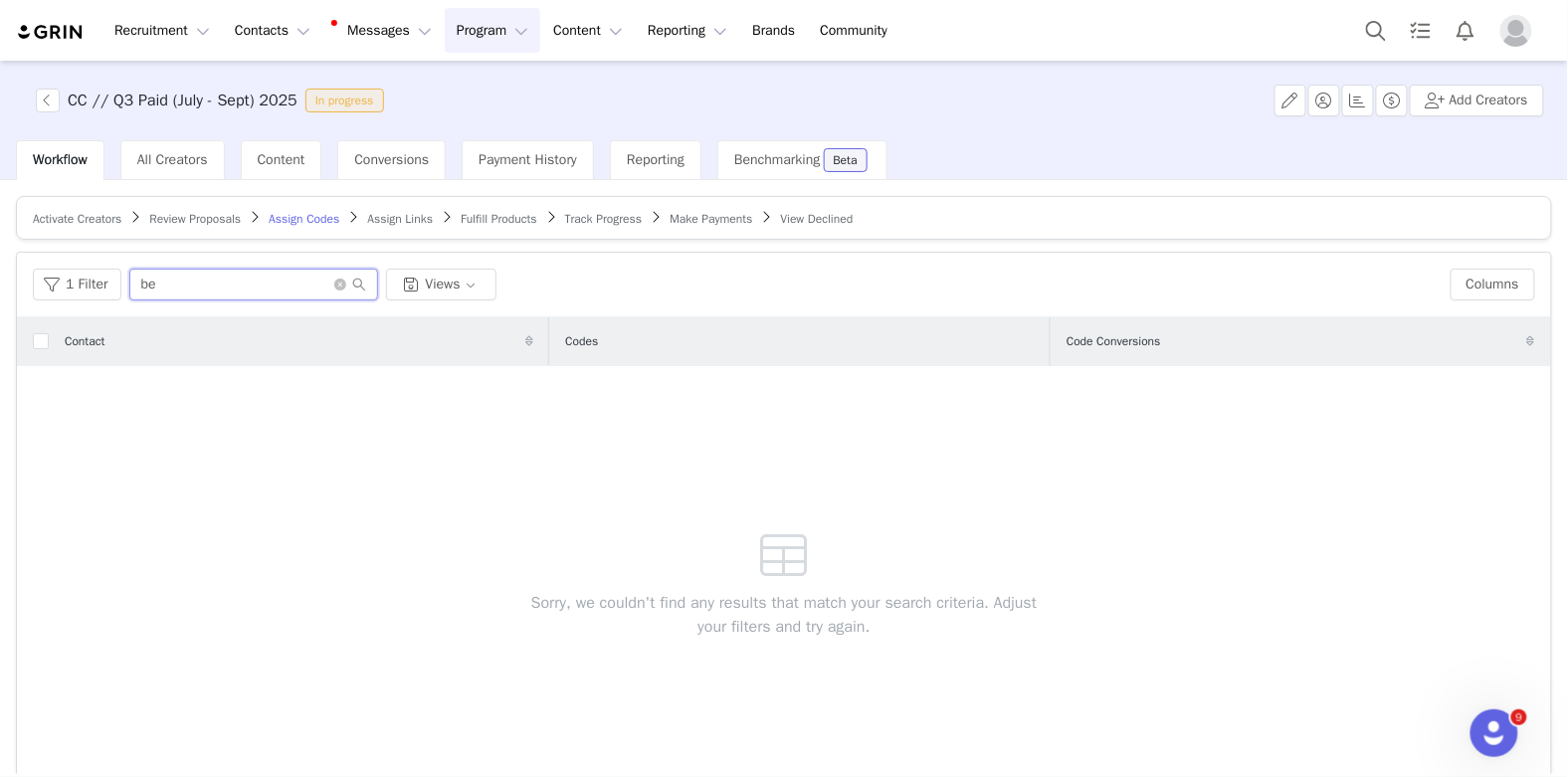 type on "b" 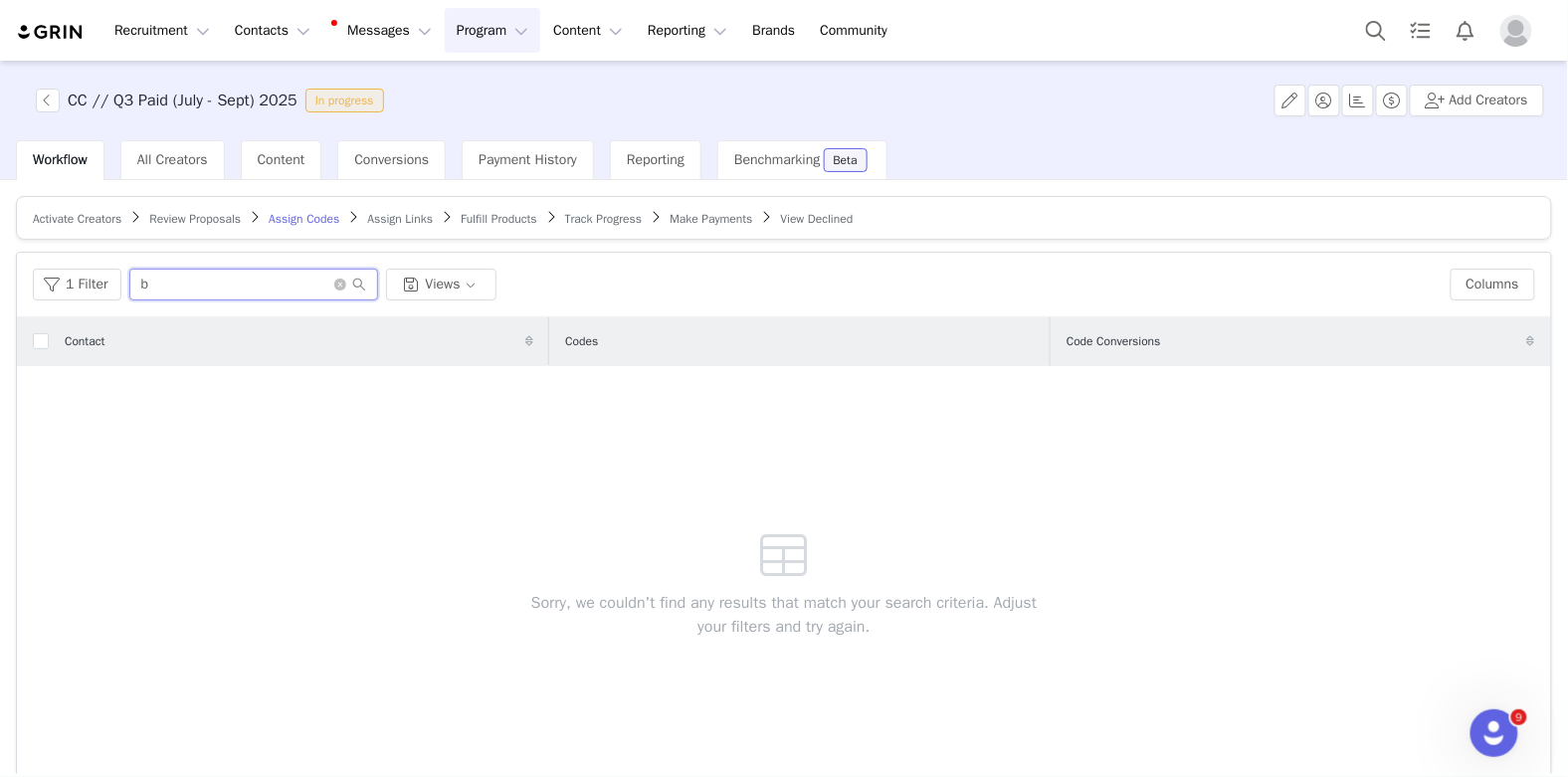 type 